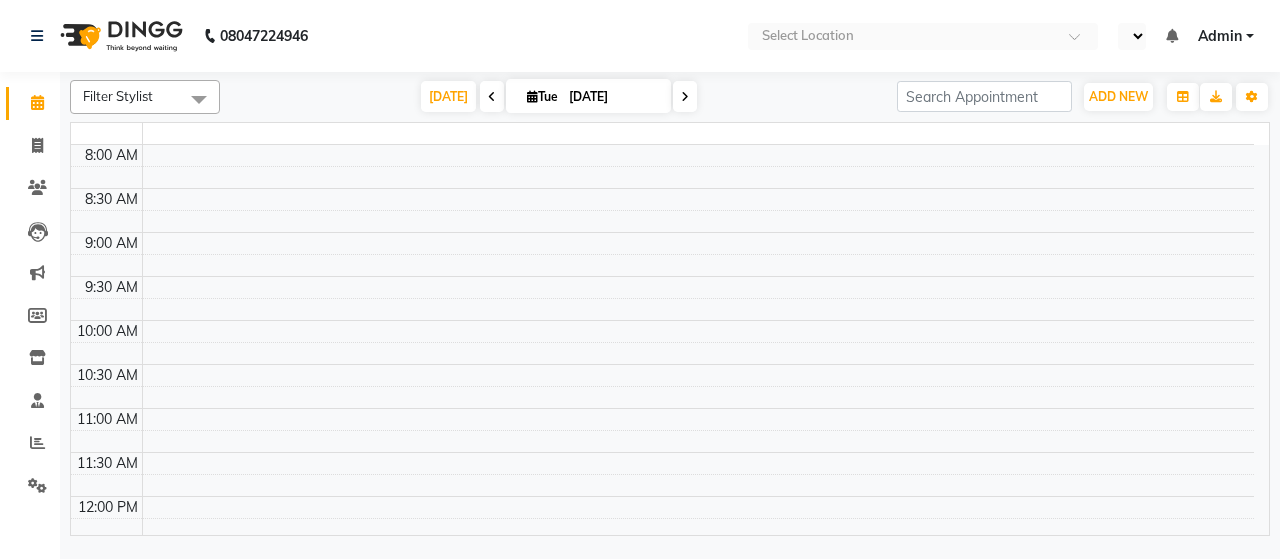 scroll, scrollTop: 0, scrollLeft: 0, axis: both 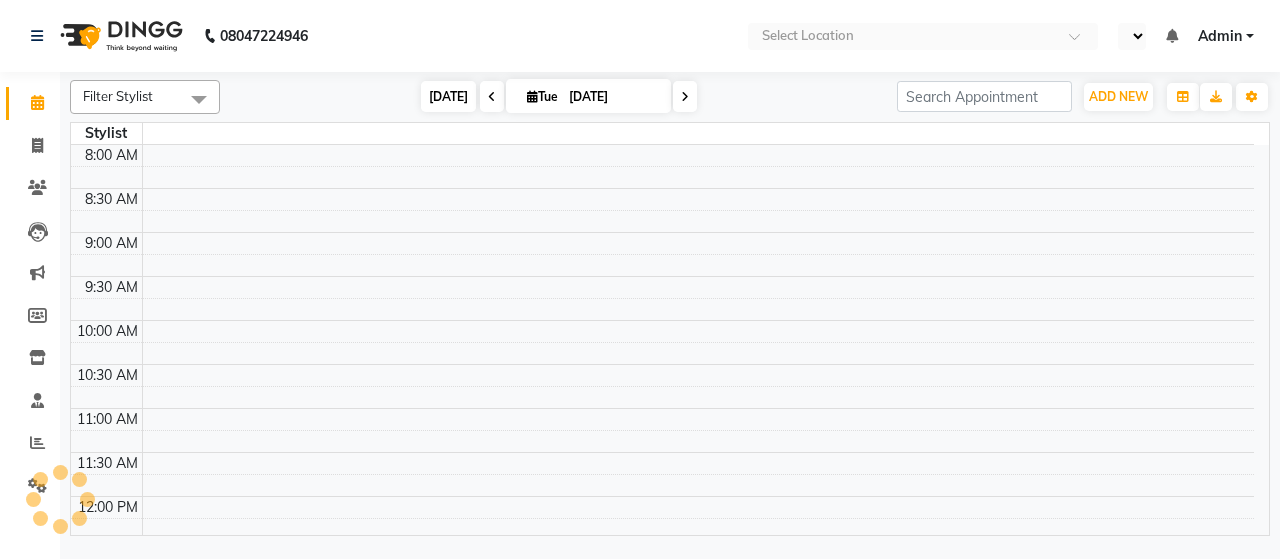 click on "[DATE]" at bounding box center (448, 96) 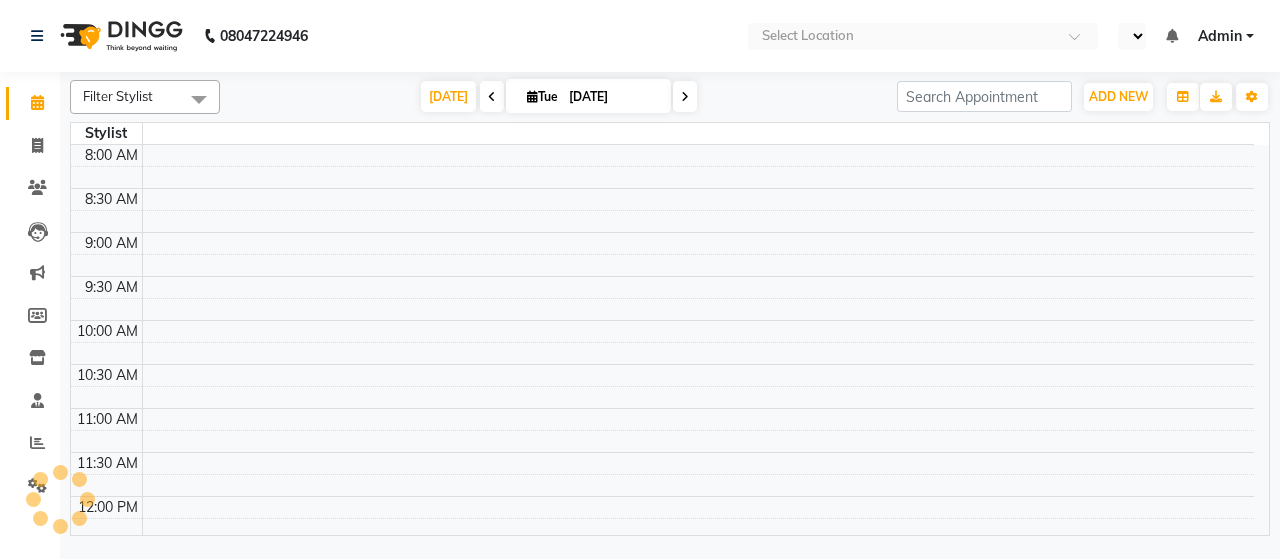 select on "en" 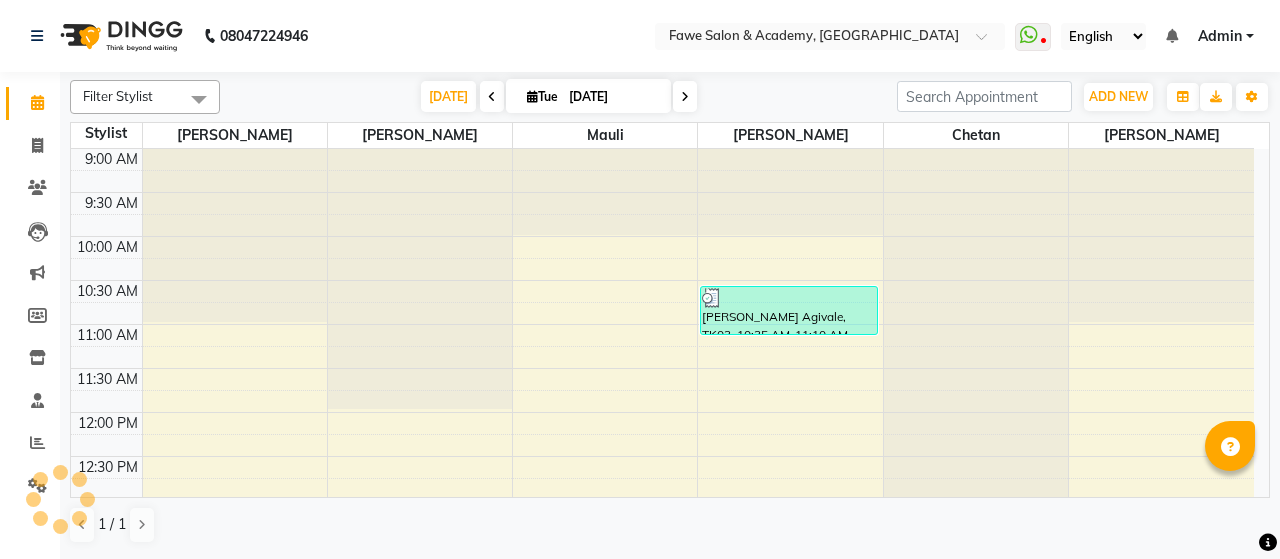 scroll, scrollTop: 521, scrollLeft: 0, axis: vertical 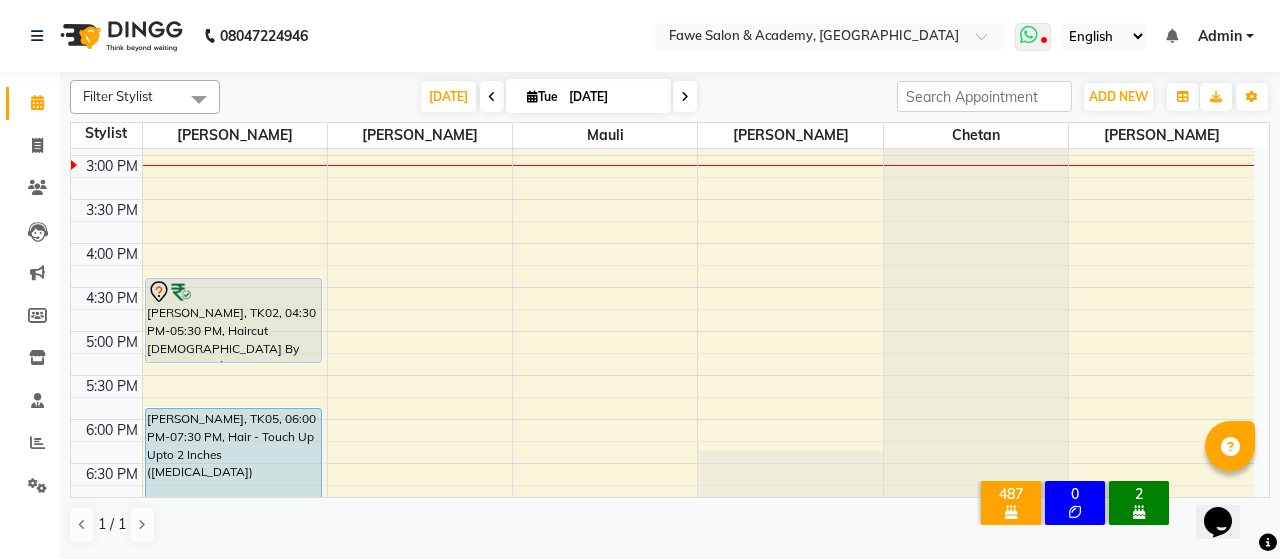 click at bounding box center [1029, 35] 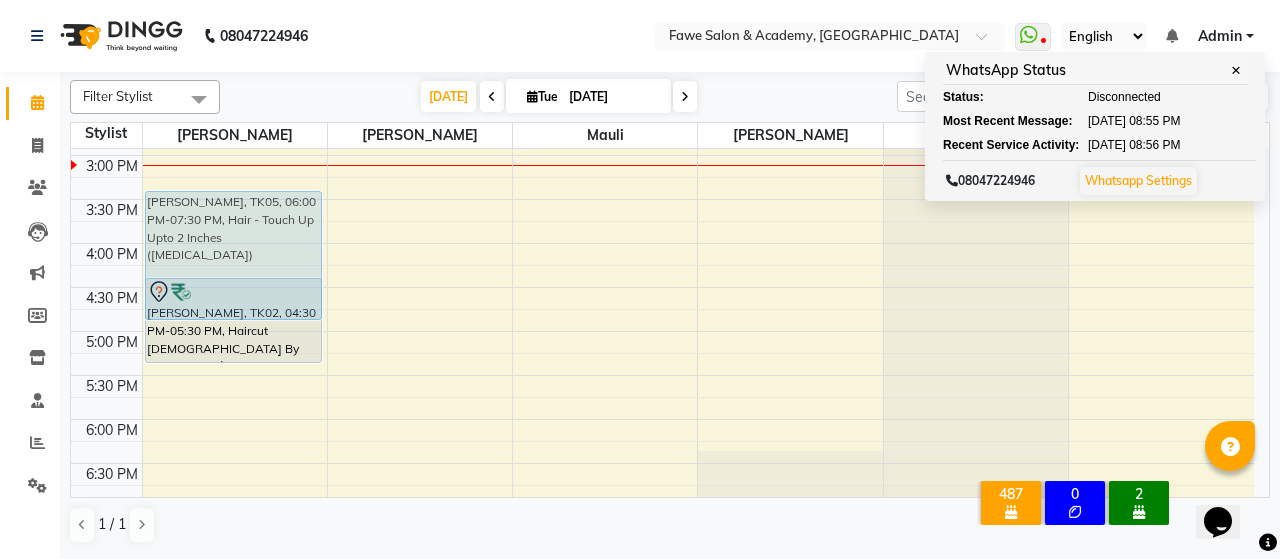 drag, startPoint x: 212, startPoint y: 463, endPoint x: 250, endPoint y: 253, distance: 213.4104 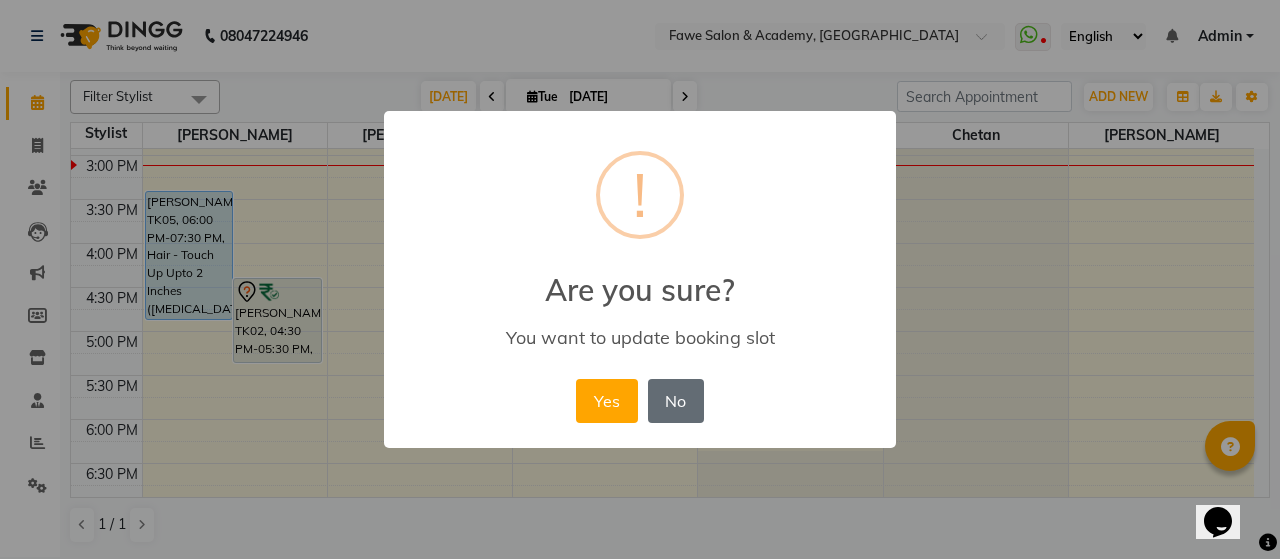 click on "No" at bounding box center [676, 401] 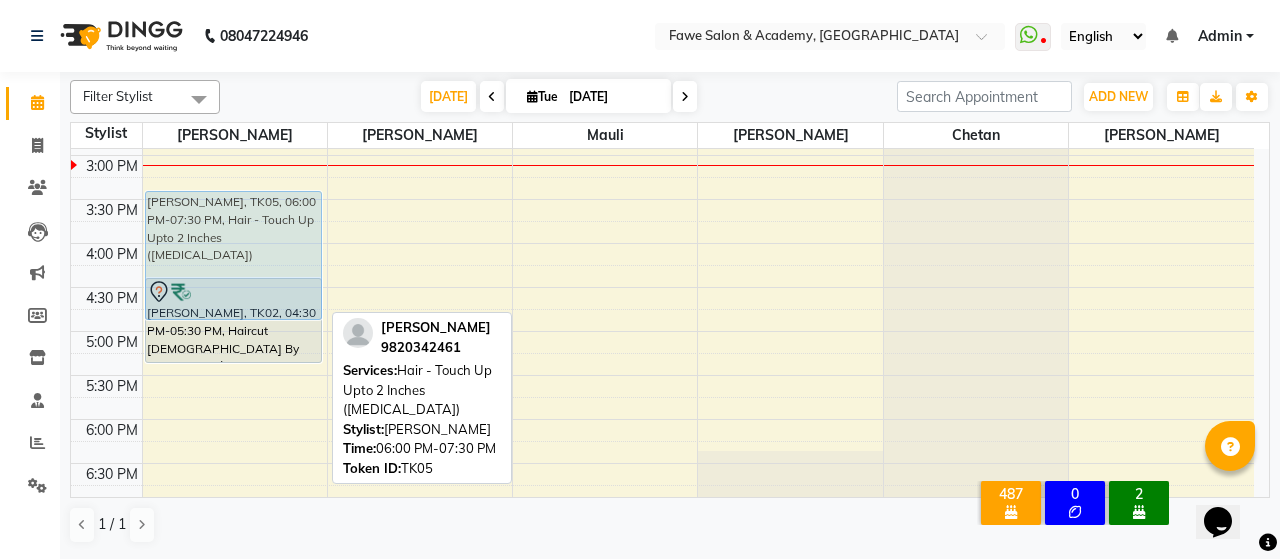 drag, startPoint x: 292, startPoint y: 477, endPoint x: 304, endPoint y: 279, distance: 198.3633 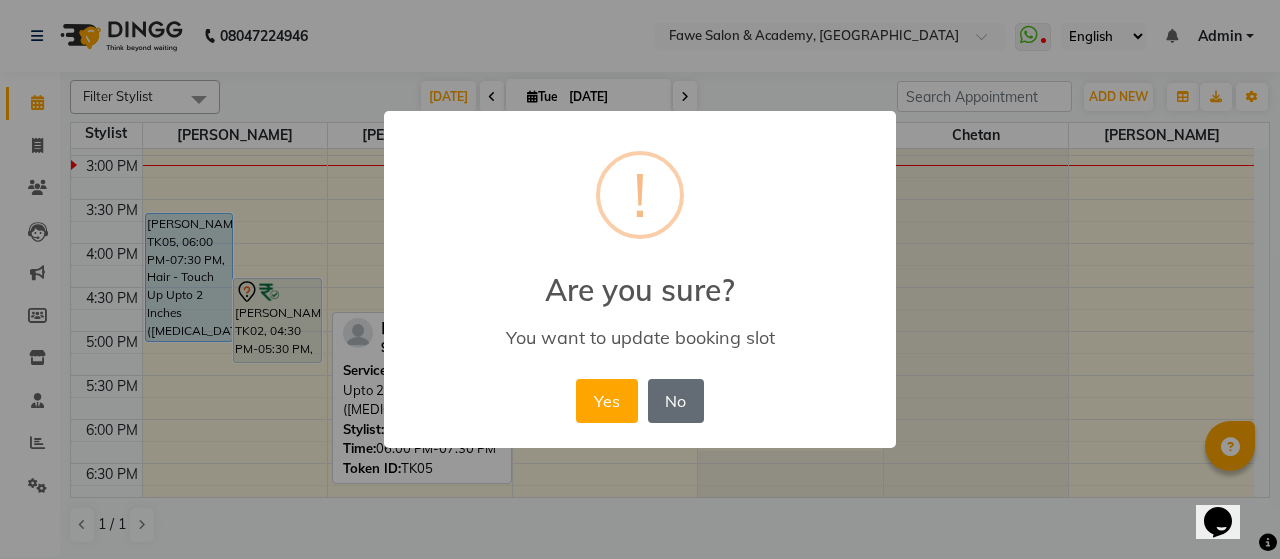 click on "No" at bounding box center (676, 401) 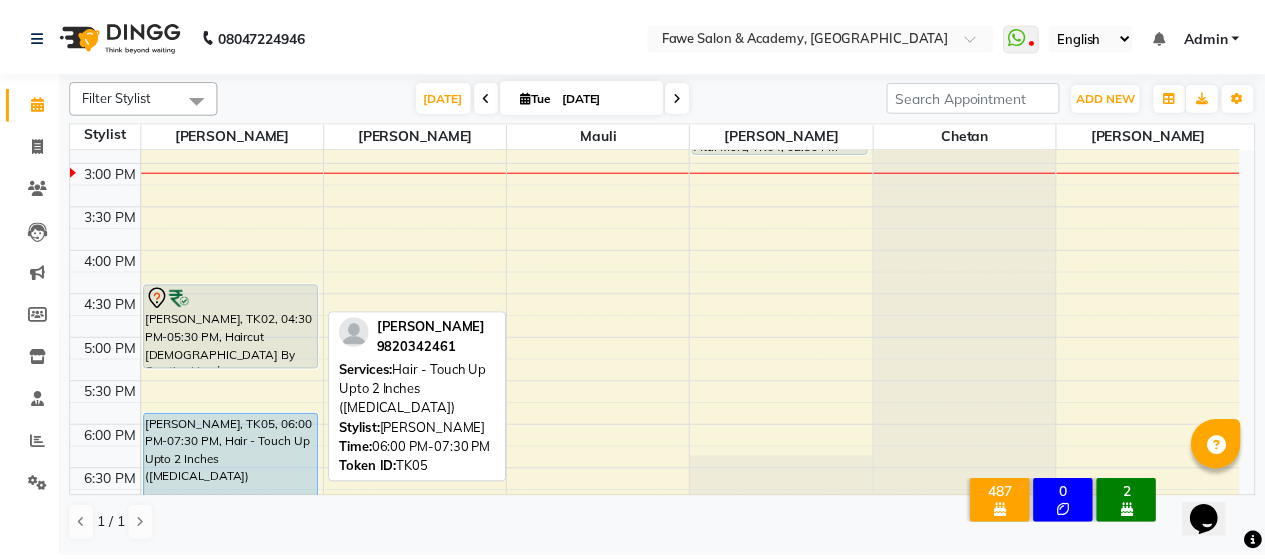 scroll, scrollTop: 514, scrollLeft: 0, axis: vertical 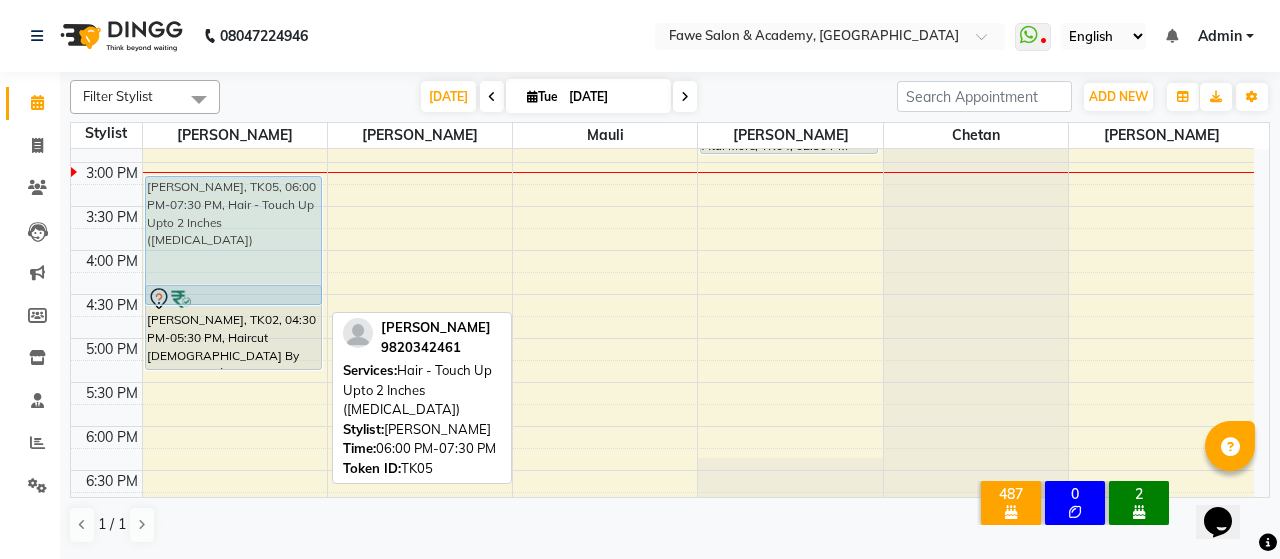 drag, startPoint x: 246, startPoint y: 471, endPoint x: 229, endPoint y: 229, distance: 242.59637 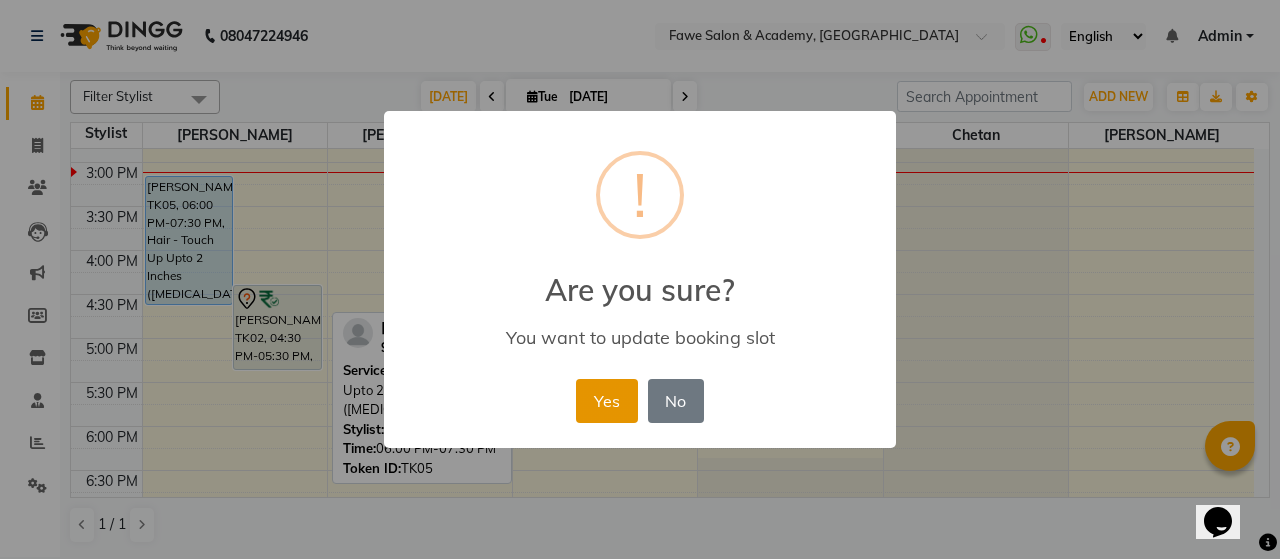 click on "Yes" at bounding box center [606, 401] 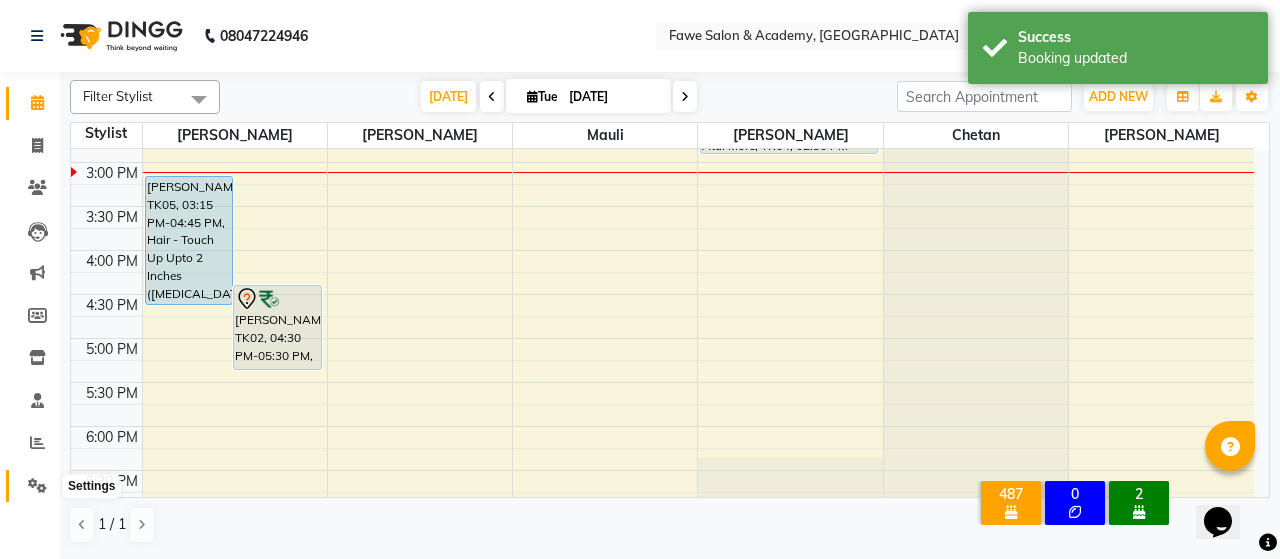 click 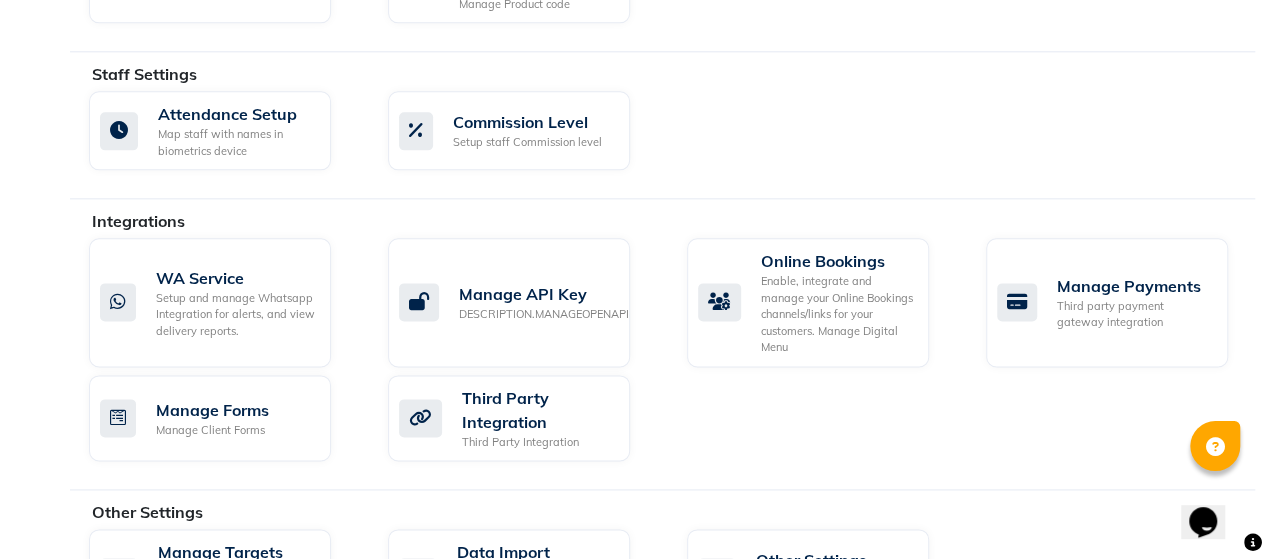 scroll, scrollTop: 1150, scrollLeft: 0, axis: vertical 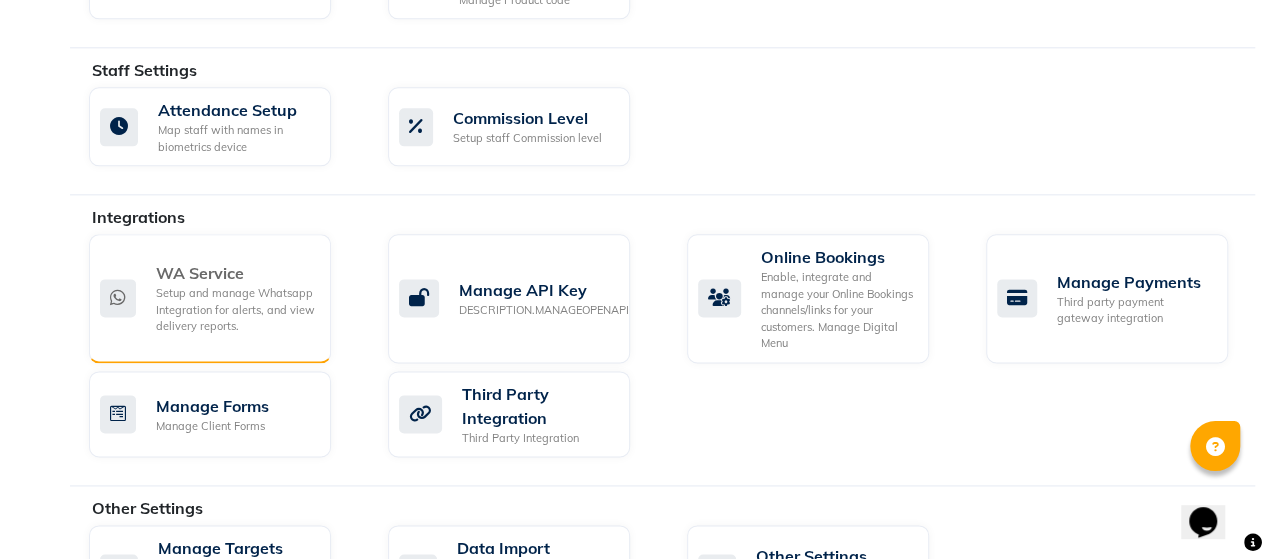 click on "WA Service" 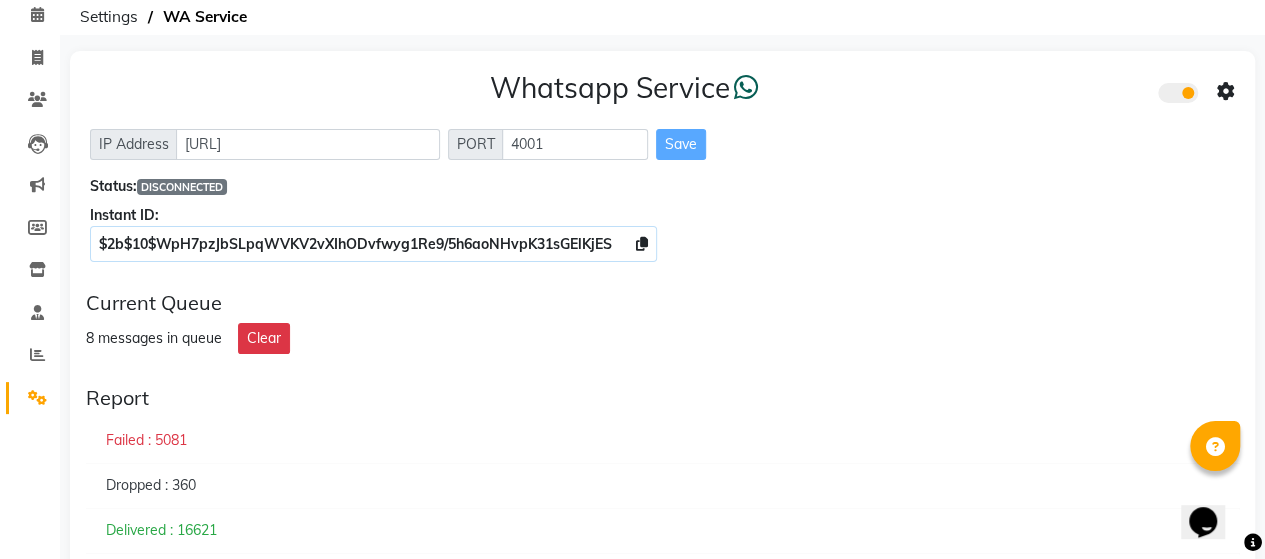 scroll, scrollTop: 83, scrollLeft: 0, axis: vertical 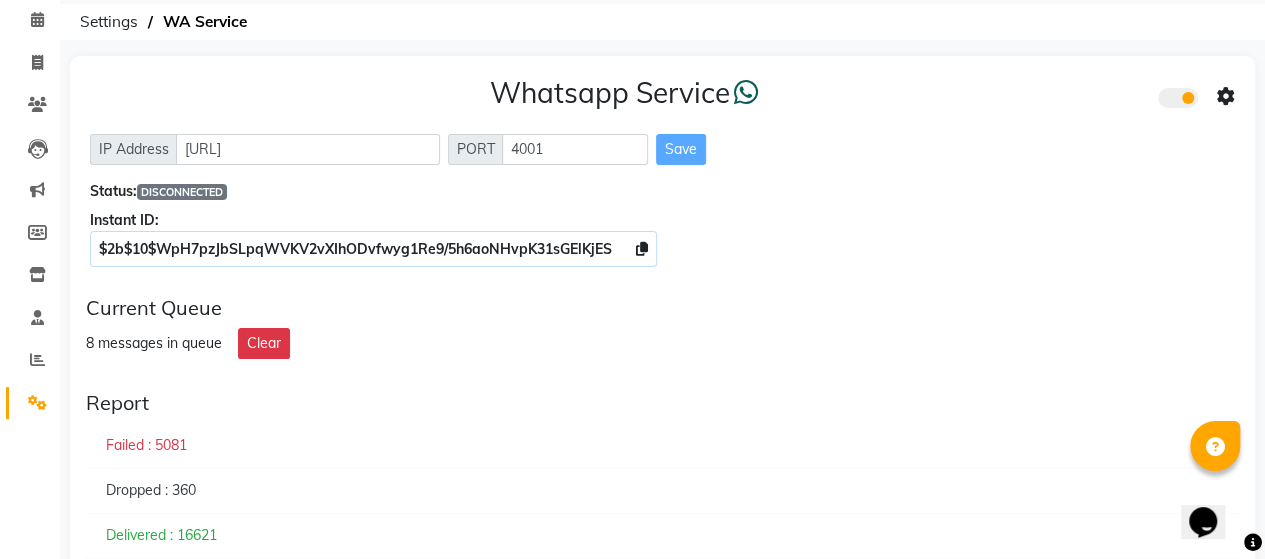 click 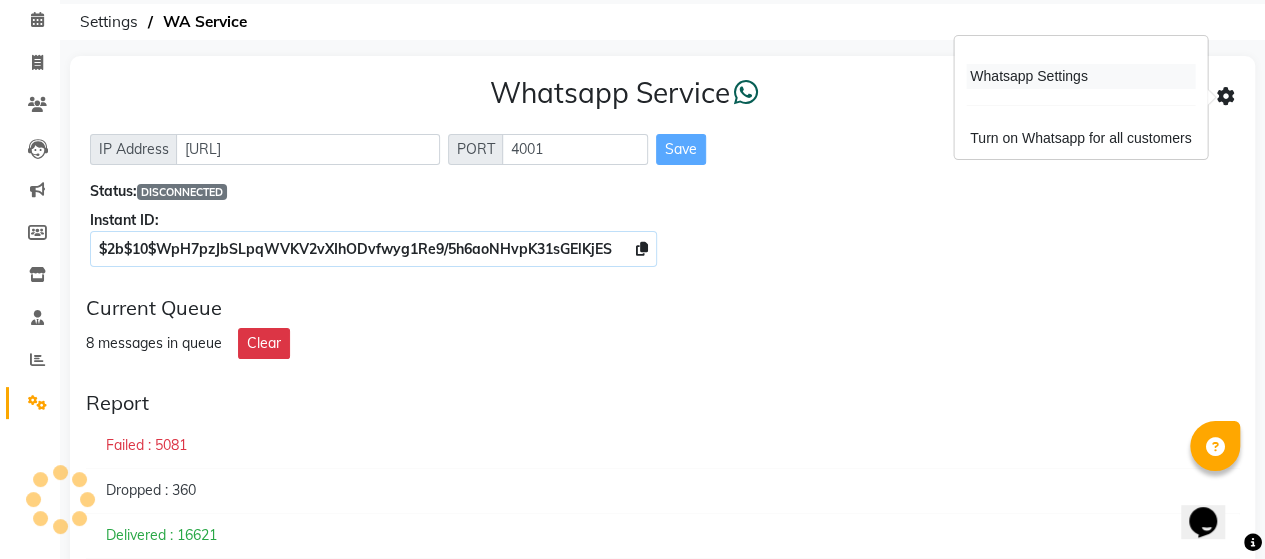 click on "Whatsapp Settings" at bounding box center [1080, 76] 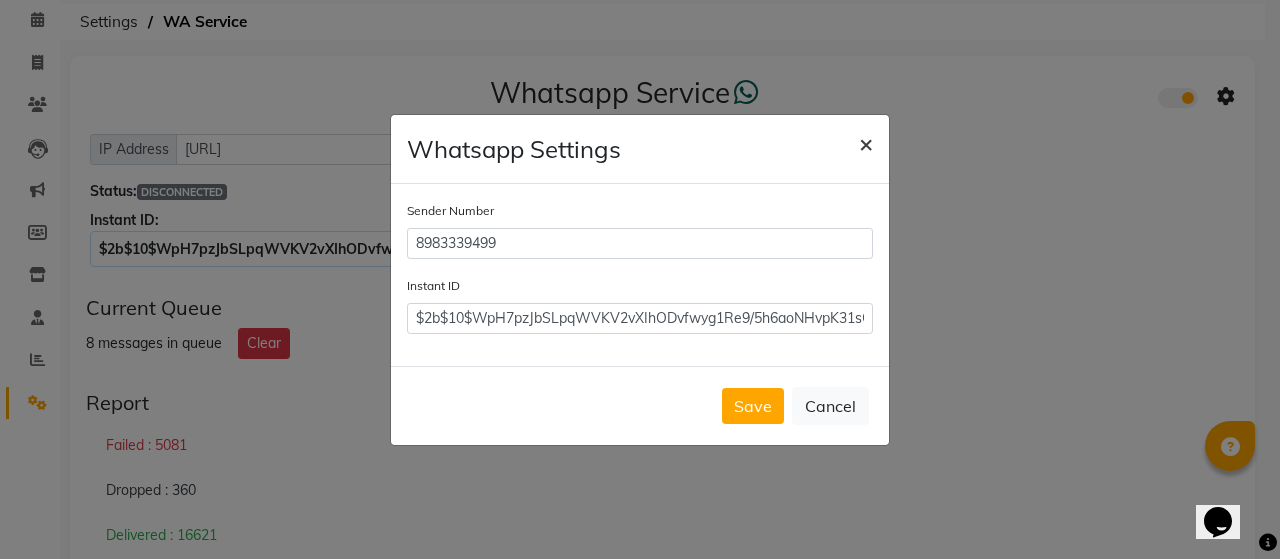 click on "×" 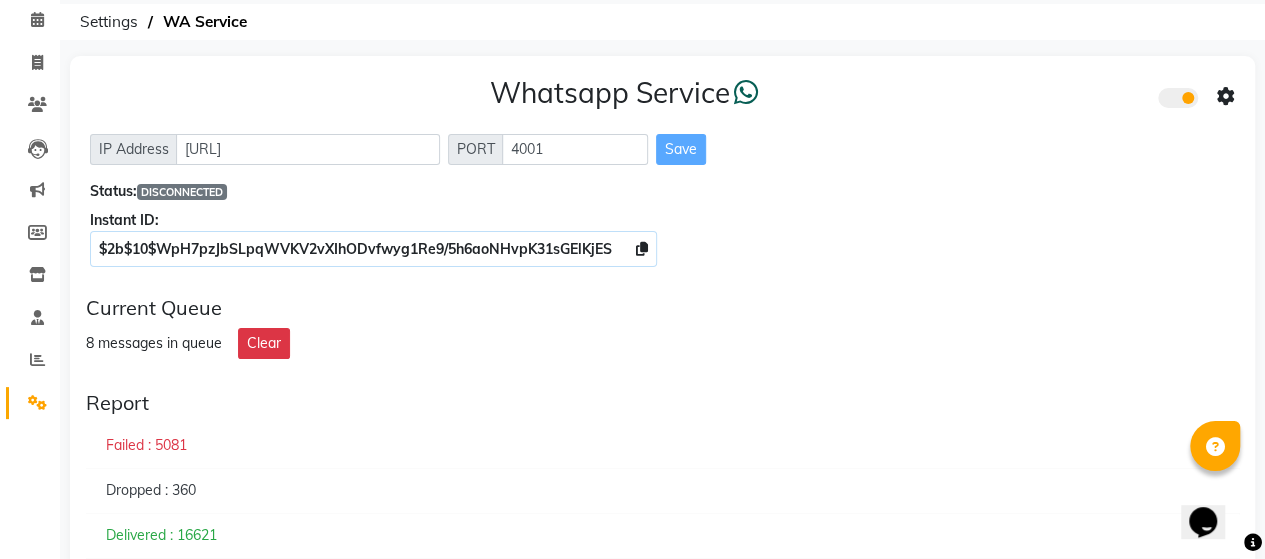 click 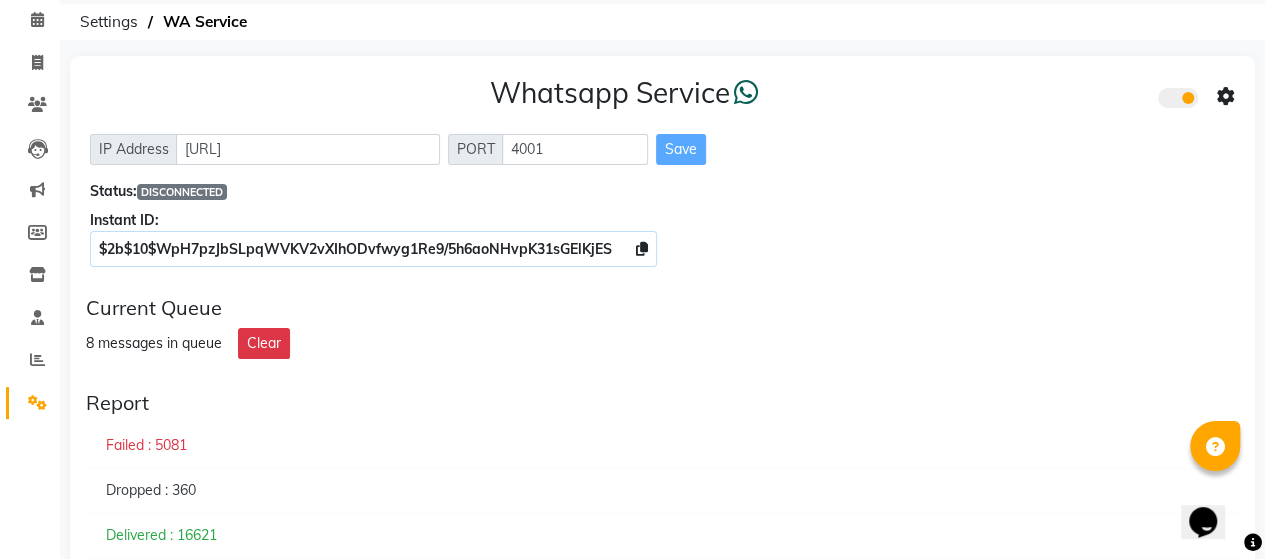 click 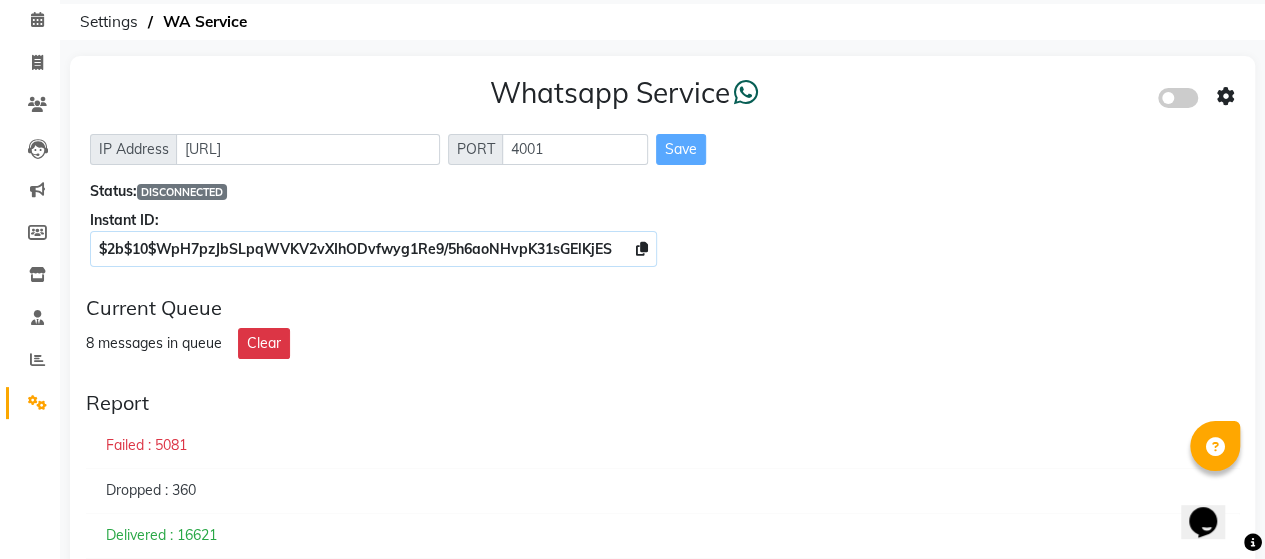click 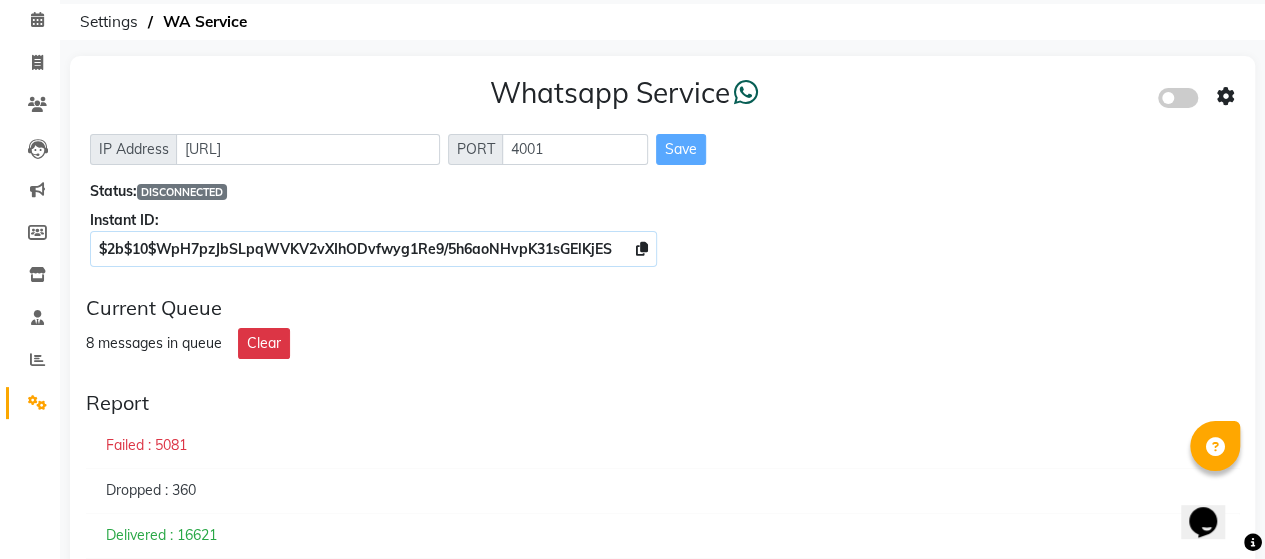 click 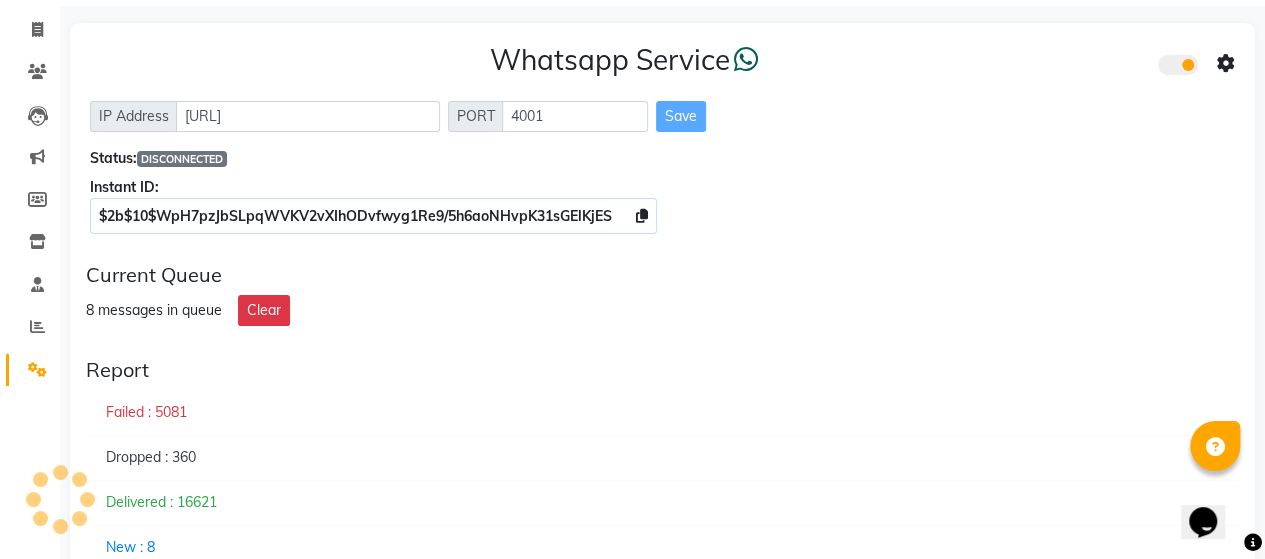 scroll, scrollTop: 0, scrollLeft: 0, axis: both 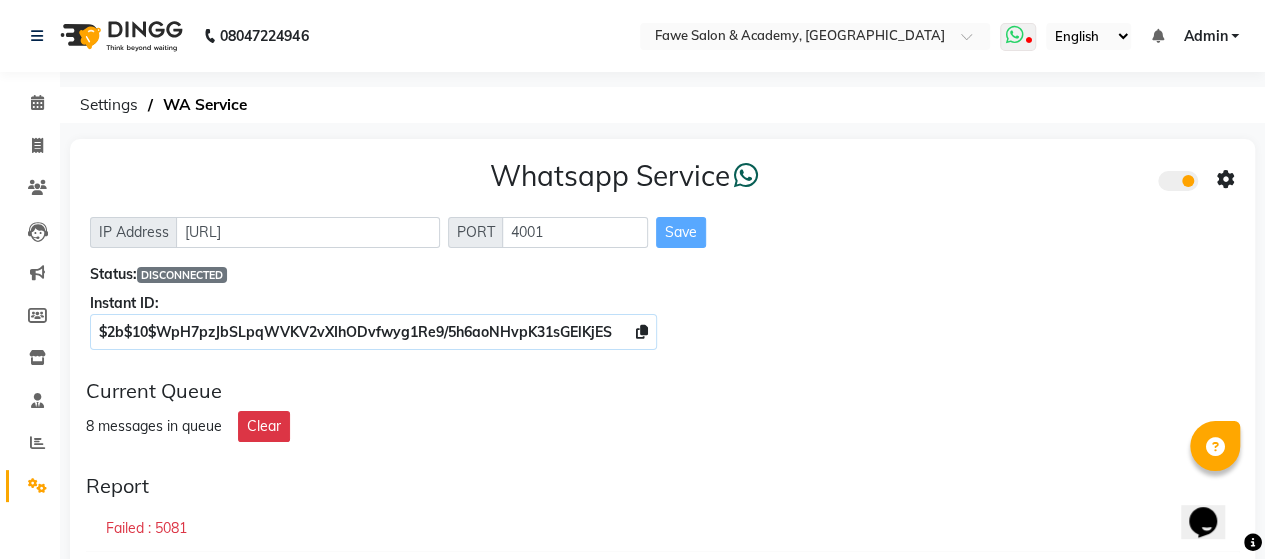 click at bounding box center [1014, 35] 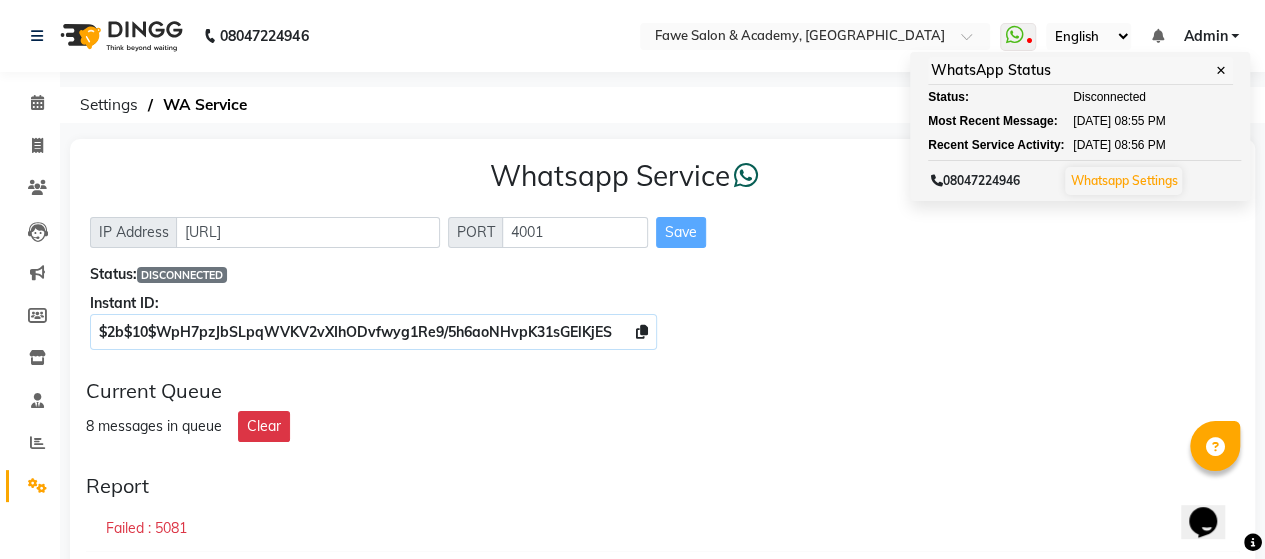 click on "$2b$10$WpH7pzJbSLpqWVKV2vXIhODvfwyg1Re9/5h6aoNHvpK31sGElKjES" 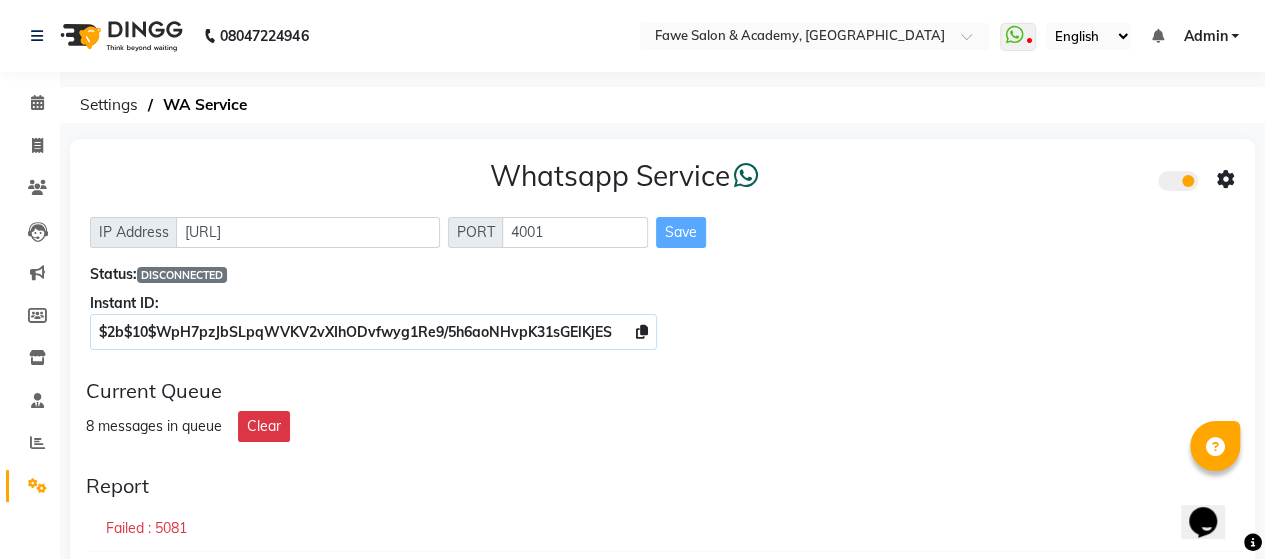 click 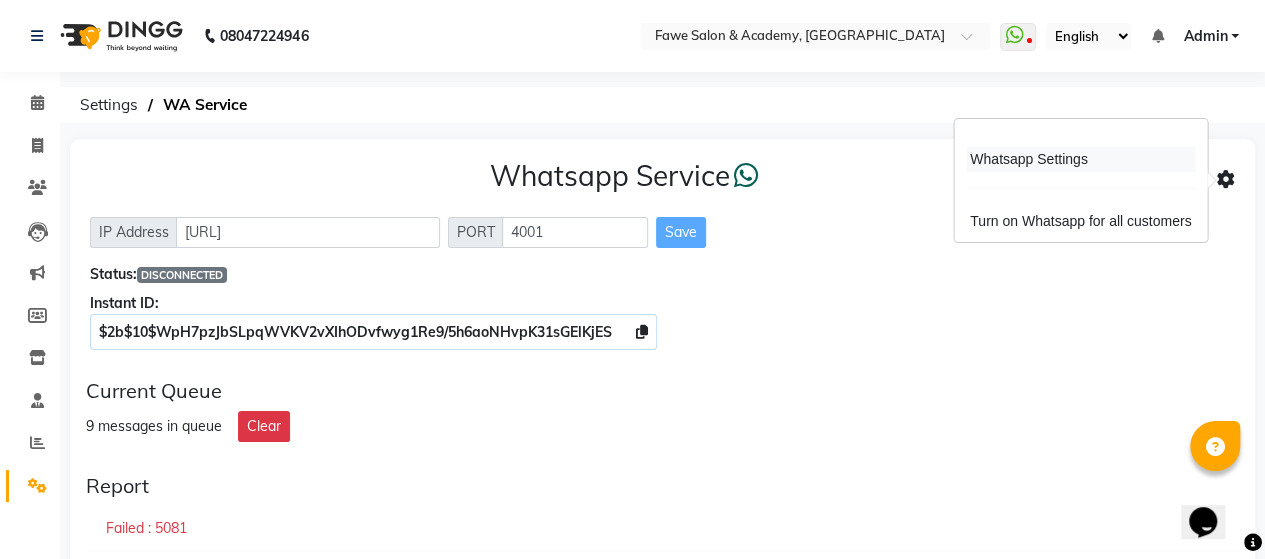 drag, startPoint x: 1034, startPoint y: 143, endPoint x: 1034, endPoint y: 158, distance: 15 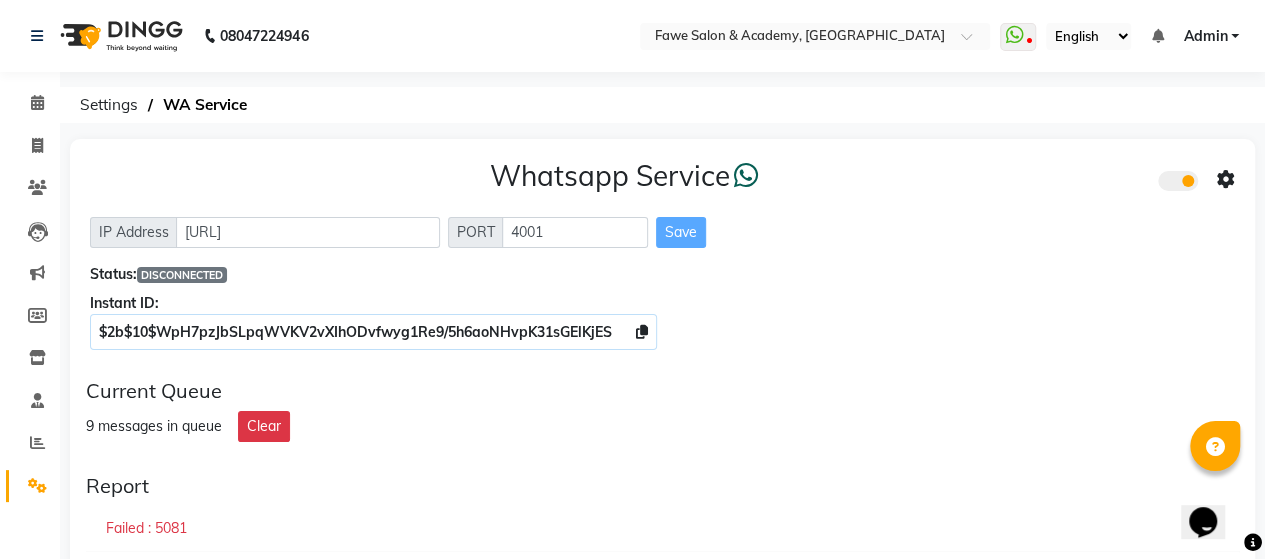 click on "Whatsapp Service  IP Address http://localhost PORT 4001 Save Status:  DISCONNECTED Instant ID: $2b$10$WpH7pzJbSLpqWVKV2vXIhODvfwyg1Re9/5h6aoNHvpK31sGElKjES" 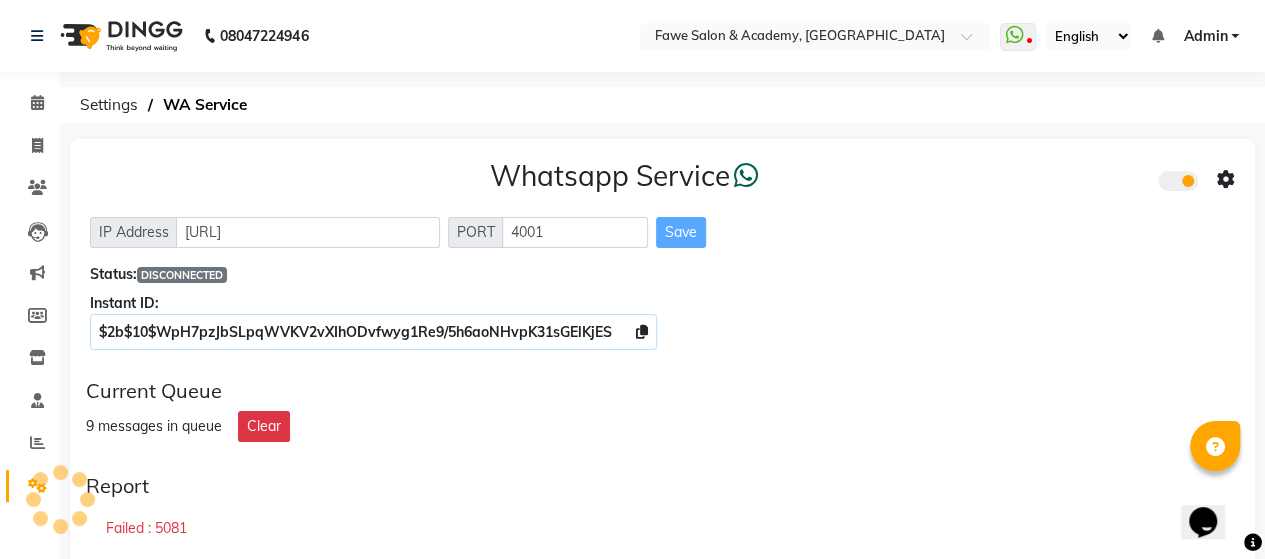 click on "Instant ID:" 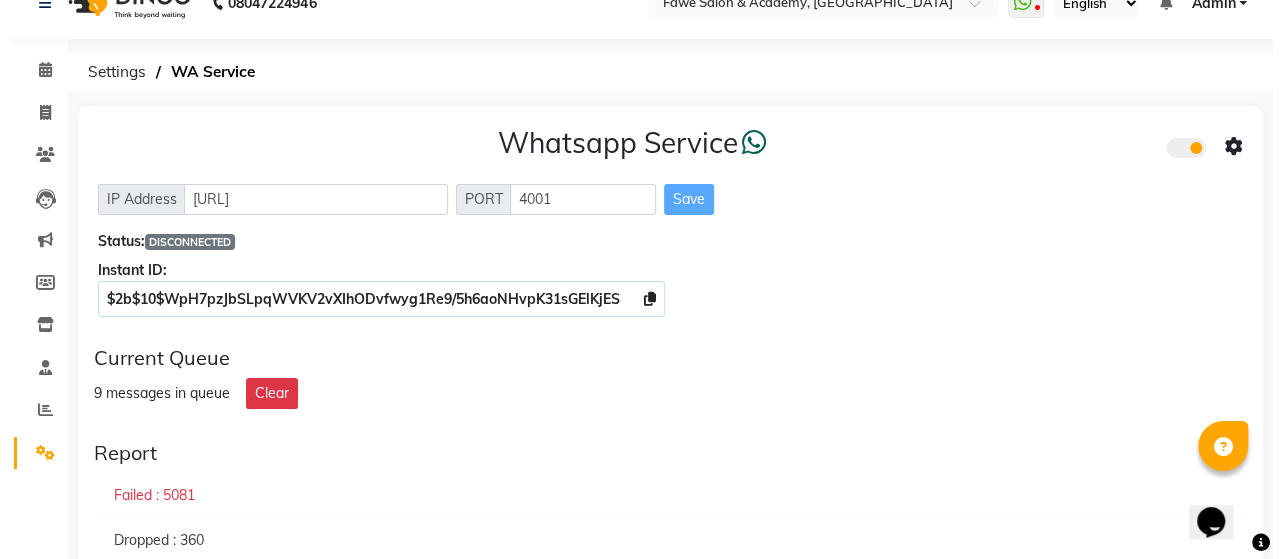 scroll, scrollTop: 0, scrollLeft: 0, axis: both 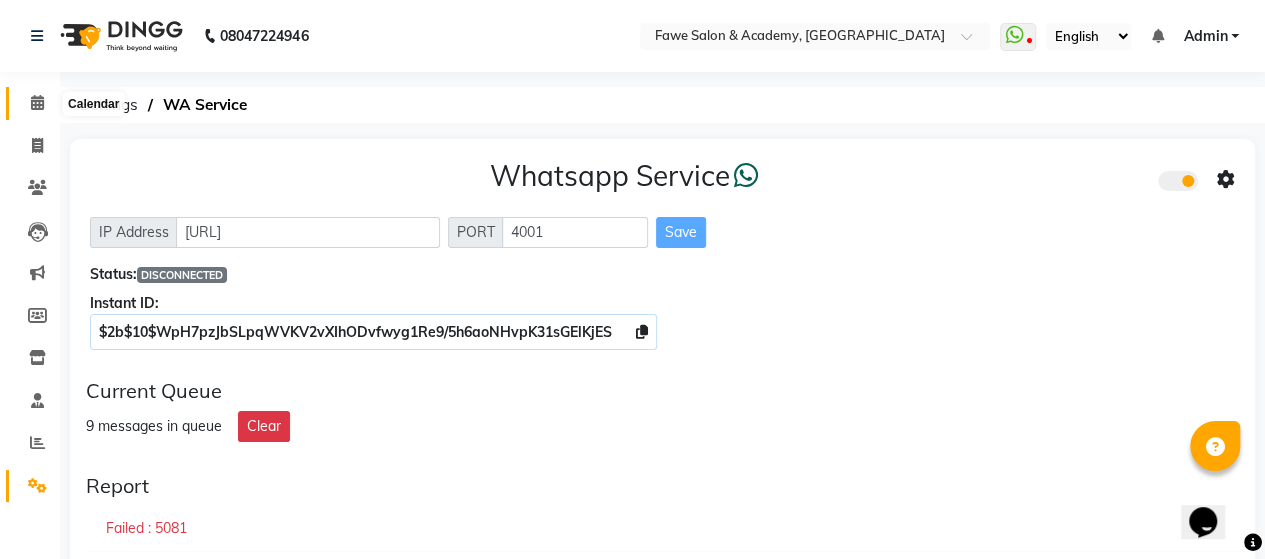 click 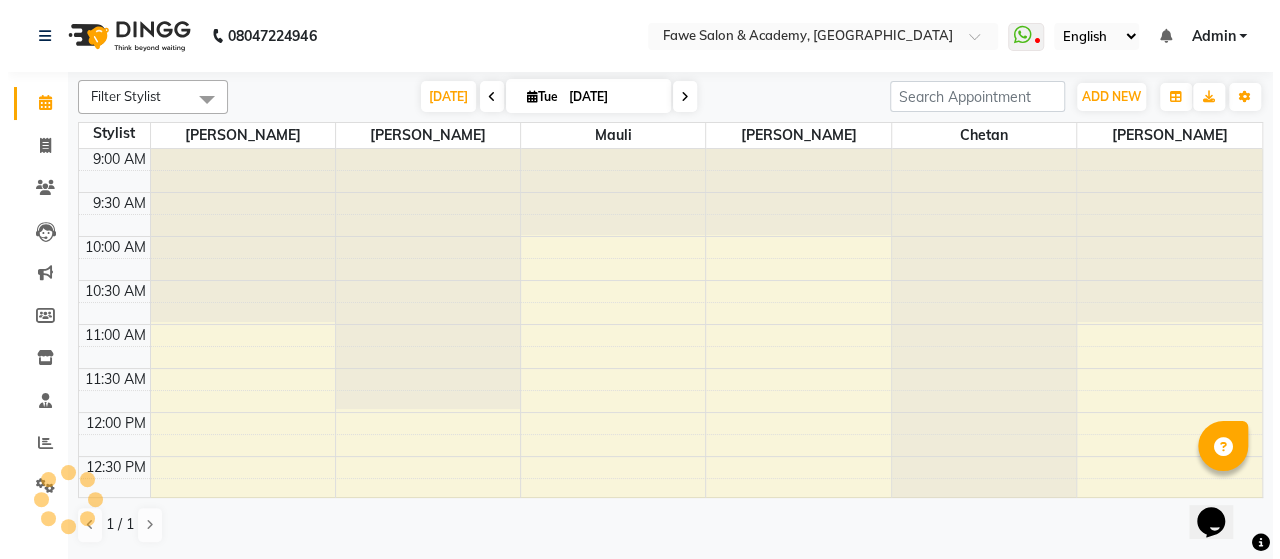 scroll, scrollTop: 0, scrollLeft: 0, axis: both 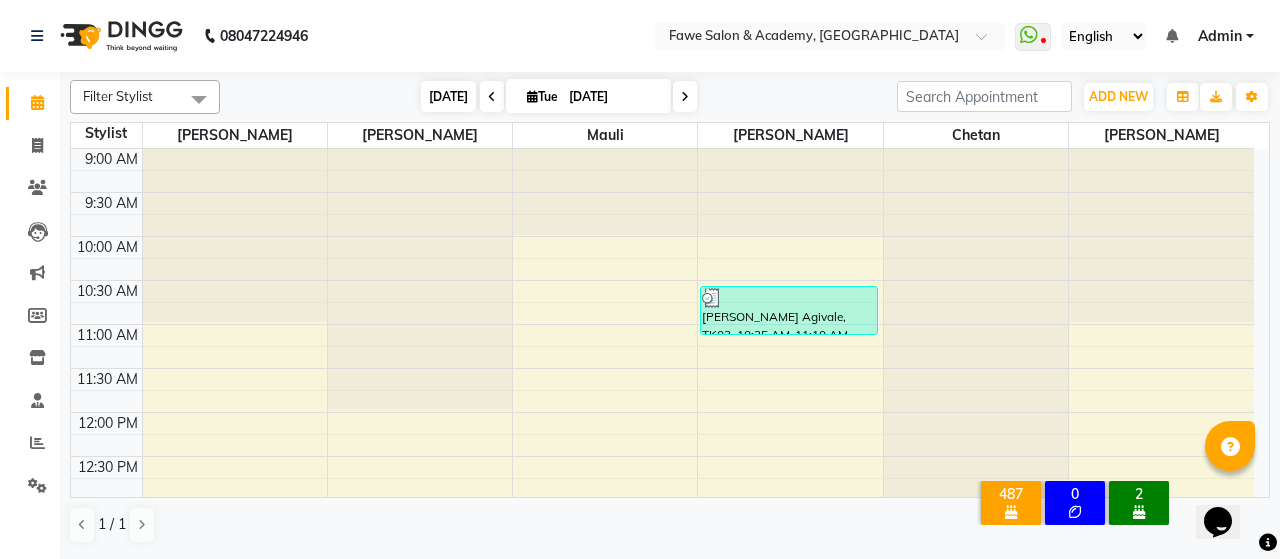 click on "[DATE]" at bounding box center [448, 96] 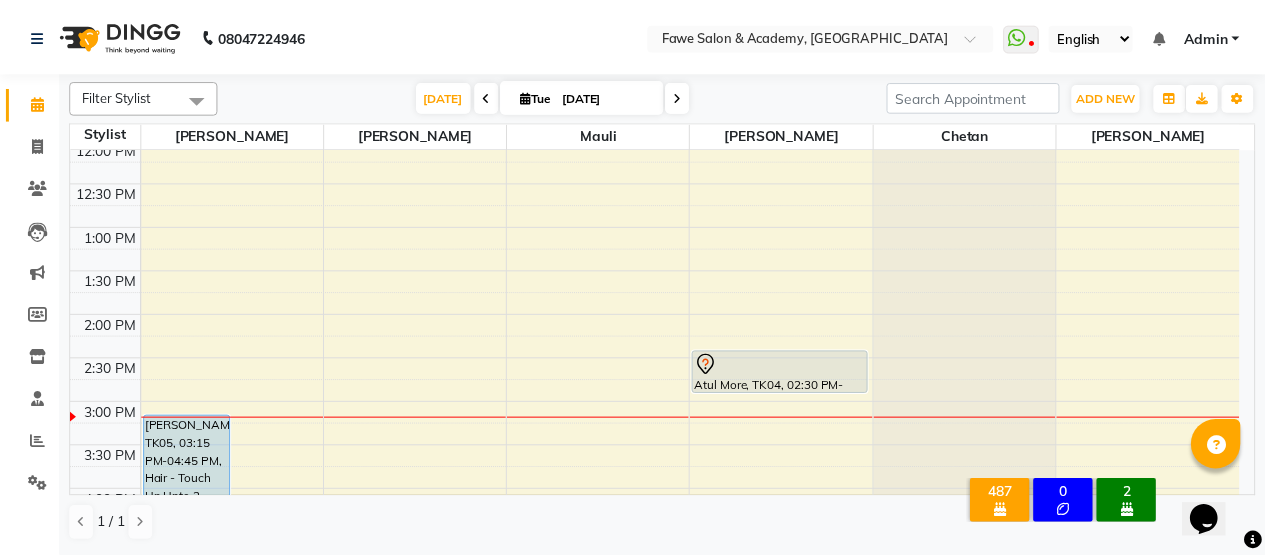 scroll, scrollTop: 288, scrollLeft: 0, axis: vertical 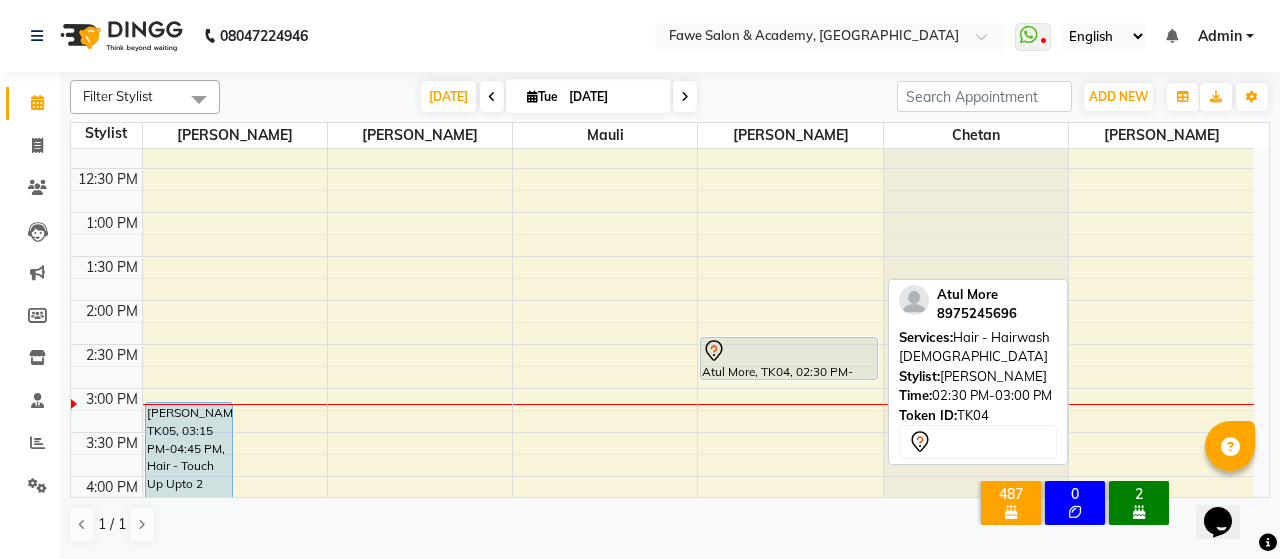 click at bounding box center (789, 351) 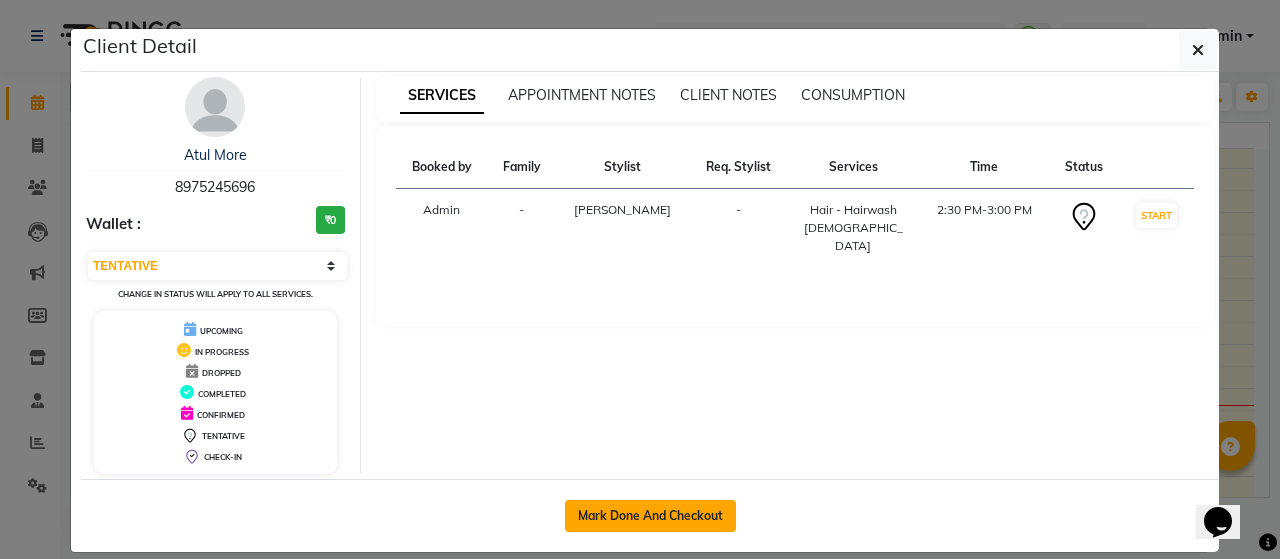 click on "Mark Done And Checkout" 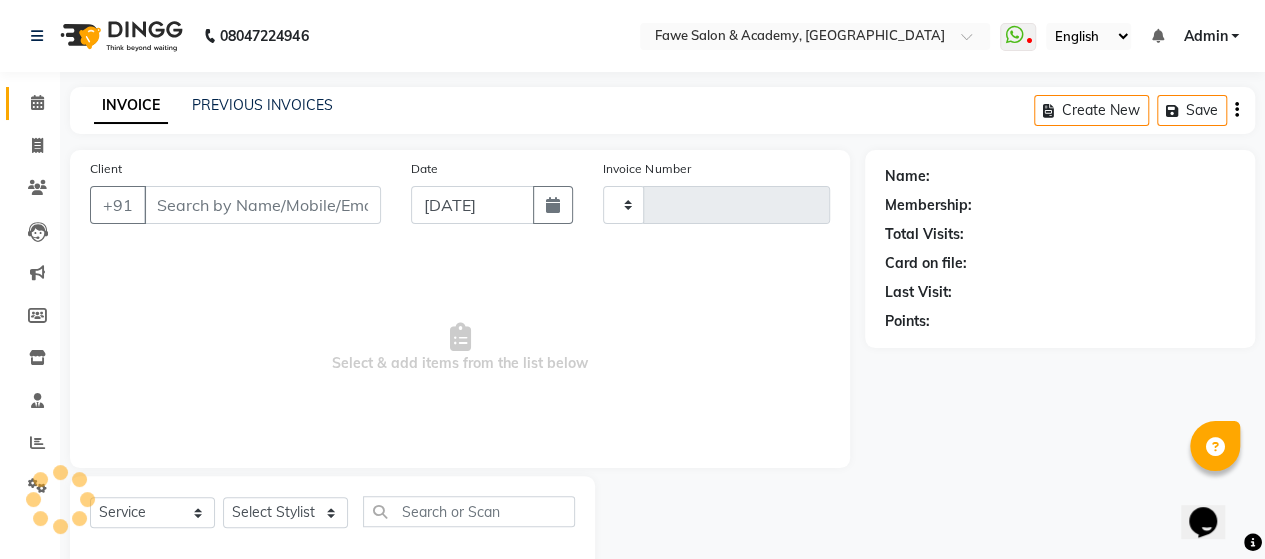 type on "0740" 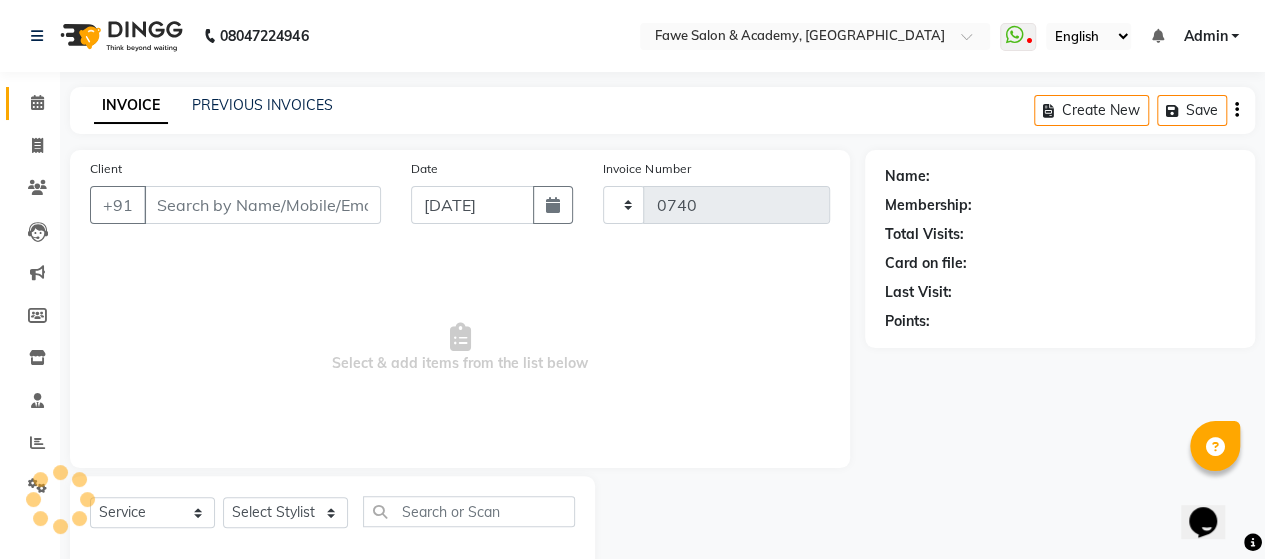 select on "879" 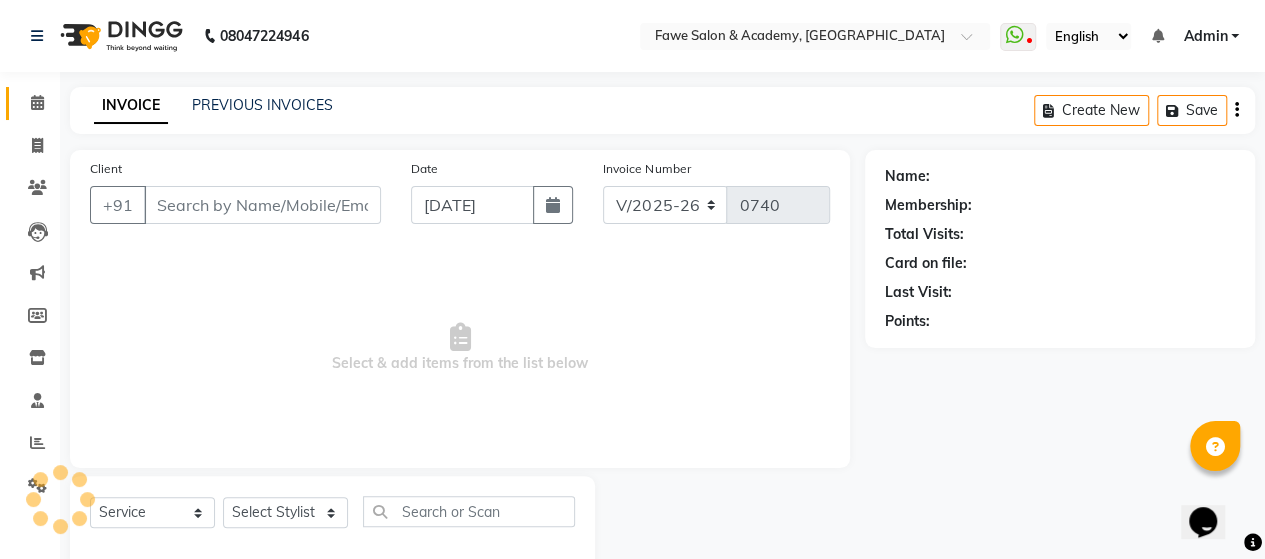type on "8975245696" 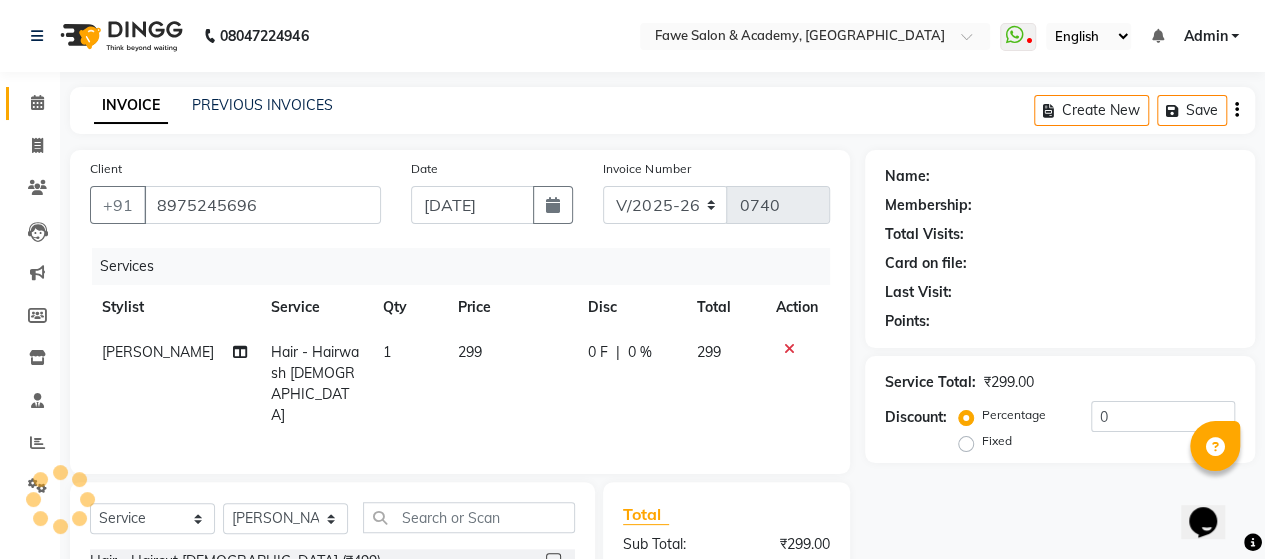 select on "2: Object" 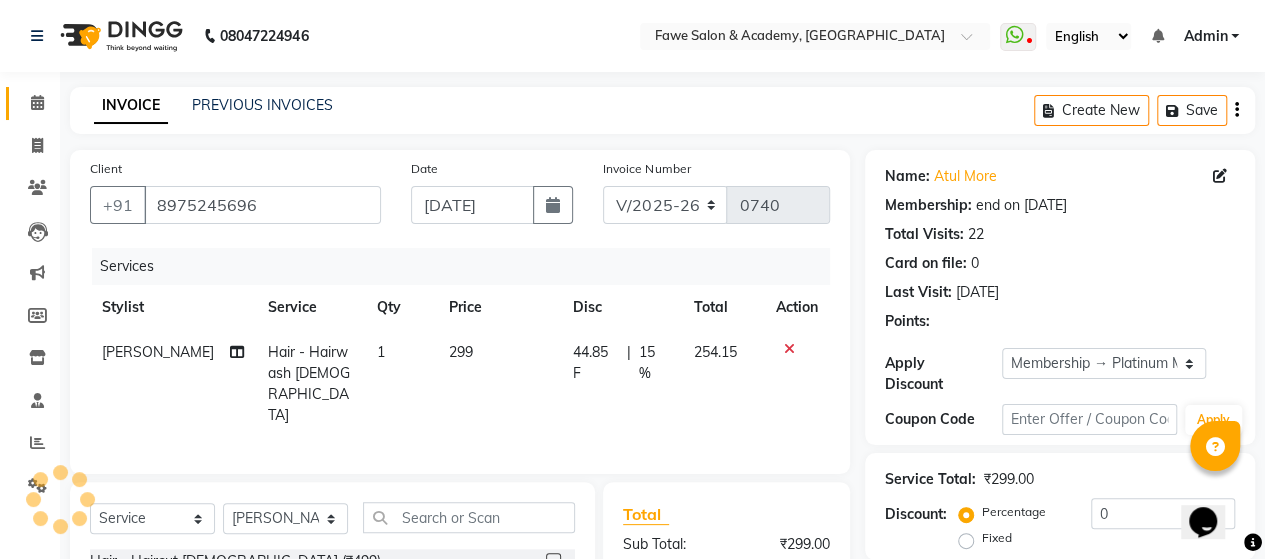 type on "15" 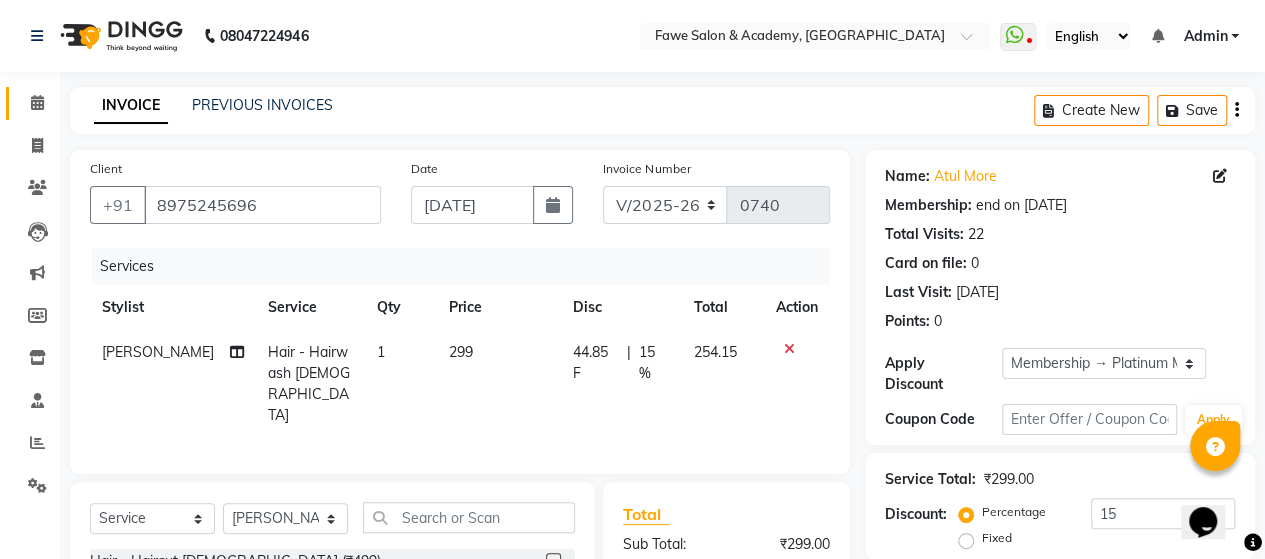 scroll, scrollTop: 241, scrollLeft: 0, axis: vertical 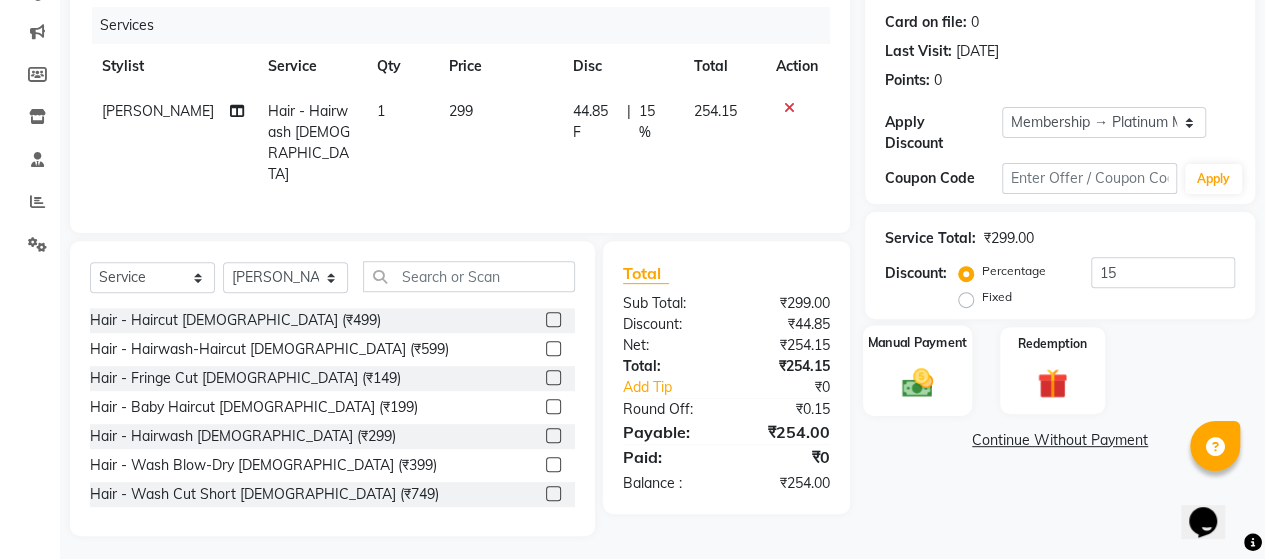 click 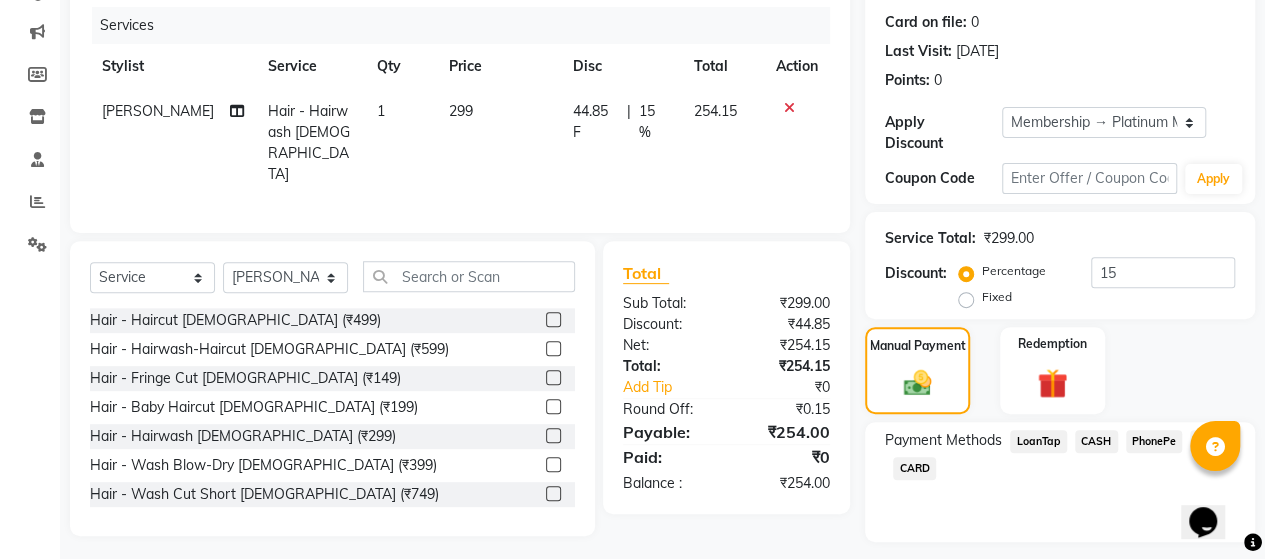 scroll, scrollTop: 294, scrollLeft: 0, axis: vertical 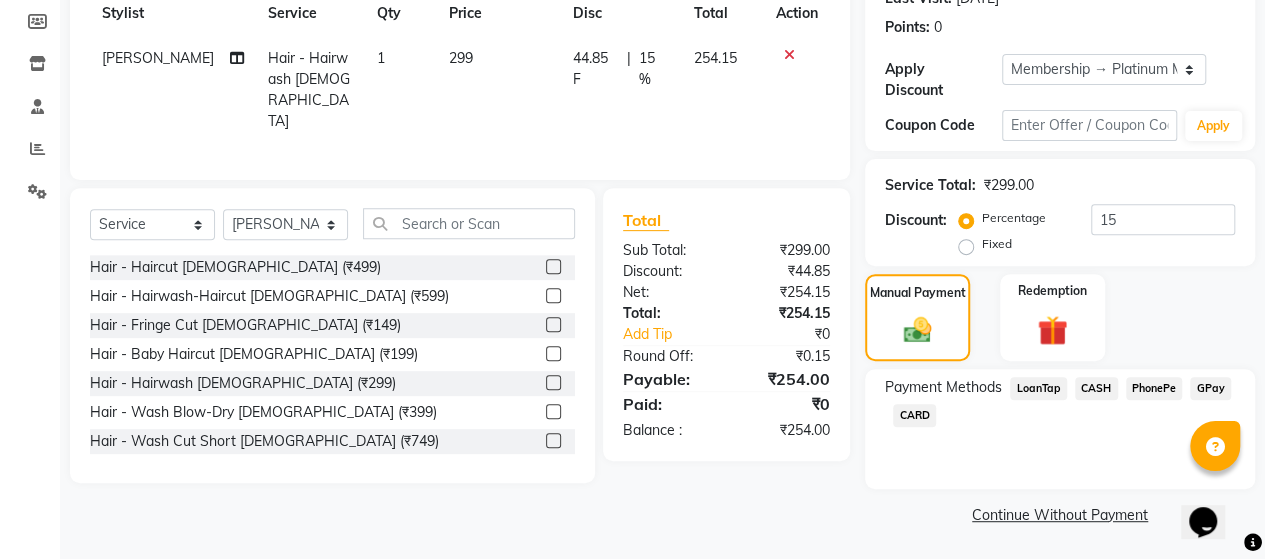 click on "GPay" 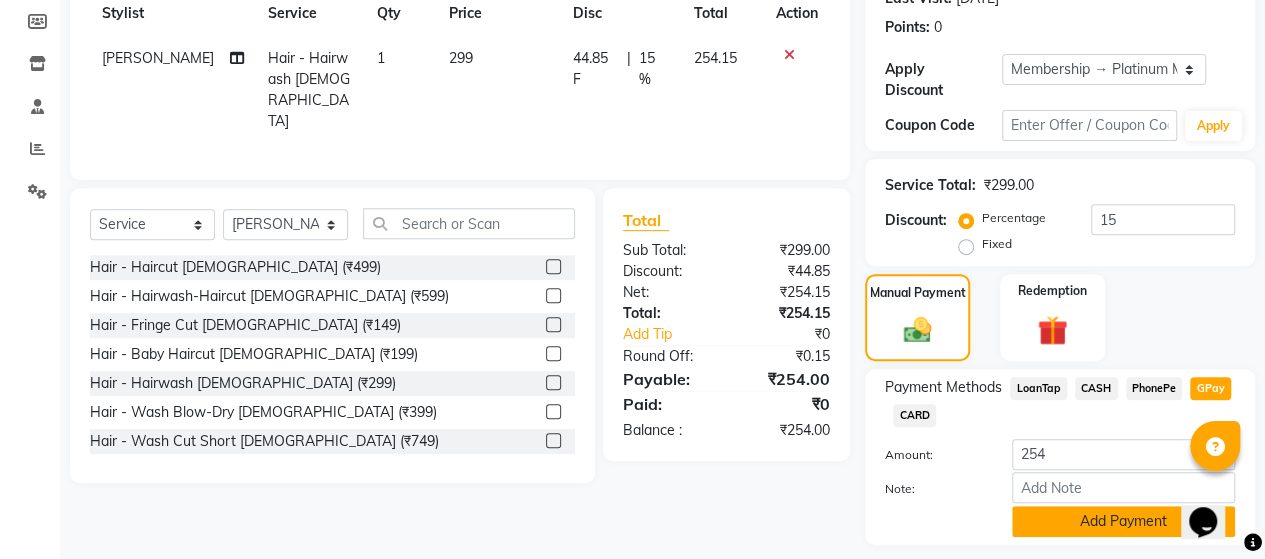 click on "Add Payment" 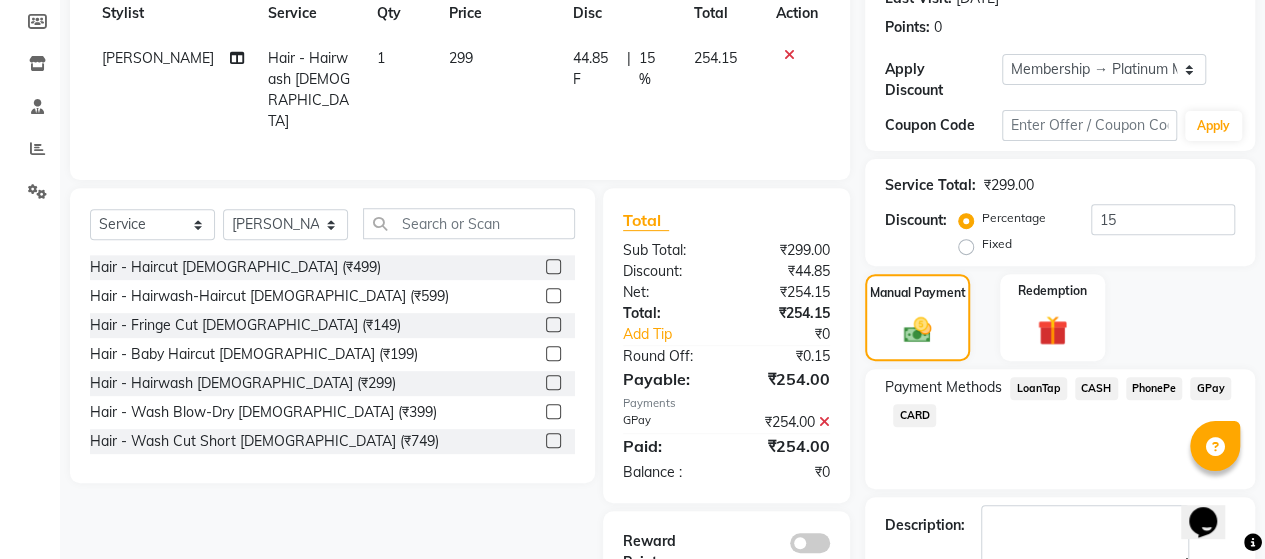 scroll, scrollTop: 406, scrollLeft: 0, axis: vertical 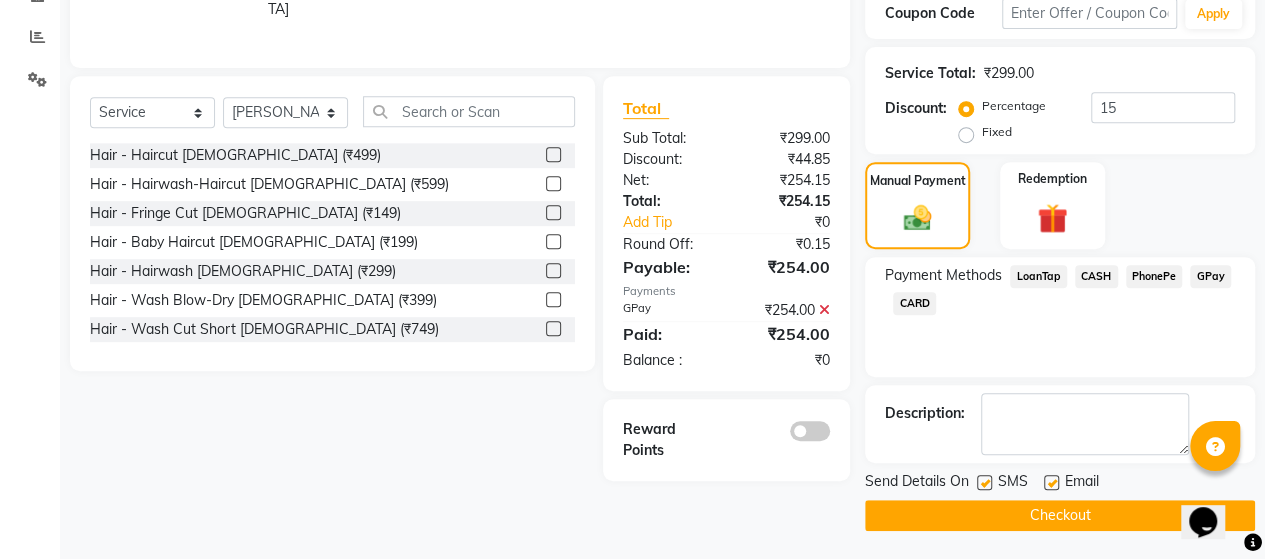 click on "Checkout" 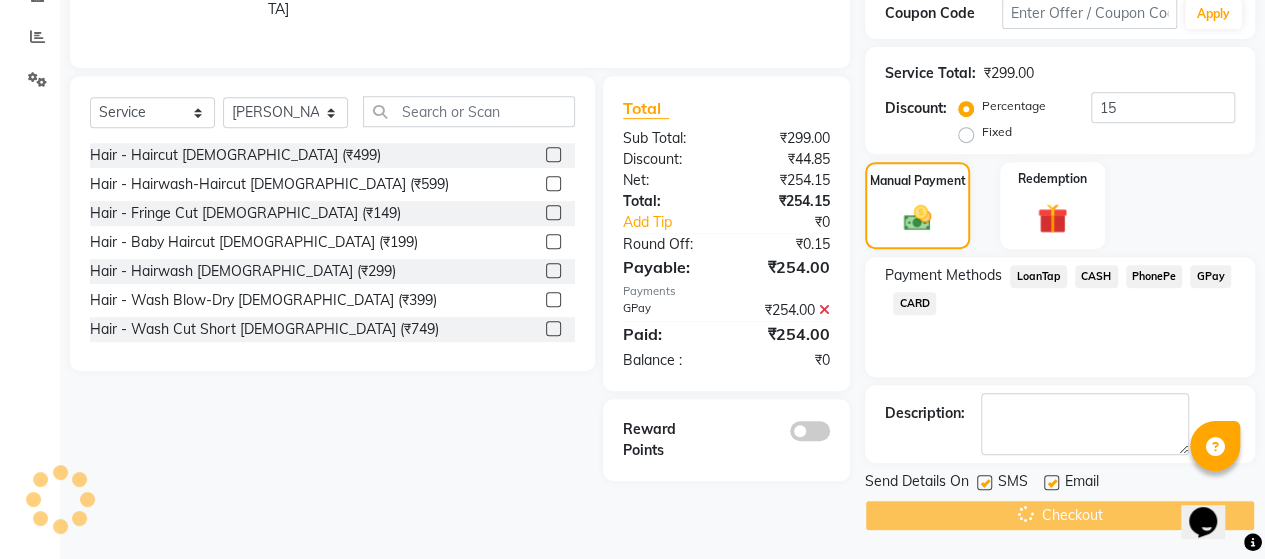 click 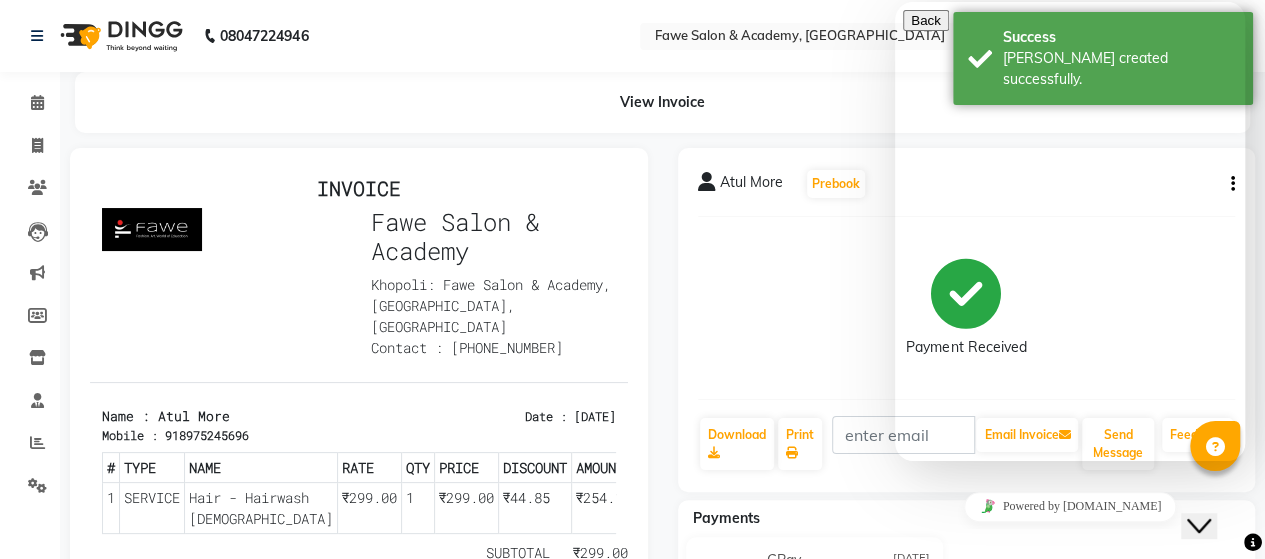 scroll, scrollTop: 0, scrollLeft: 0, axis: both 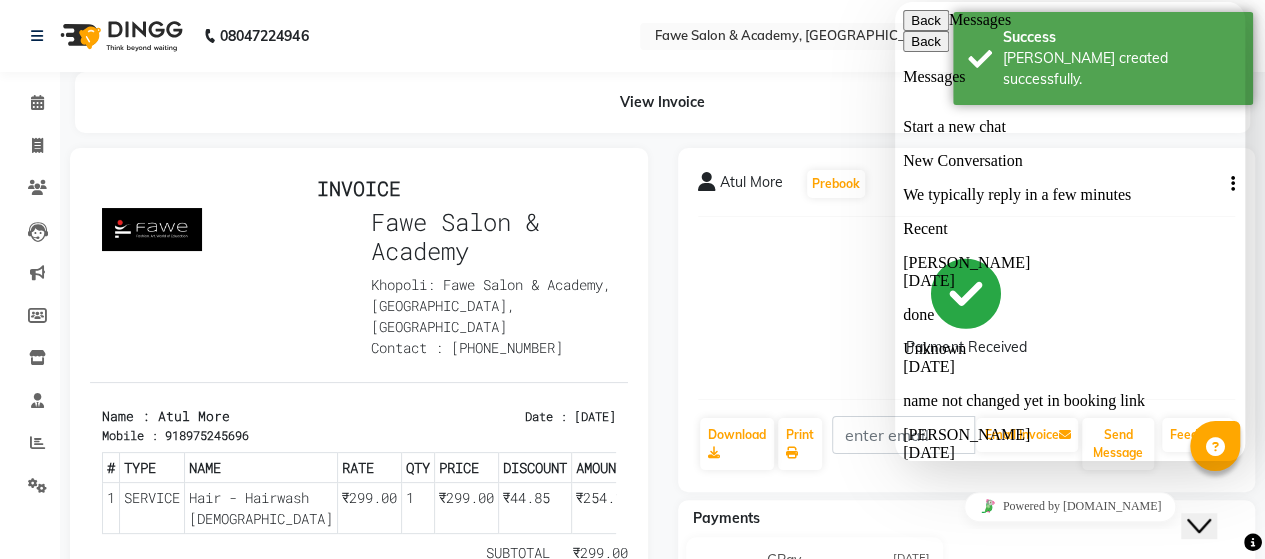 click on "We typically reply in a few minutes" at bounding box center (1070, 195) 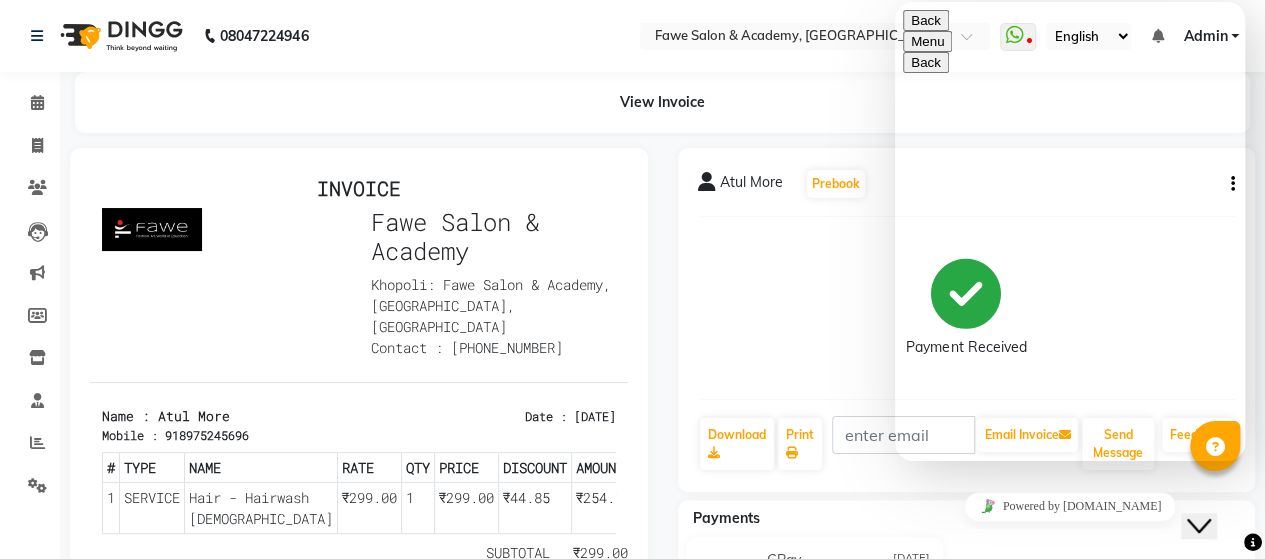 click at bounding box center [895, 2] 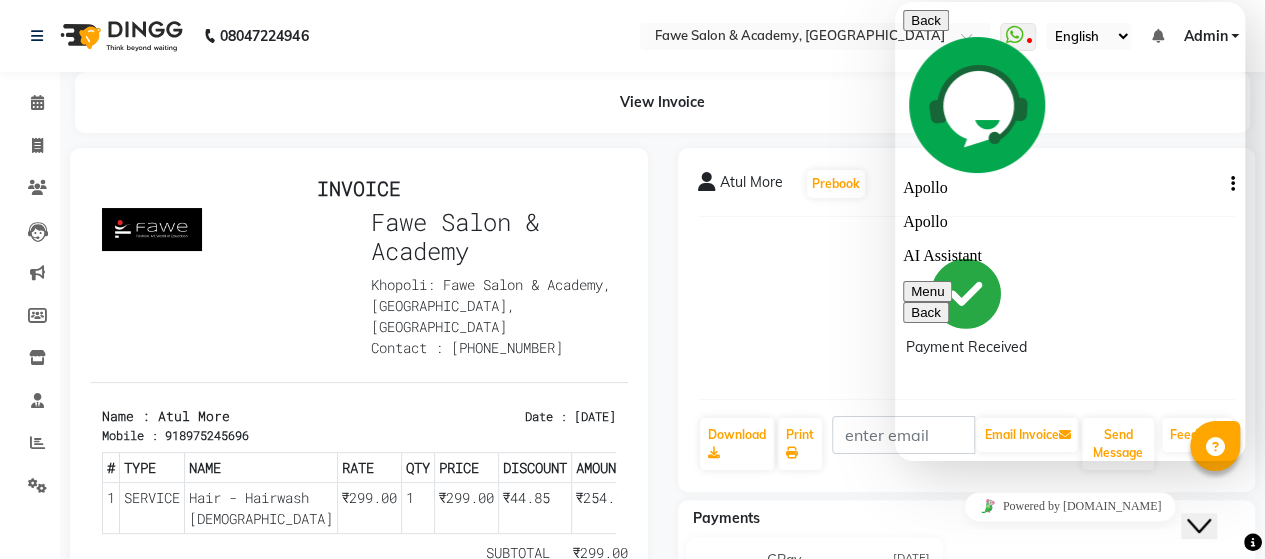 scroll, scrollTop: 28, scrollLeft: 0, axis: vertical 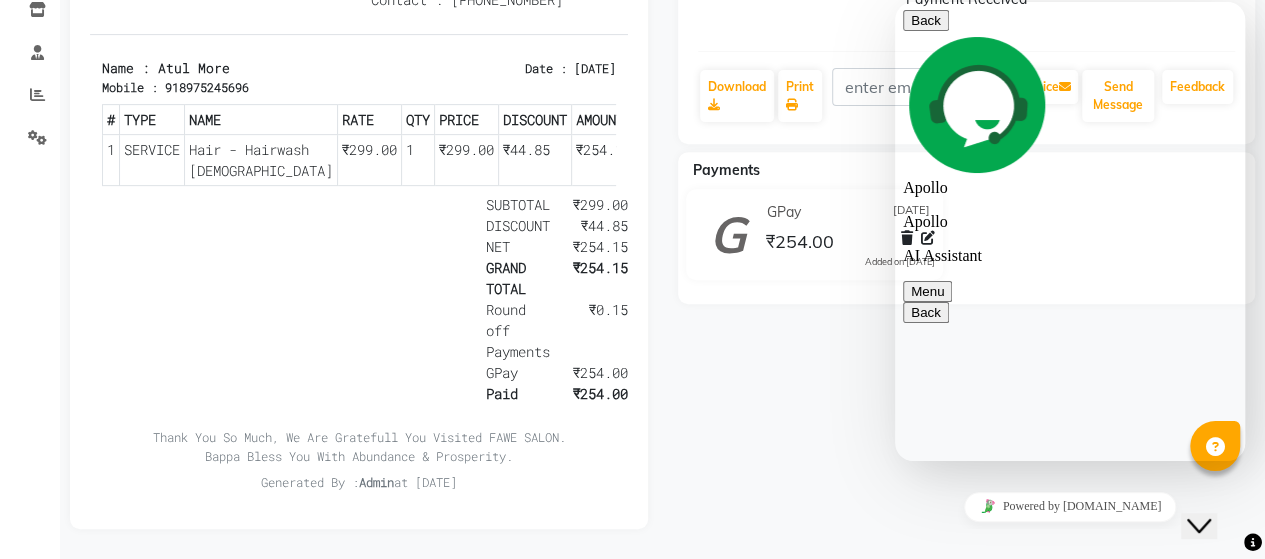 click on "Menu" at bounding box center (927, 291) 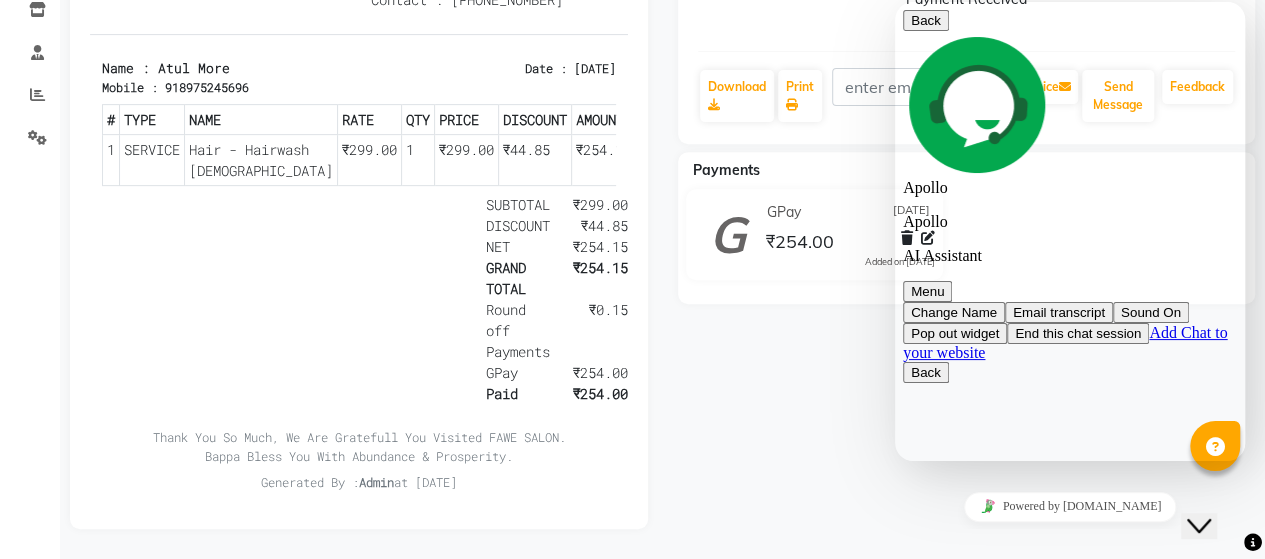 click on "Menu" at bounding box center (927, 291) 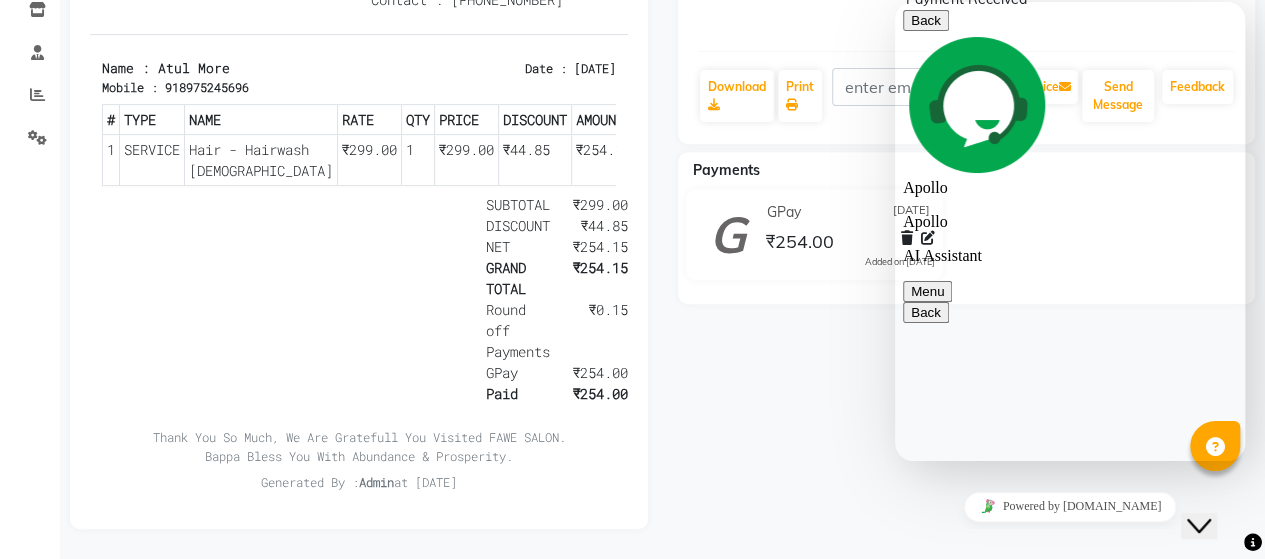 click on "Back" at bounding box center (926, 20) 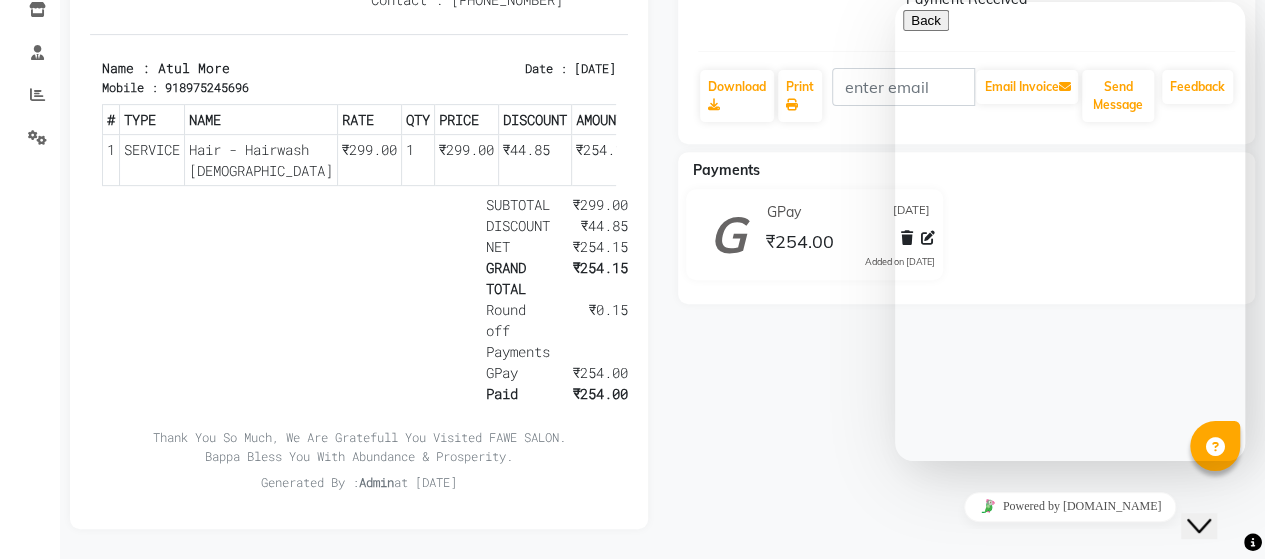 click on "Atul More  Prebook   Payment Received  Download  Print   Email Invoice   Send Message Feedback  Payments GPay 01-07-2025 ₹254.00  Added on 01-07-2025" 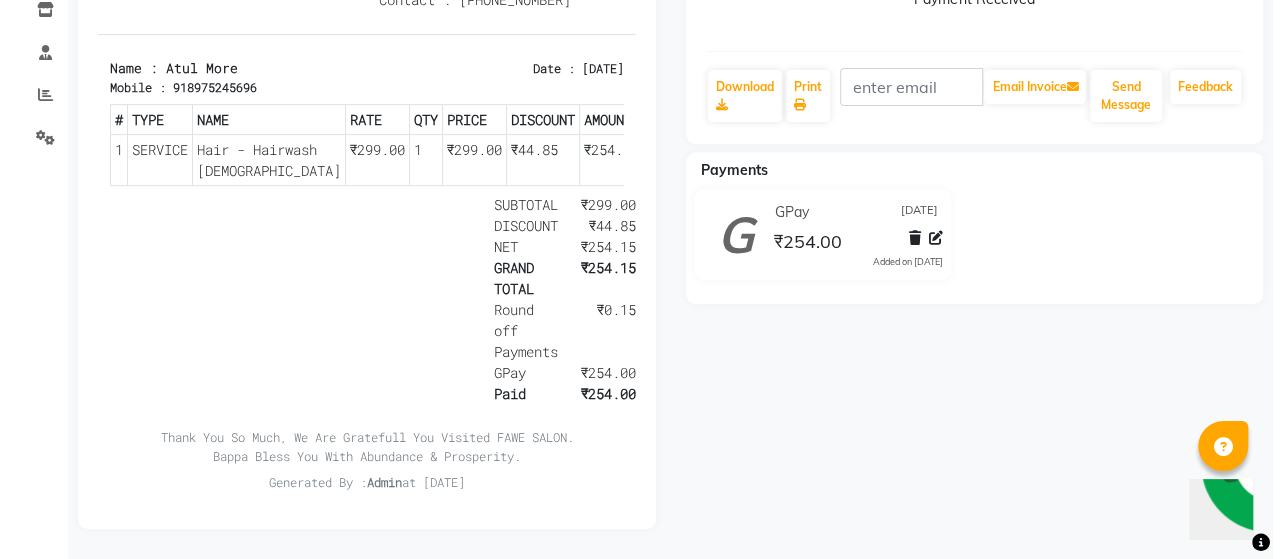 scroll, scrollTop: 0, scrollLeft: 0, axis: both 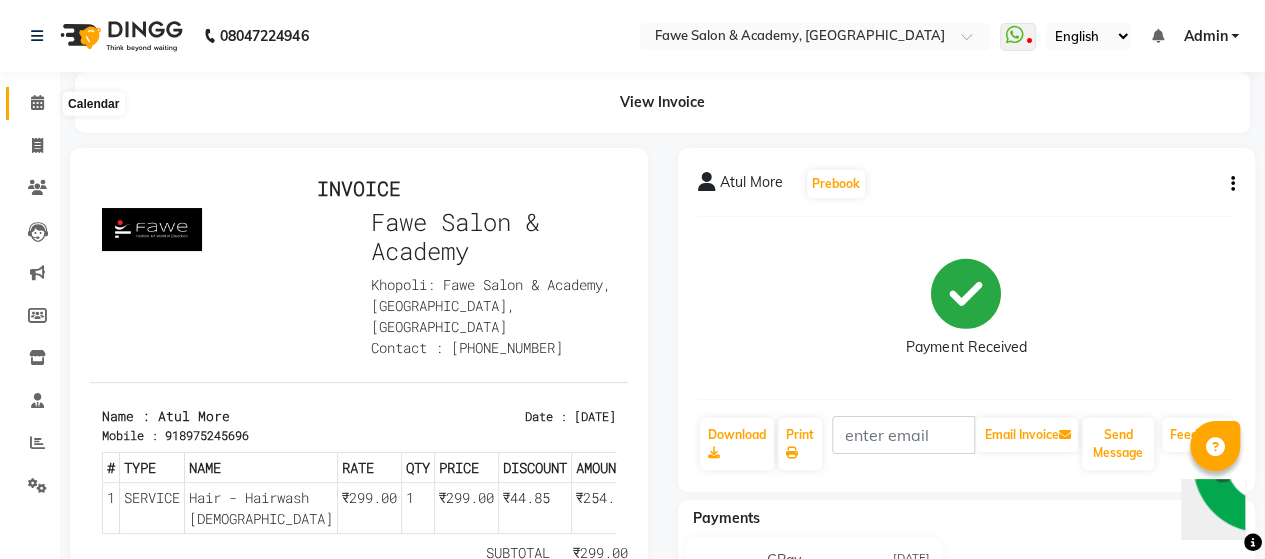 click 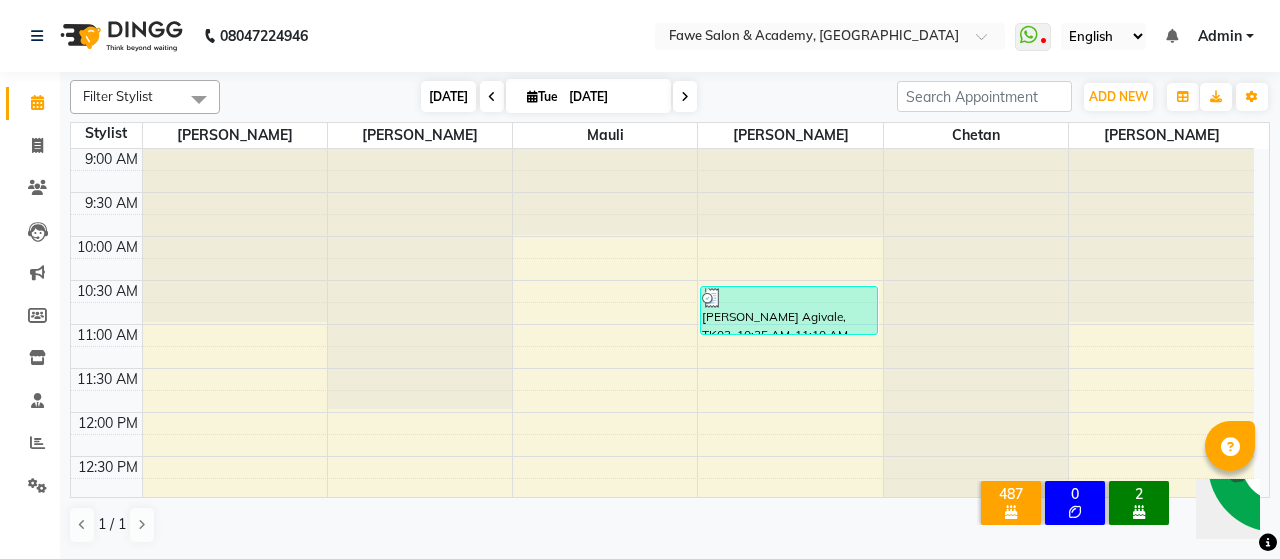 click on "[DATE]" at bounding box center [448, 96] 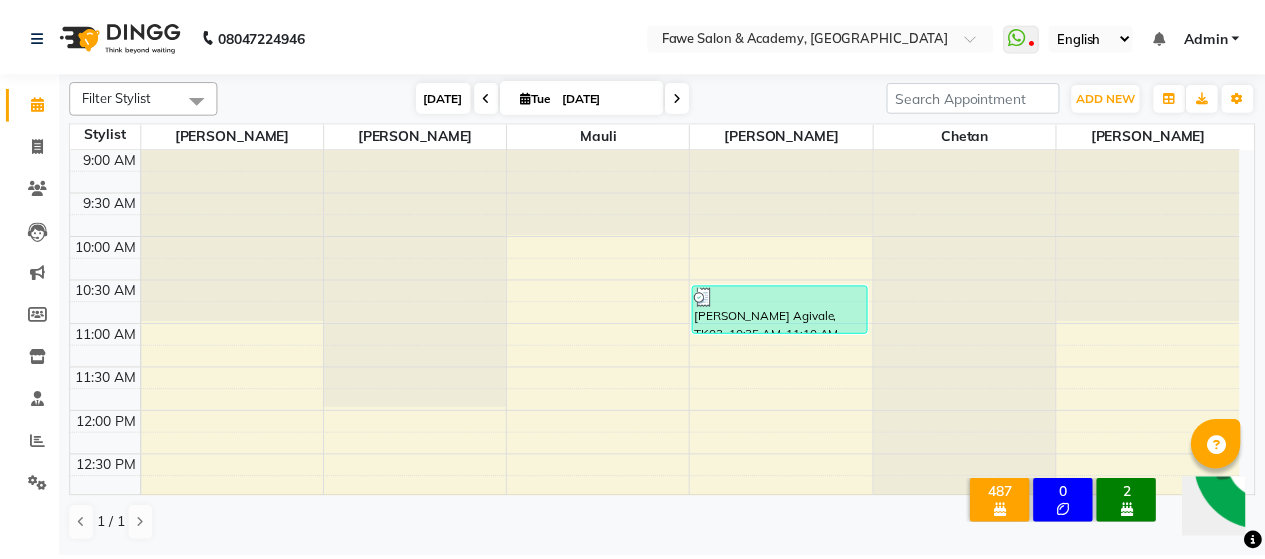 scroll, scrollTop: 521, scrollLeft: 0, axis: vertical 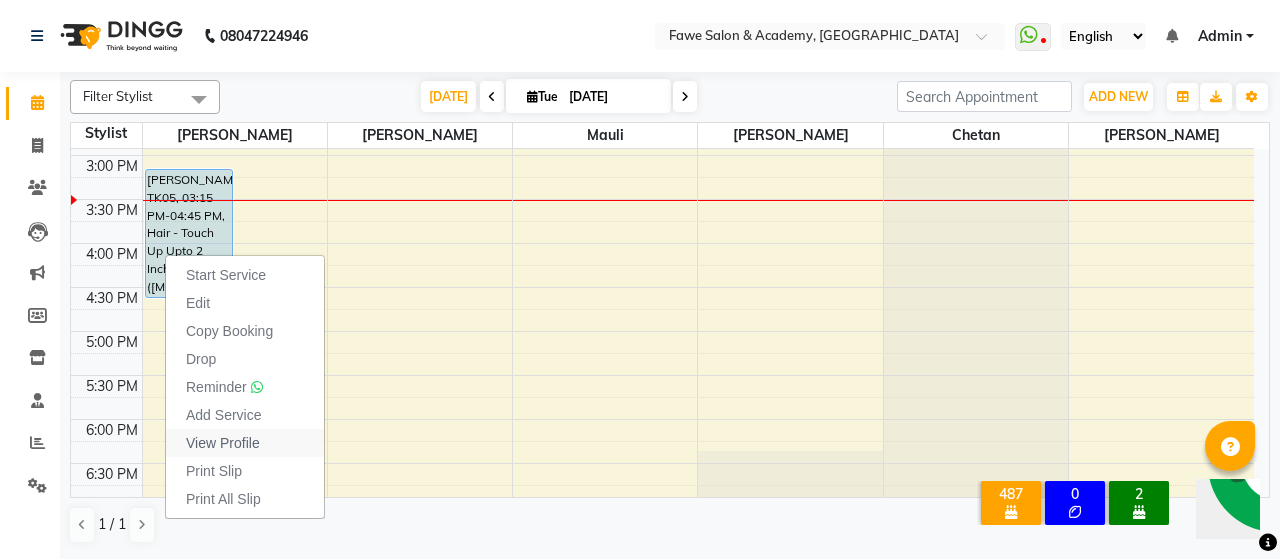 click on "View Profile" at bounding box center (223, 443) 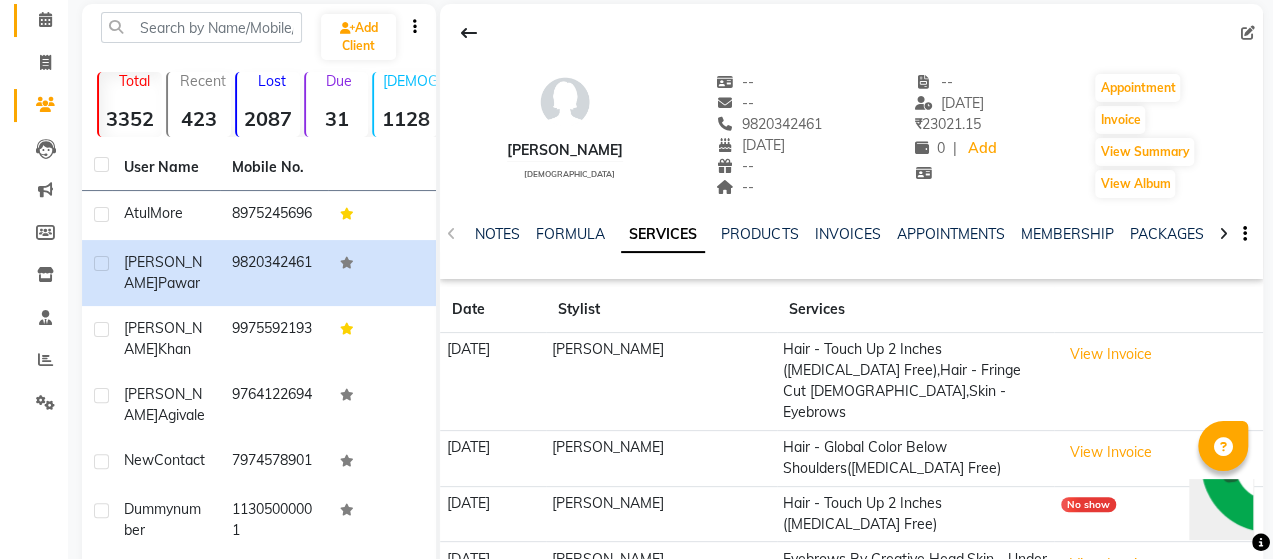scroll, scrollTop: 0, scrollLeft: 0, axis: both 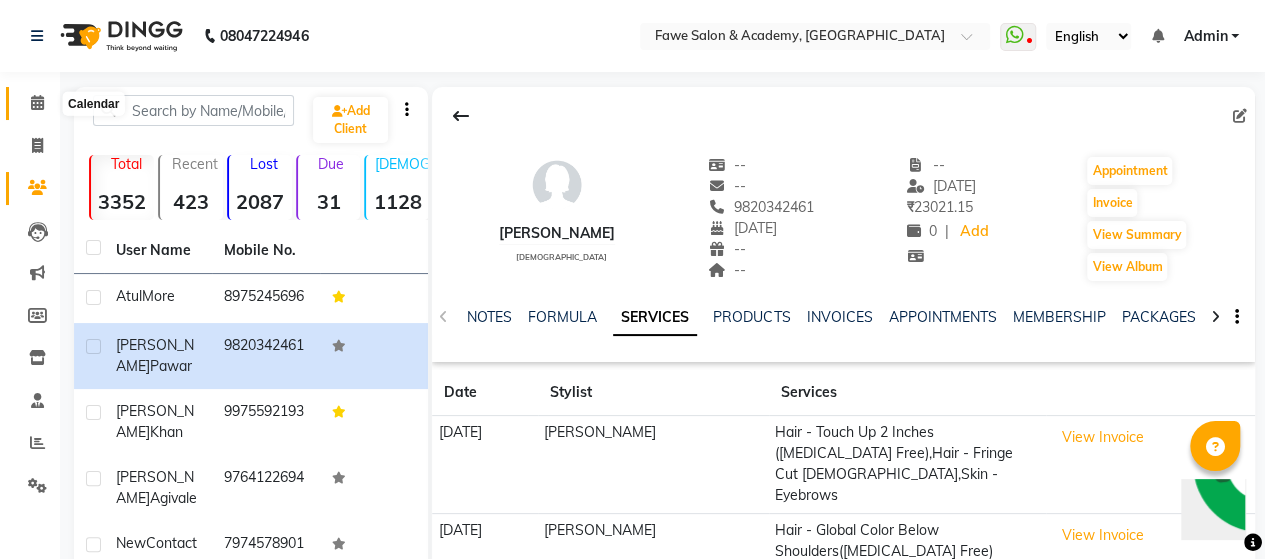 click 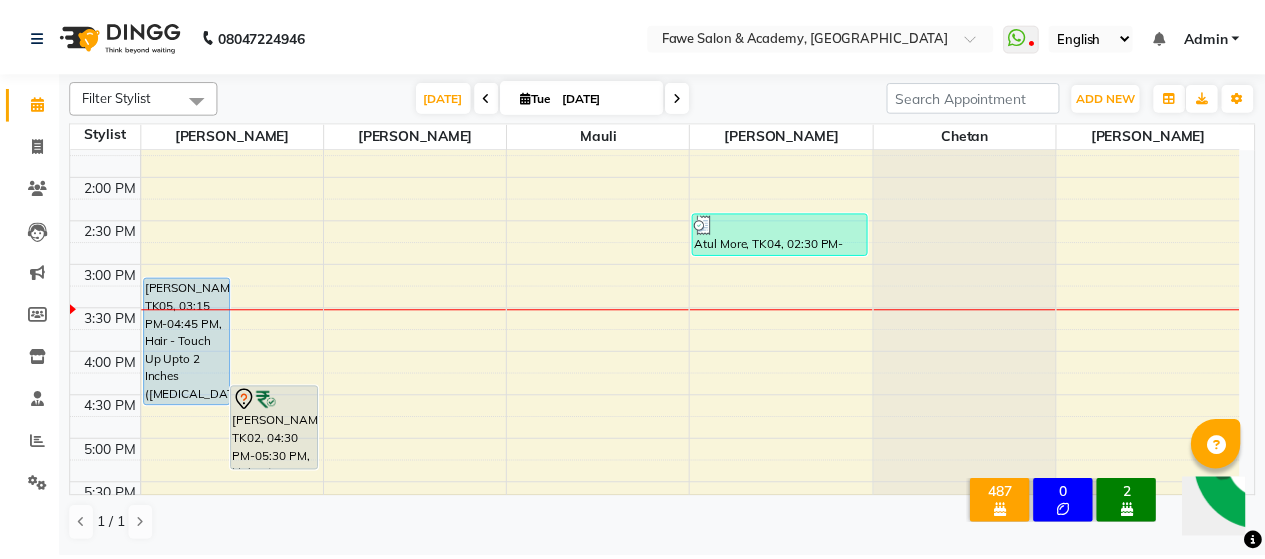 scroll, scrollTop: 416, scrollLeft: 0, axis: vertical 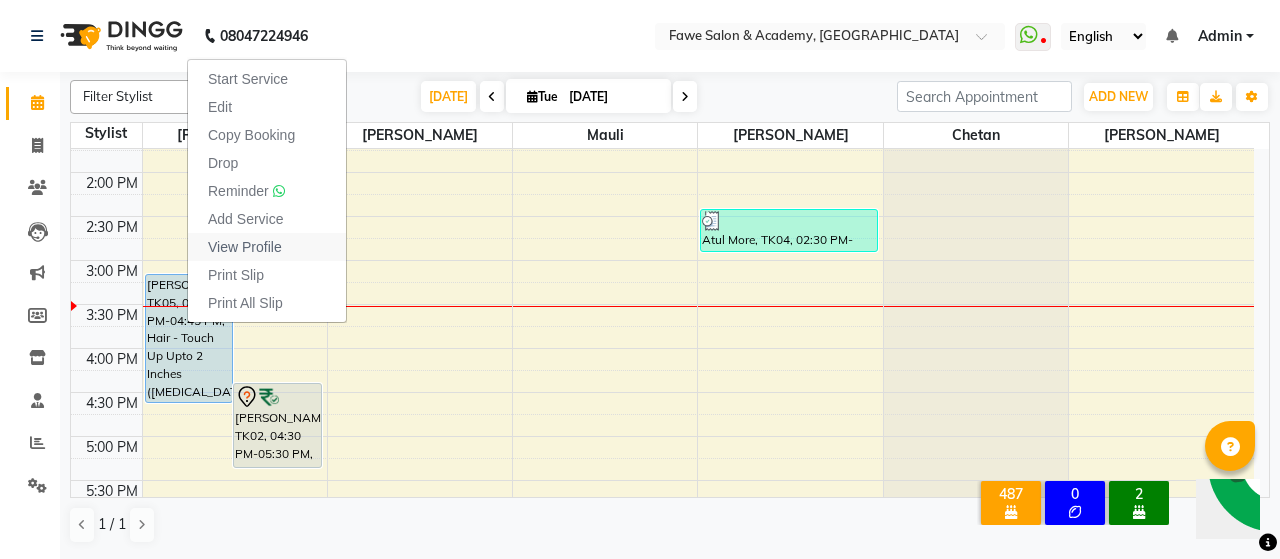 click on "View Profile" at bounding box center (245, 247) 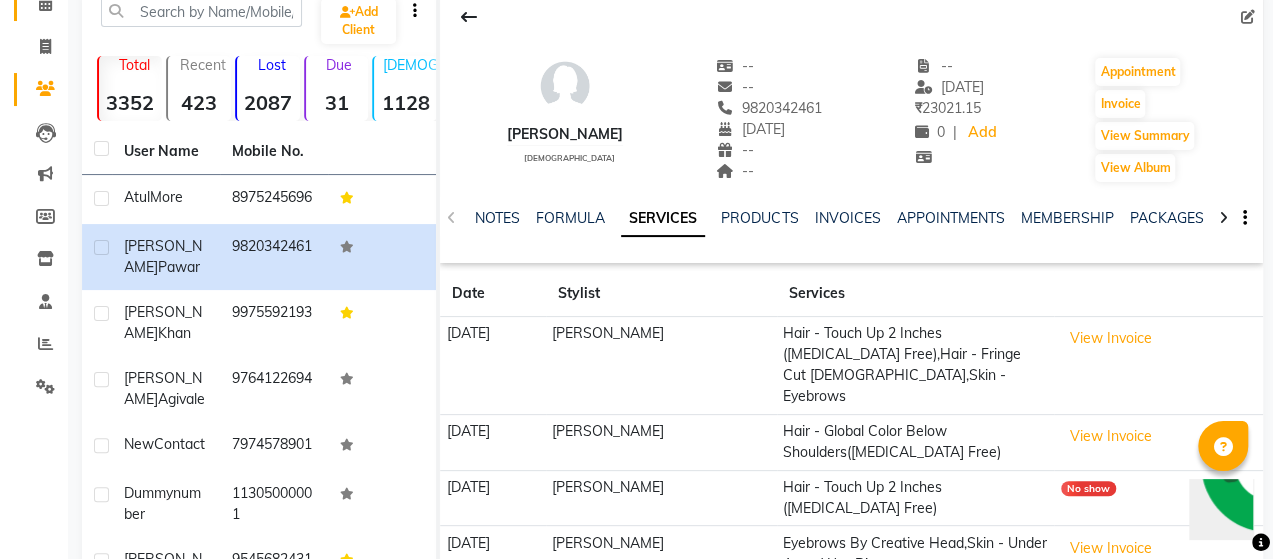 scroll, scrollTop: 100, scrollLeft: 0, axis: vertical 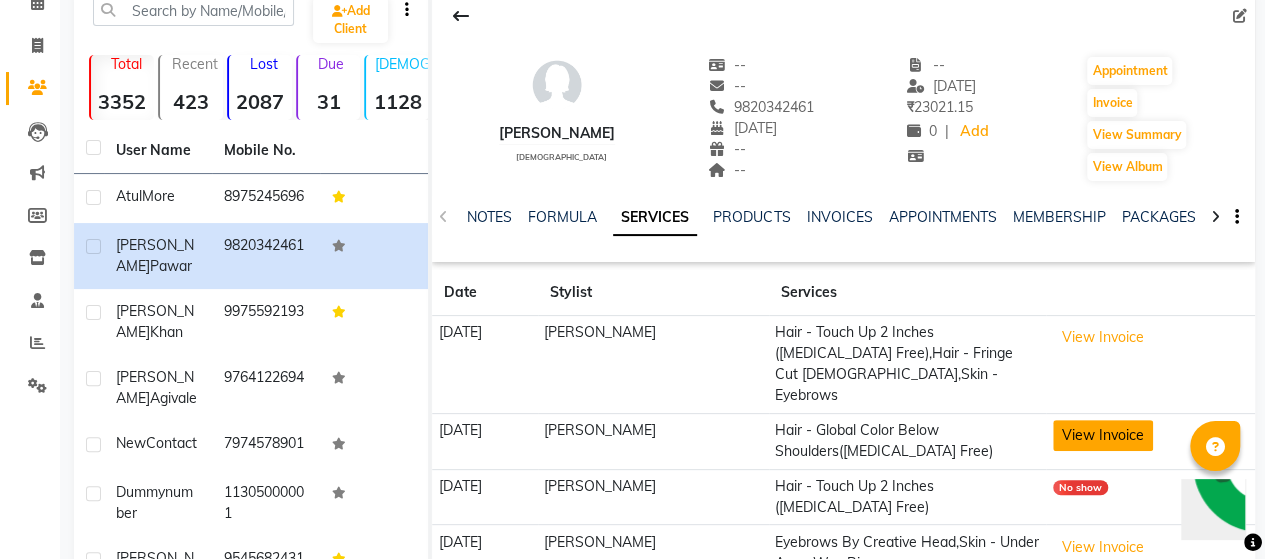 click on "View Invoice" 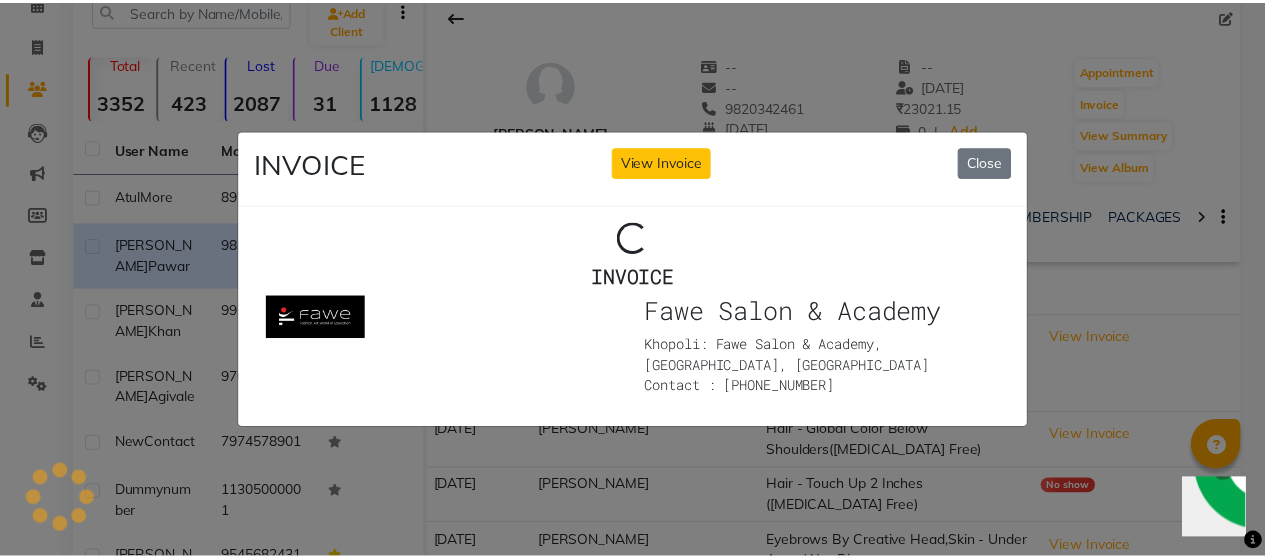 scroll, scrollTop: 0, scrollLeft: 0, axis: both 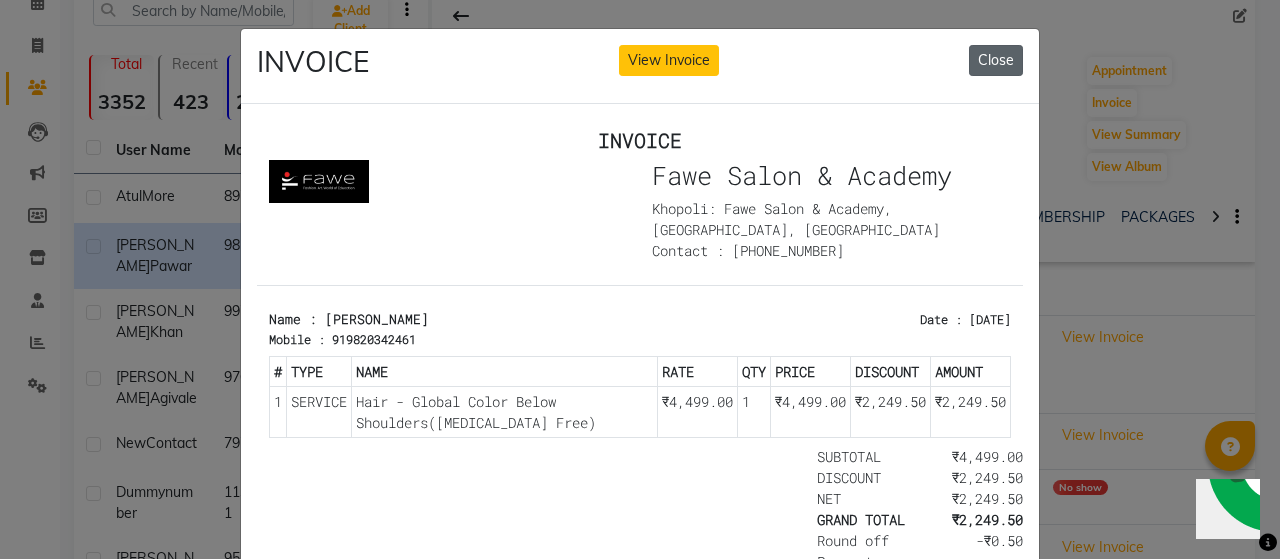 click on "Close" 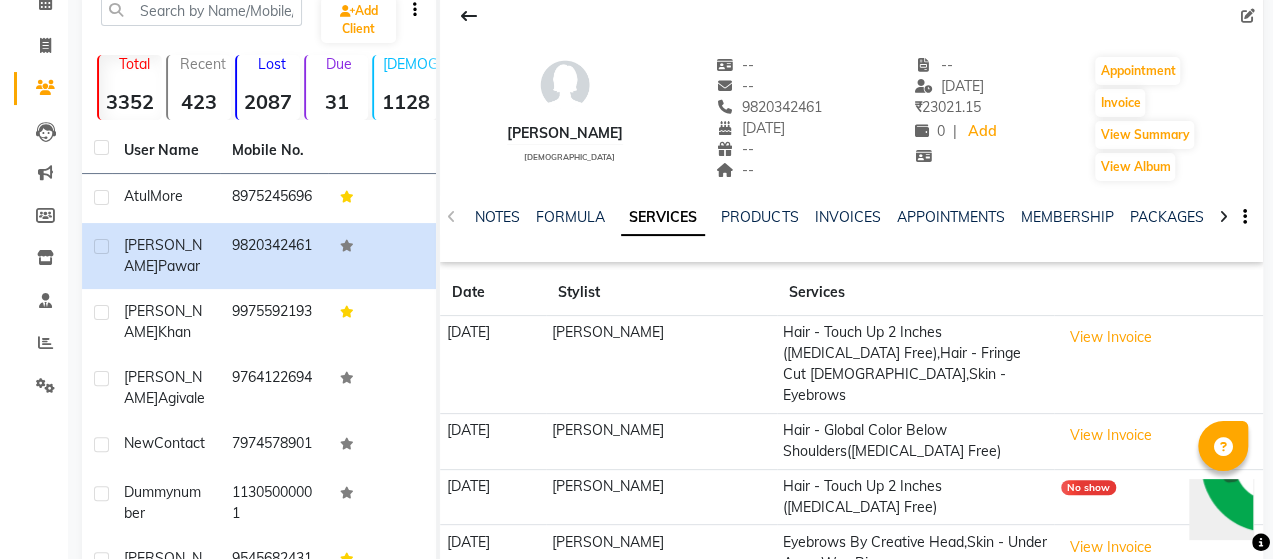 scroll, scrollTop: 0, scrollLeft: 0, axis: both 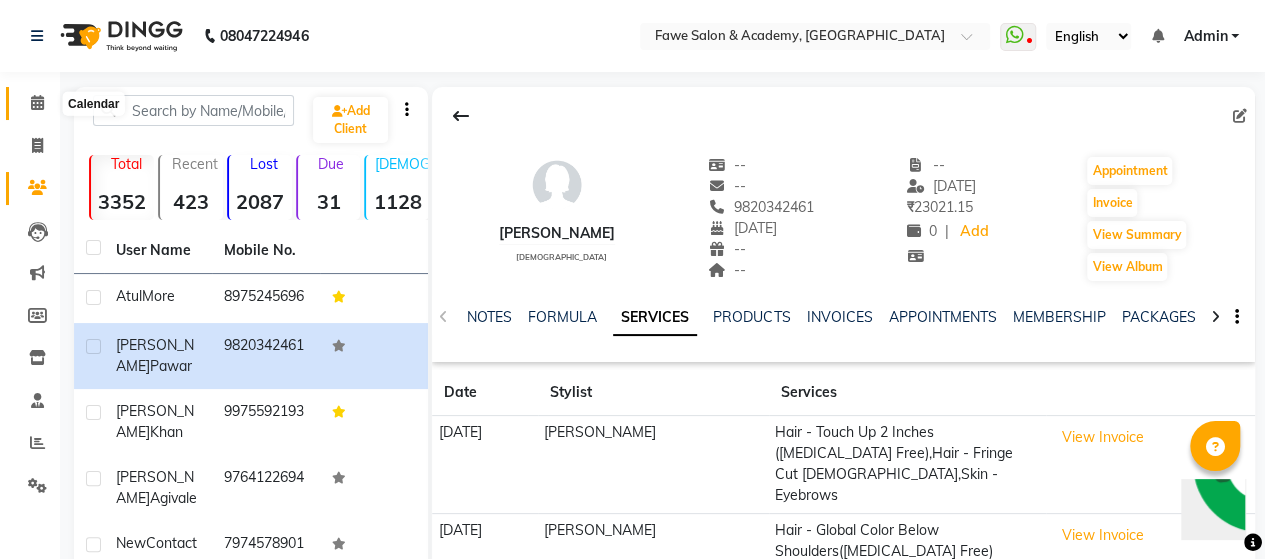 click 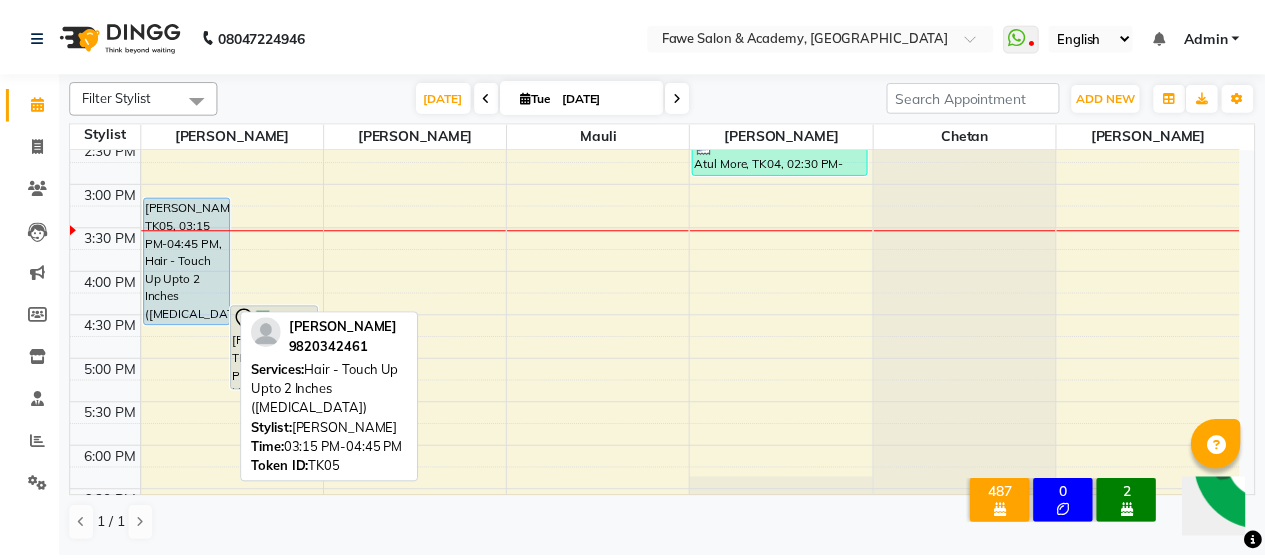 scroll, scrollTop: 516, scrollLeft: 0, axis: vertical 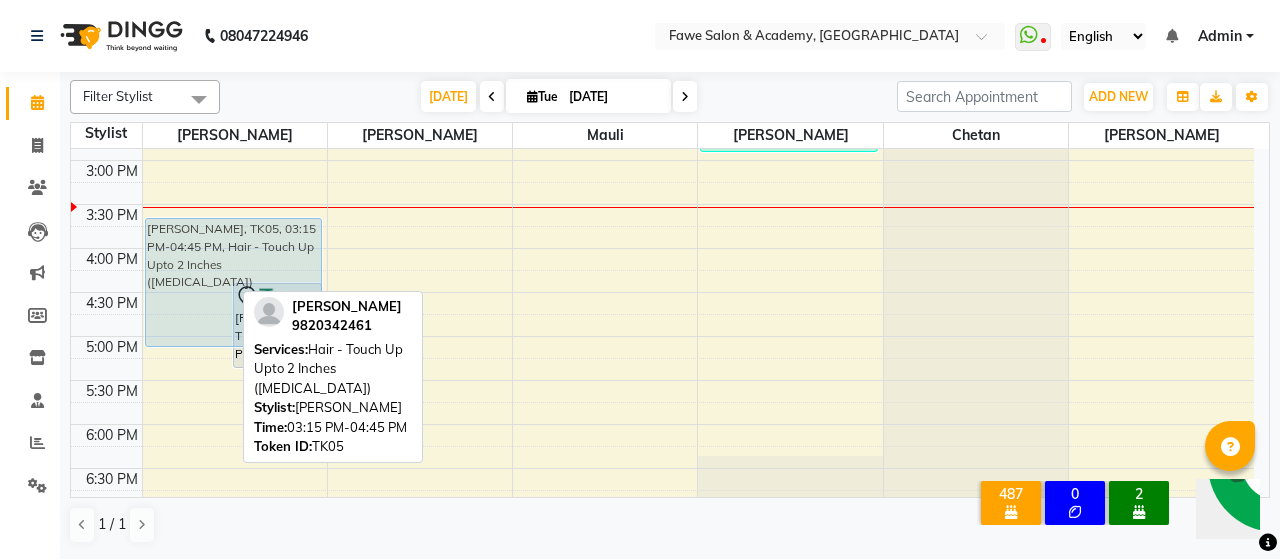 drag, startPoint x: 195, startPoint y: 279, endPoint x: 180, endPoint y: 316, distance: 39.92493 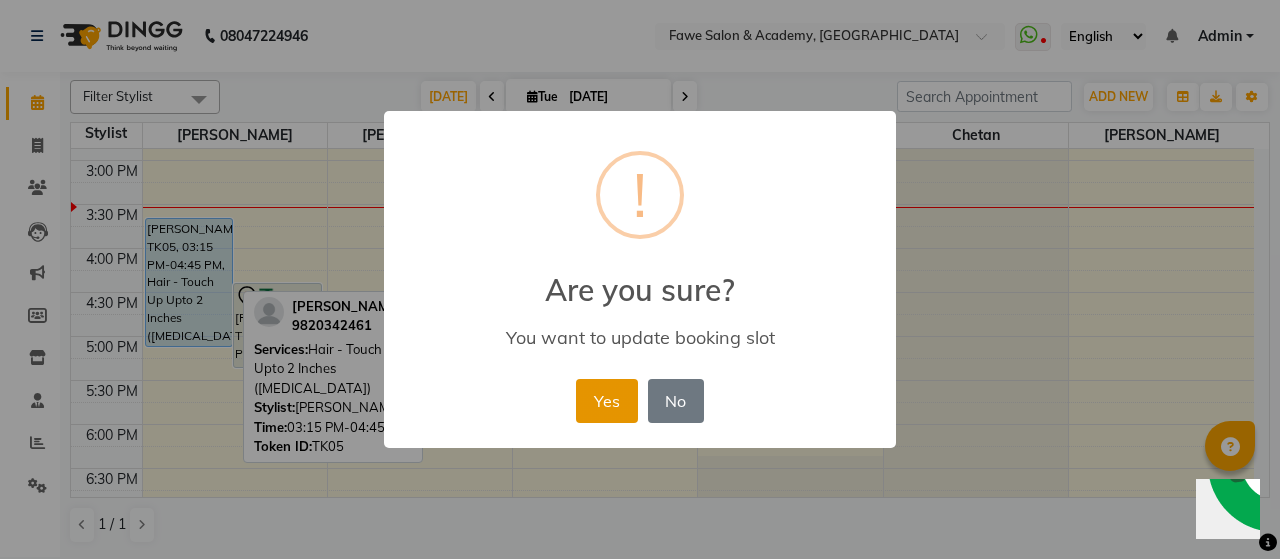 click on "Yes" at bounding box center [606, 401] 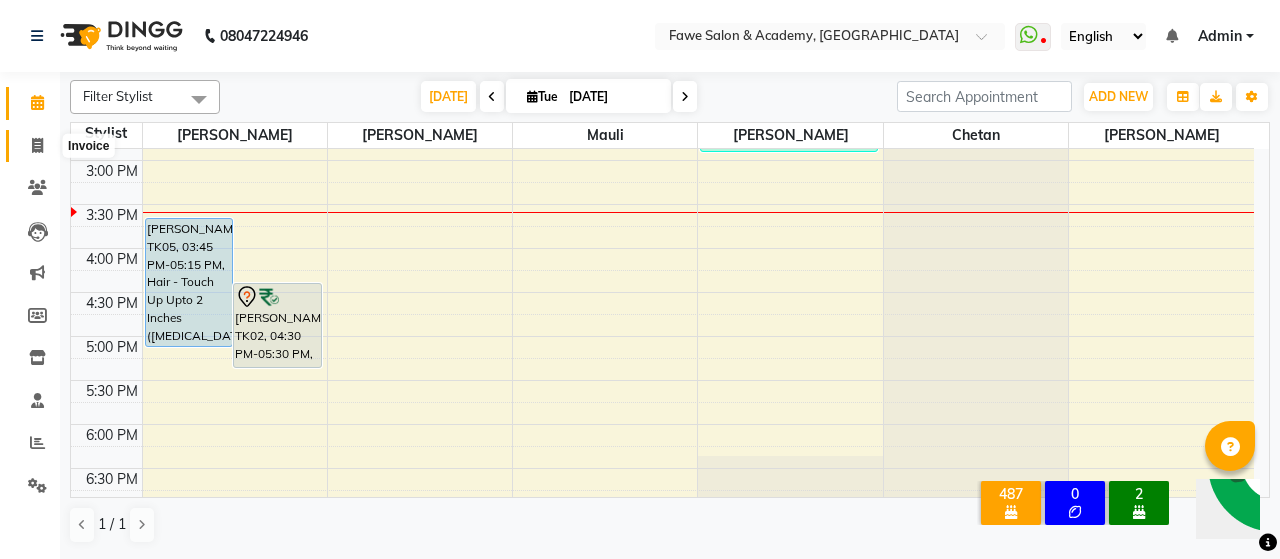 click 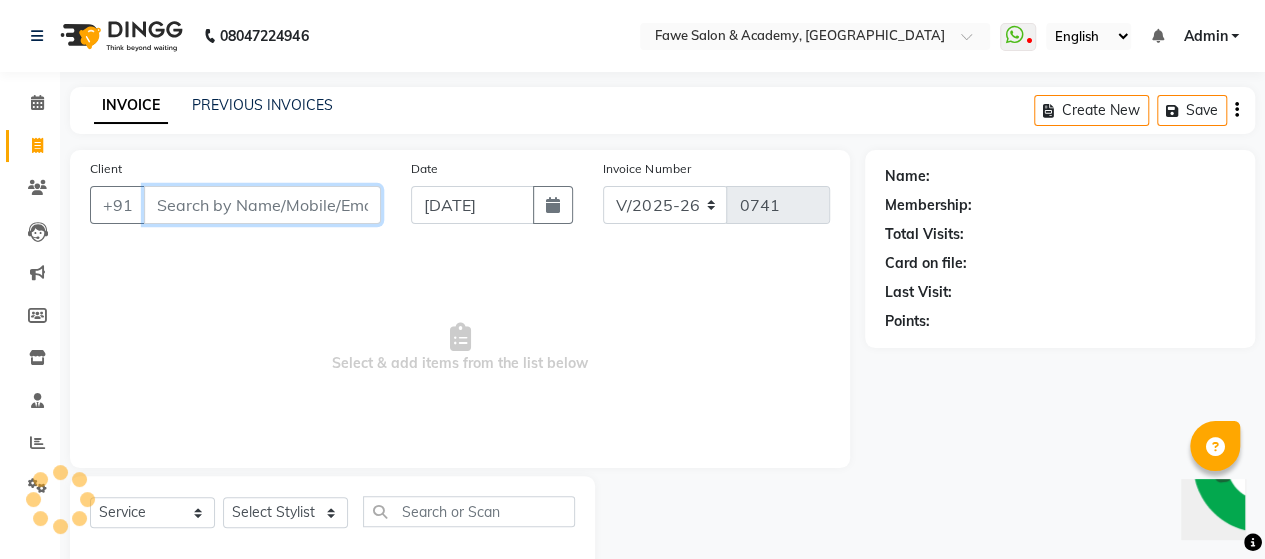 click on "Client" at bounding box center [262, 205] 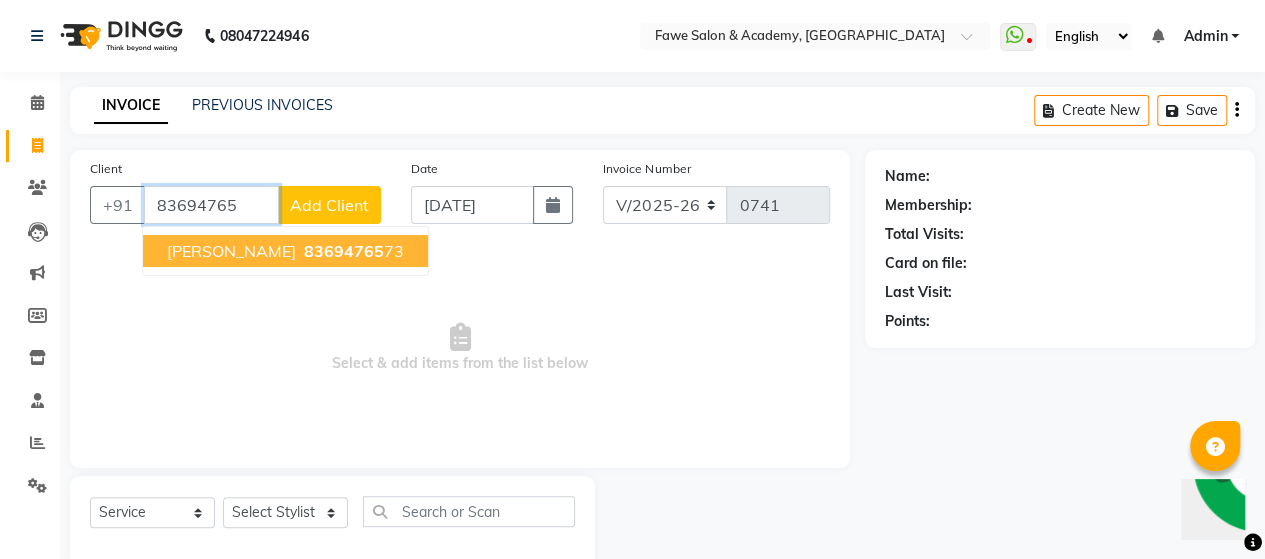 click on "83694765" at bounding box center [344, 251] 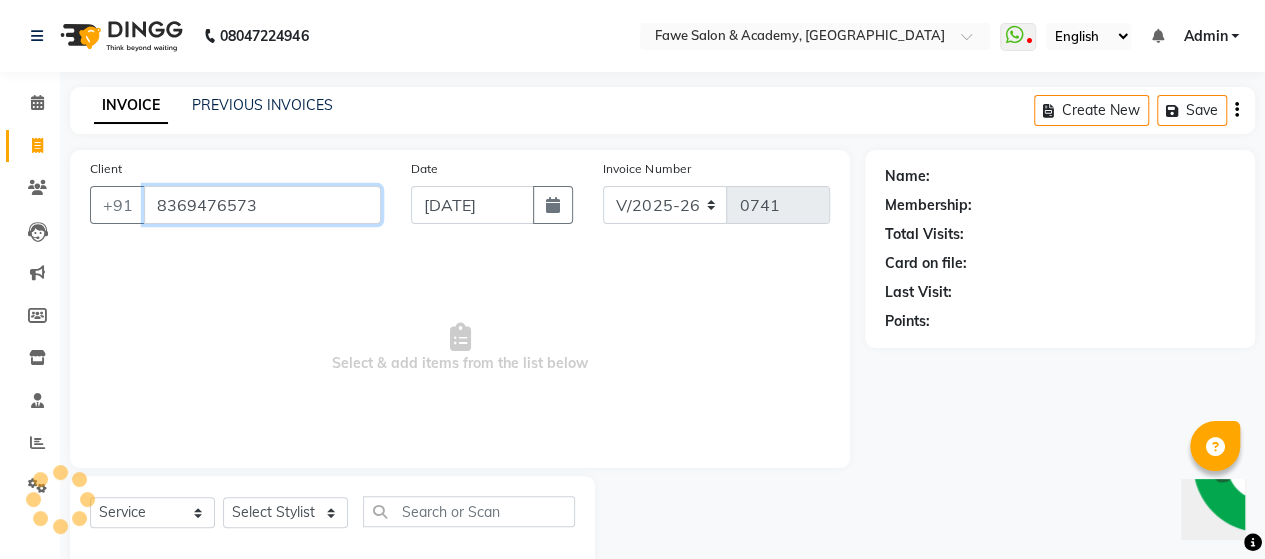 type on "8369476573" 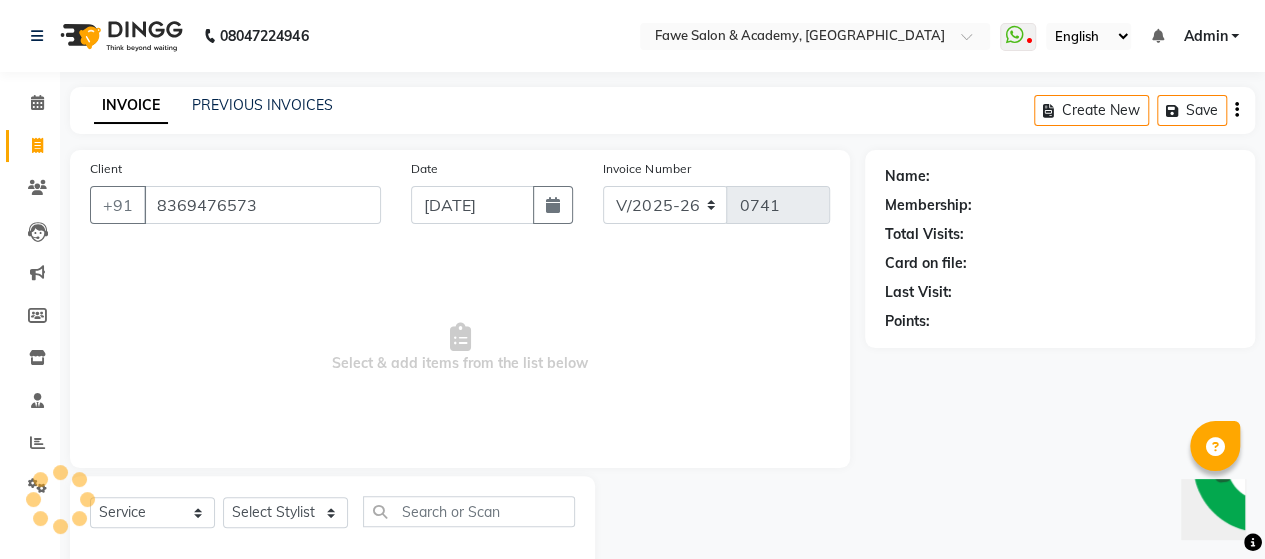 select on "1: Object" 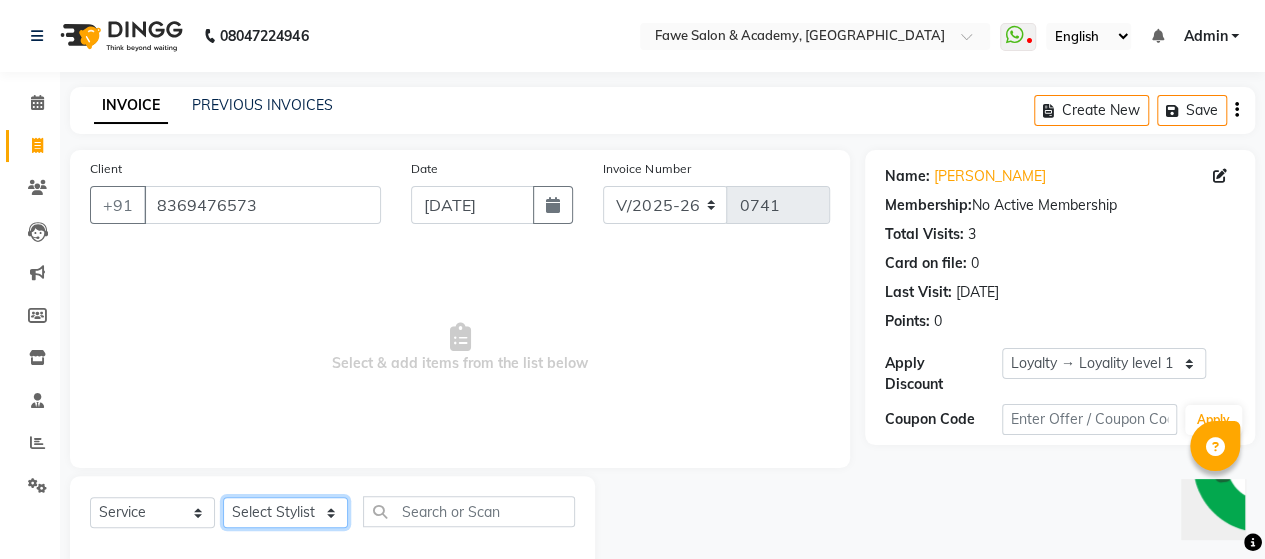 click on "Select Stylist [PERSON_NAME] Chetan [PERSON_NAME] [PERSON_NAME] [PERSON_NAME]" 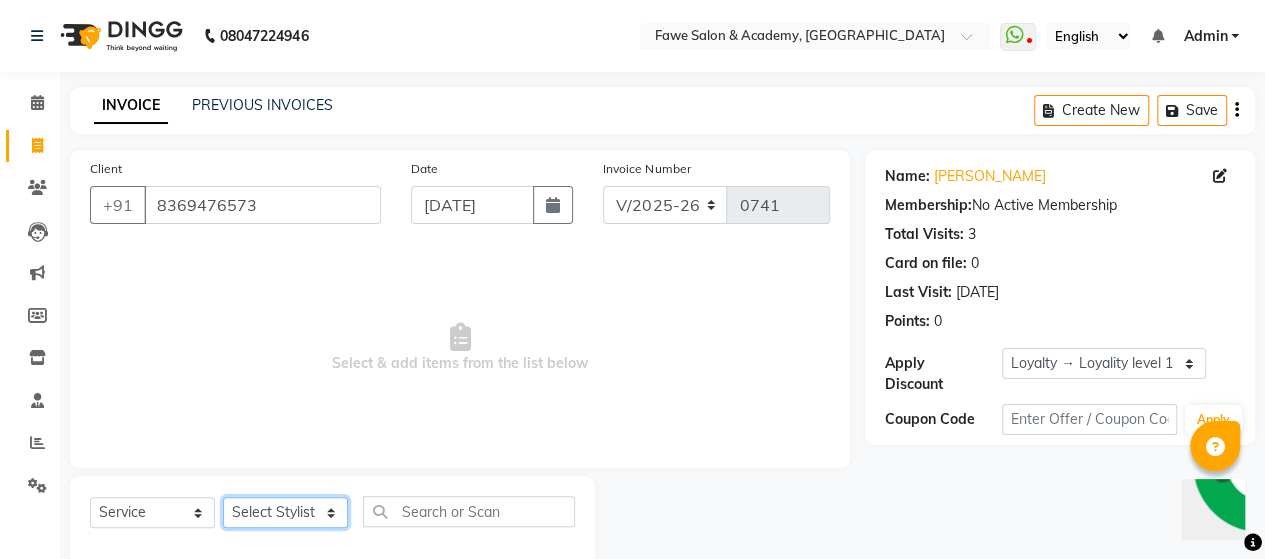 select on "14305" 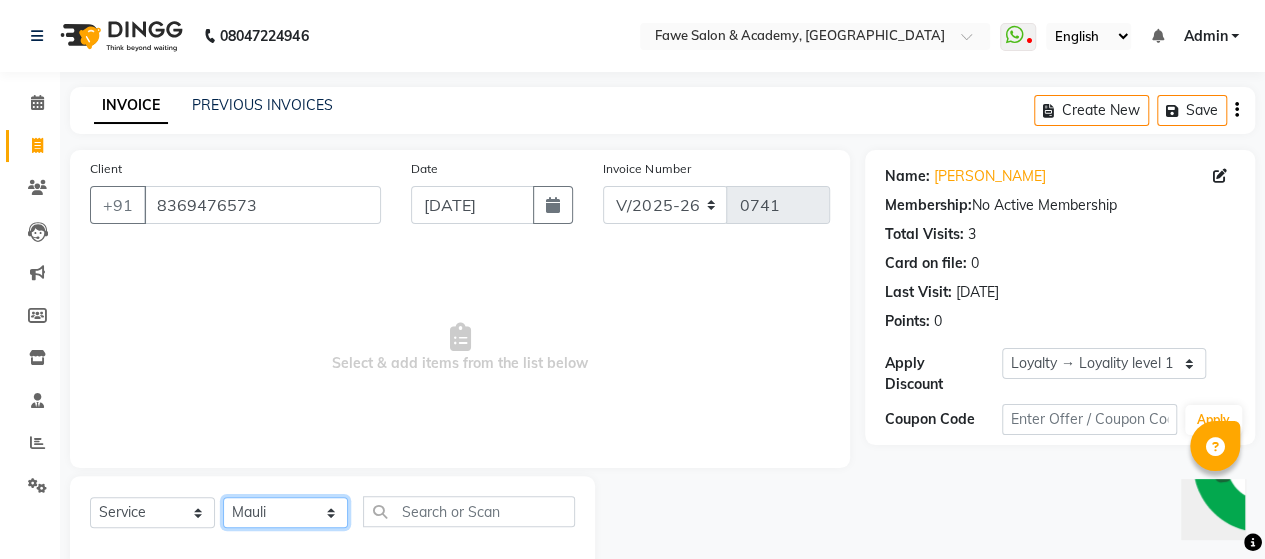 click on "Select Stylist [PERSON_NAME] Chetan [PERSON_NAME] [PERSON_NAME] [PERSON_NAME]" 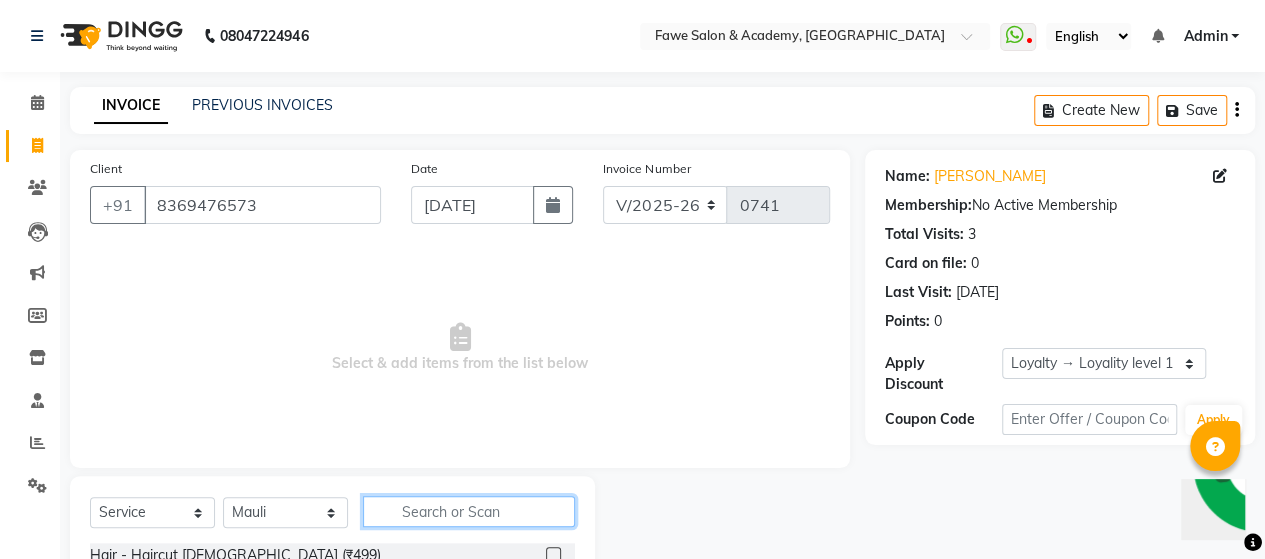 click 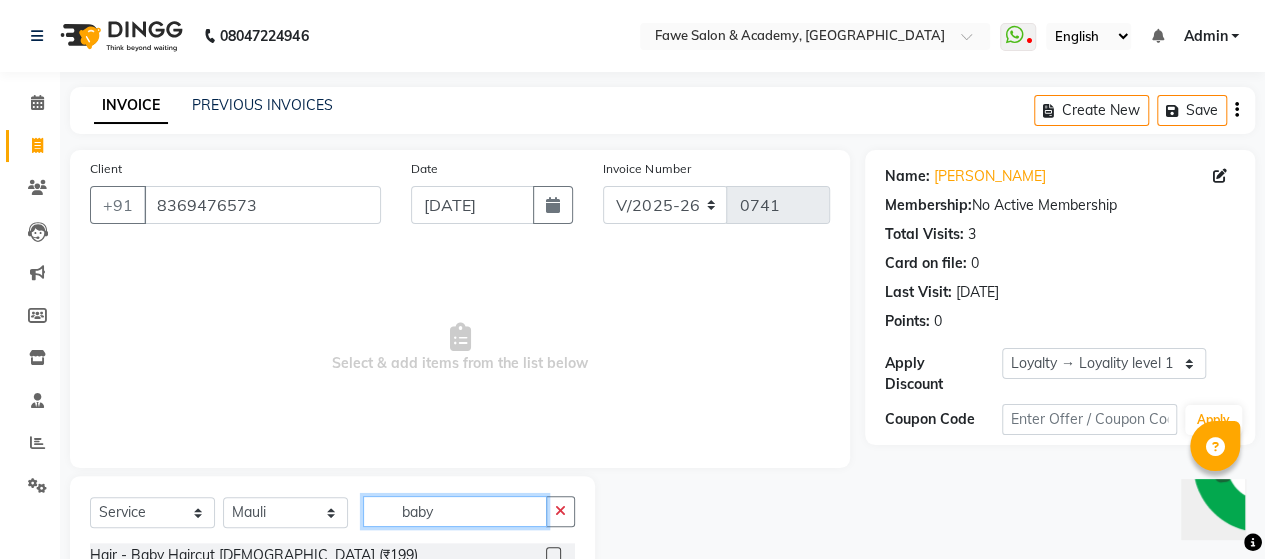 scroll, scrollTop: 70, scrollLeft: 0, axis: vertical 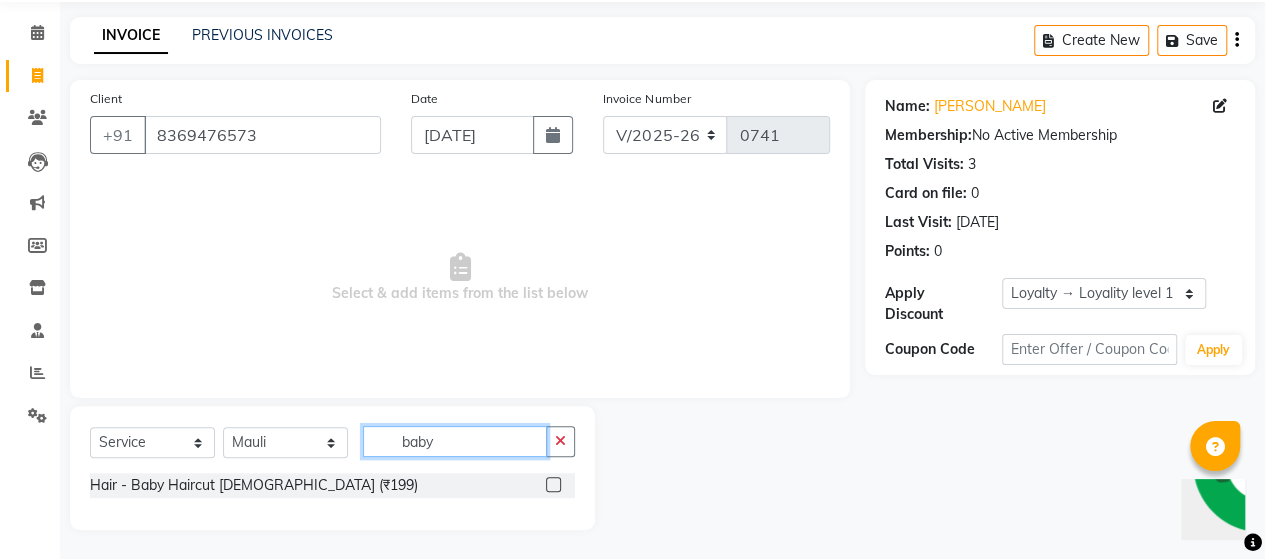 type on "baby" 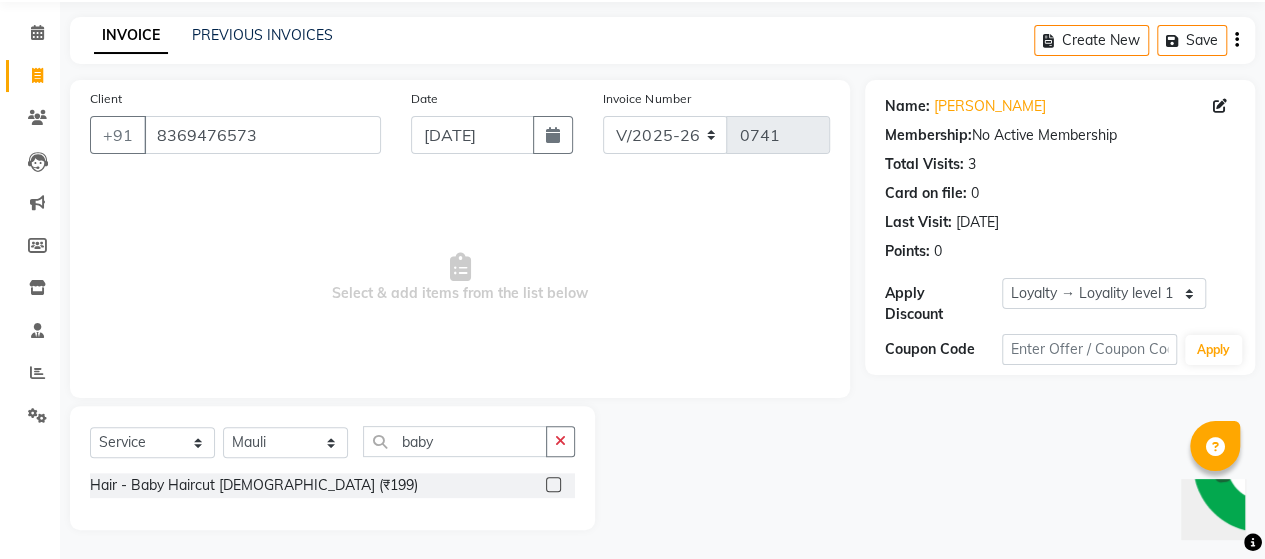 click 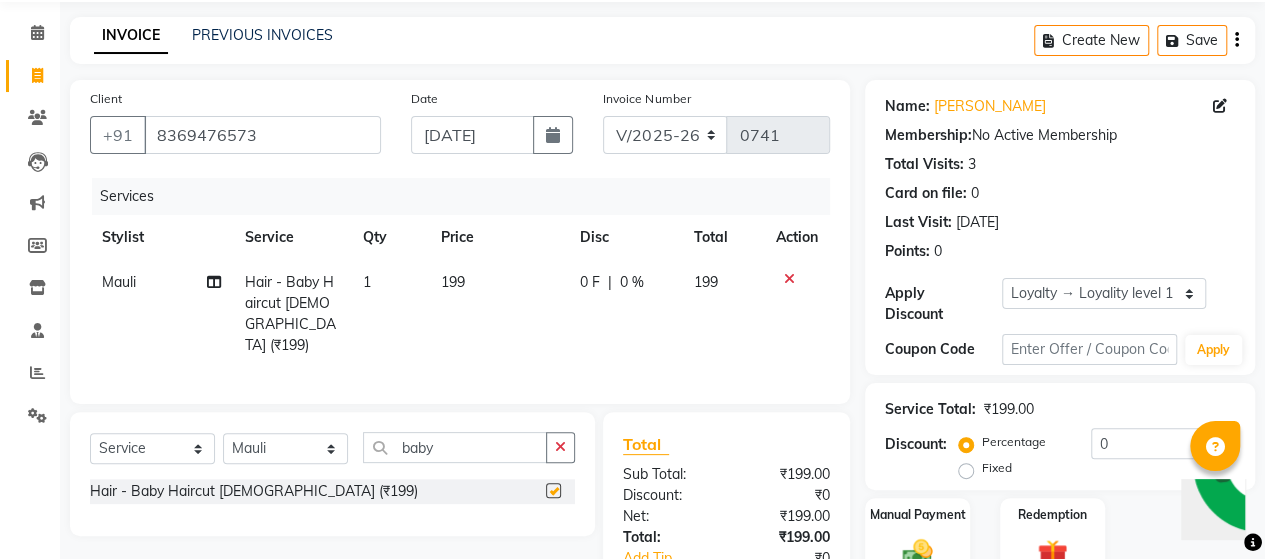 checkbox on "false" 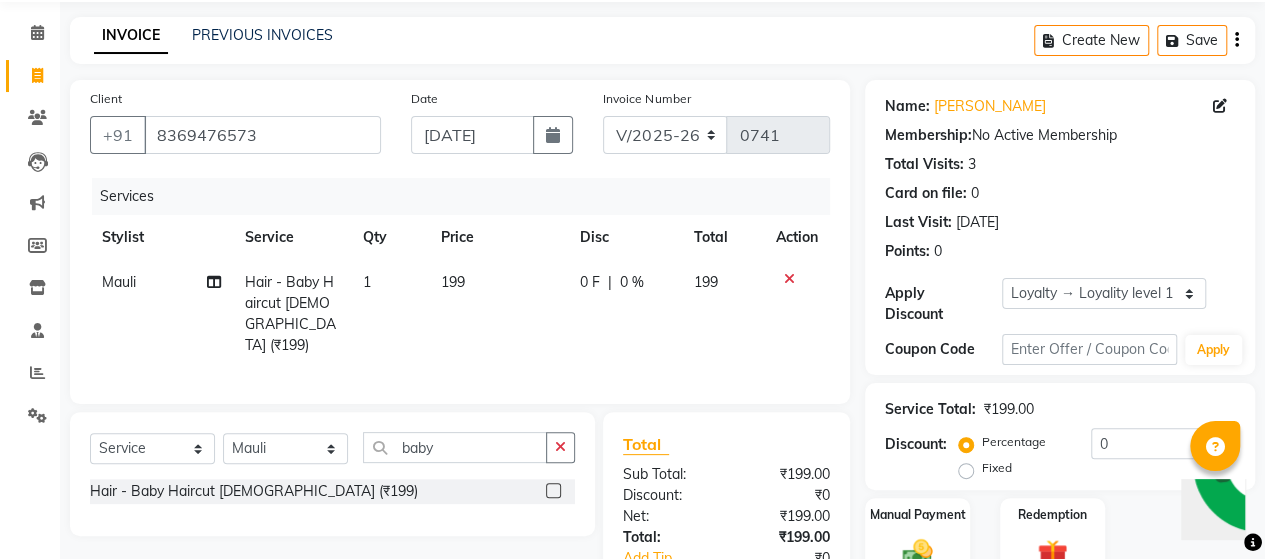 scroll, scrollTop: 198, scrollLeft: 0, axis: vertical 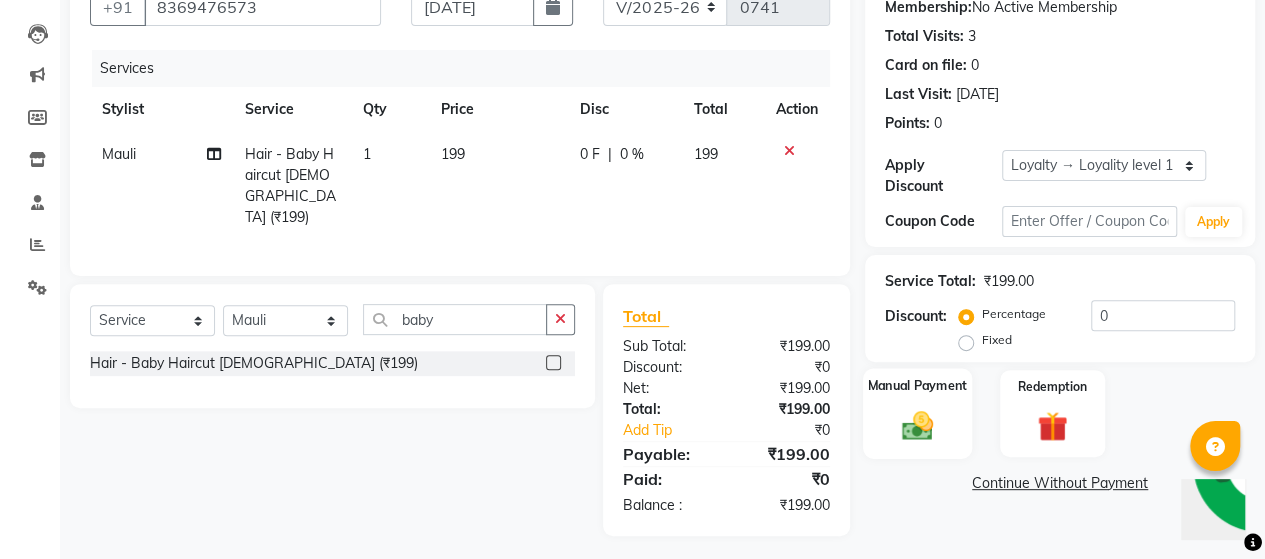 click 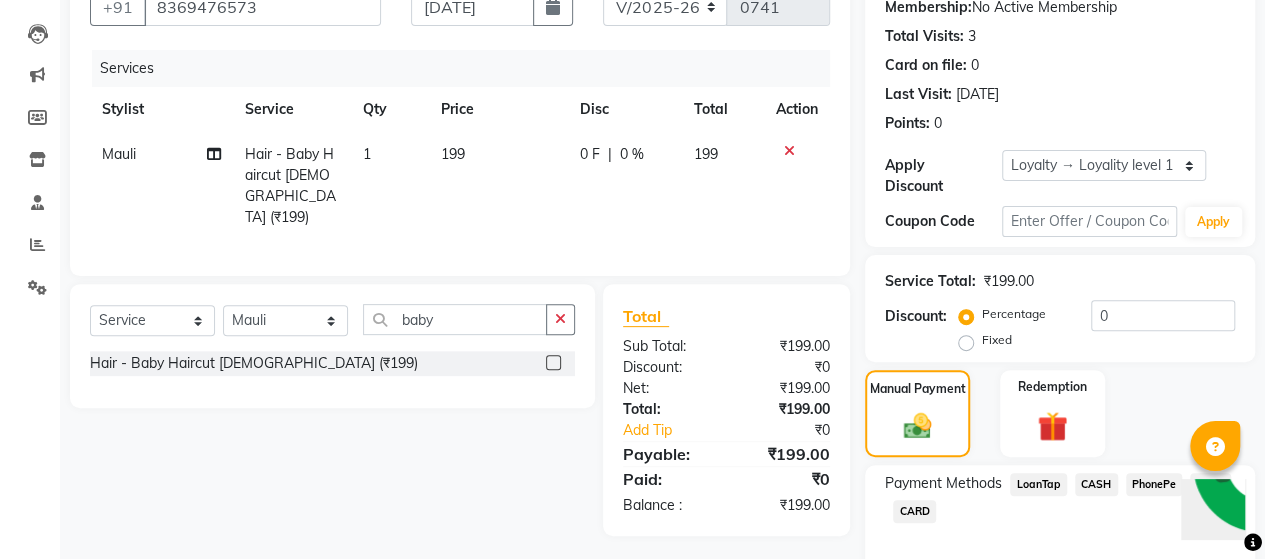 click on "CASH" 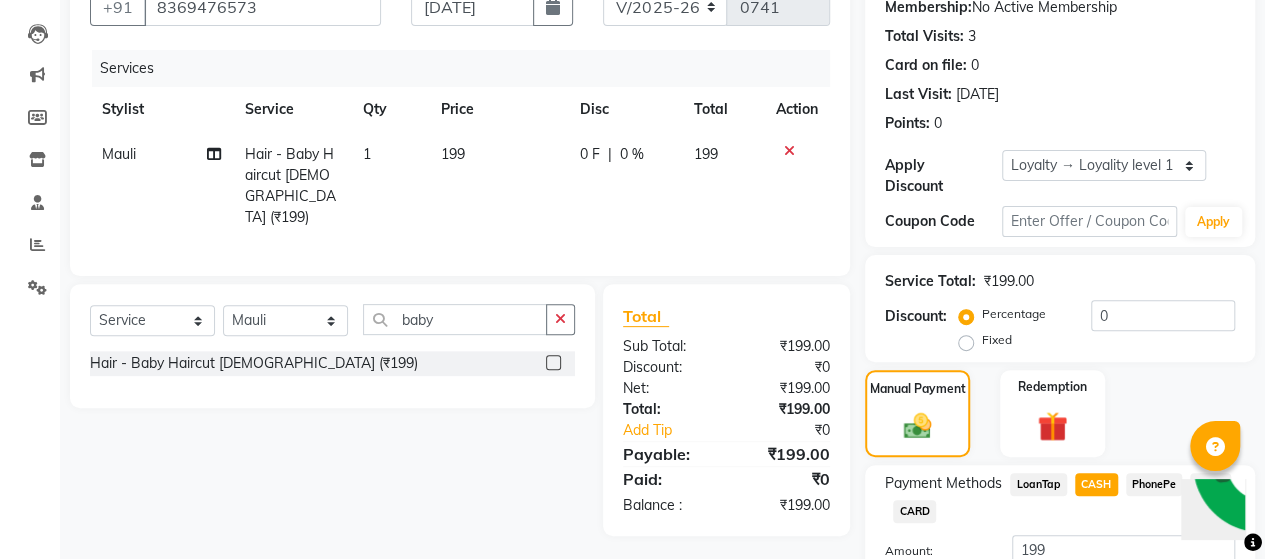 scroll, scrollTop: 350, scrollLeft: 0, axis: vertical 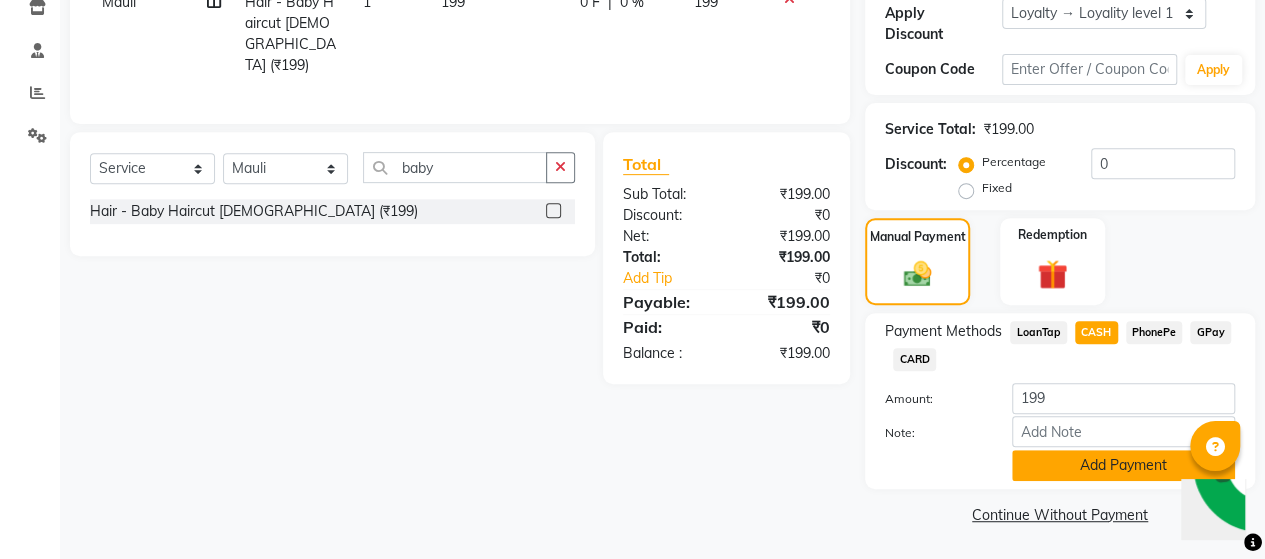 click on "Add Payment" 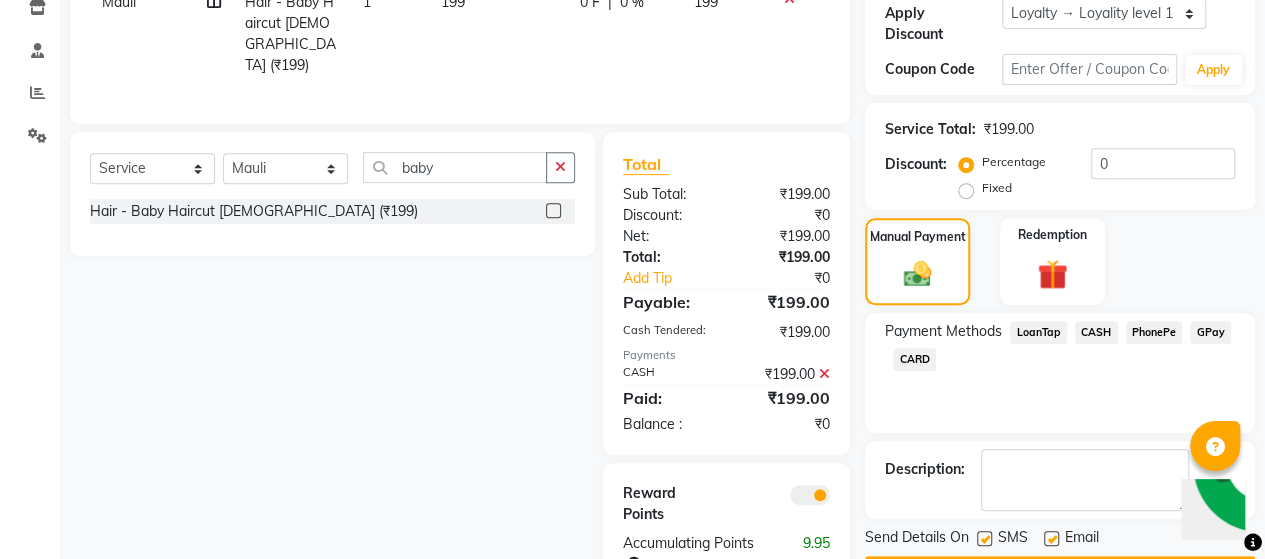 scroll, scrollTop: 408, scrollLeft: 0, axis: vertical 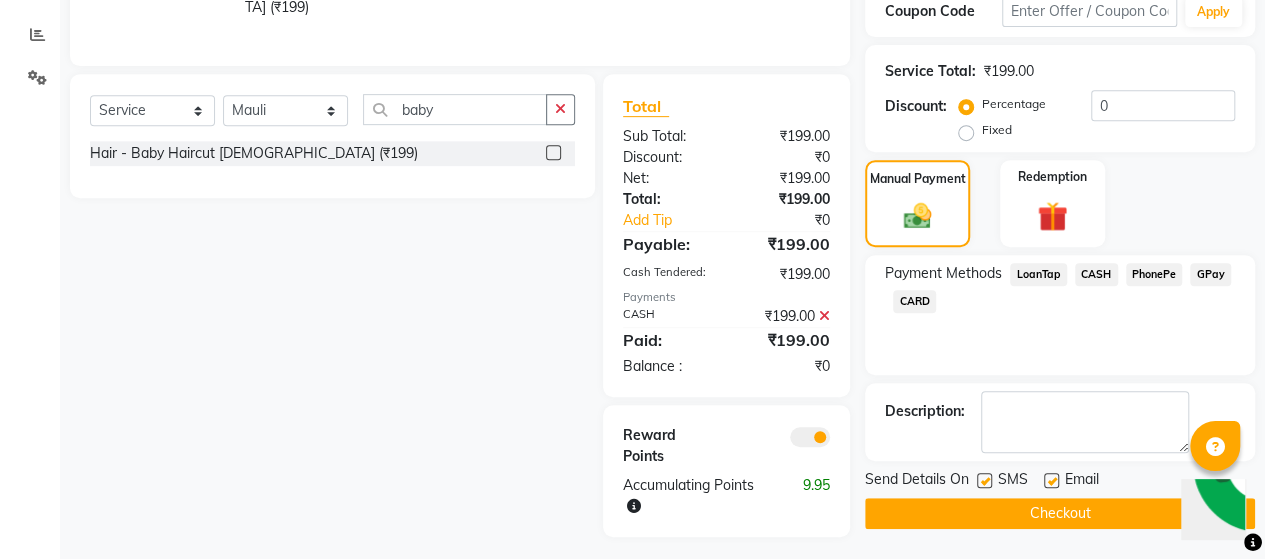 click on "Checkout" 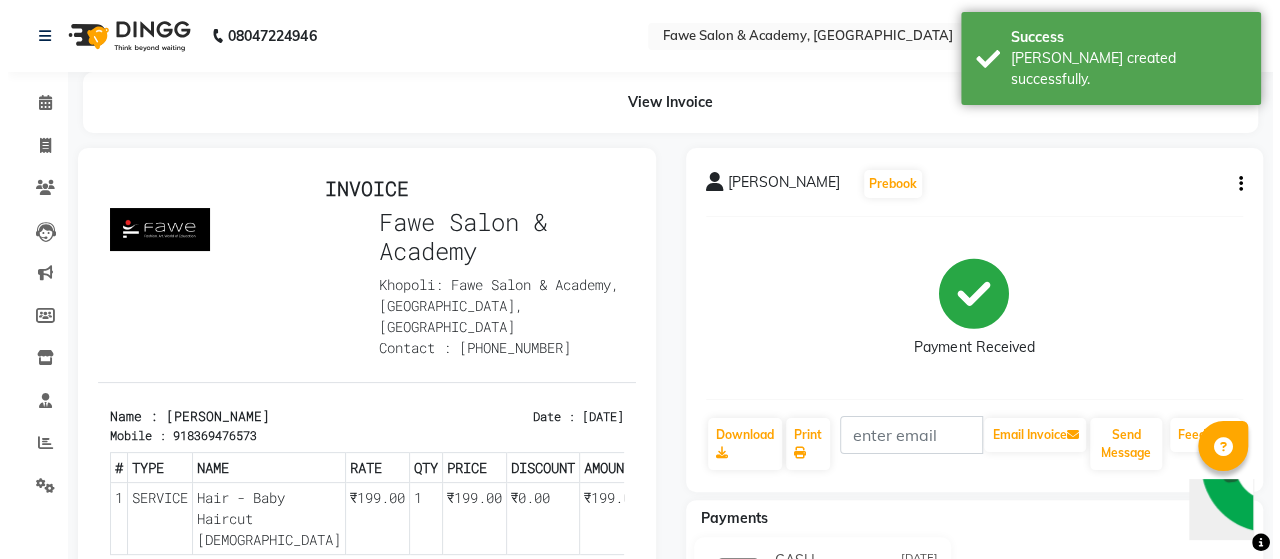 scroll, scrollTop: 0, scrollLeft: 0, axis: both 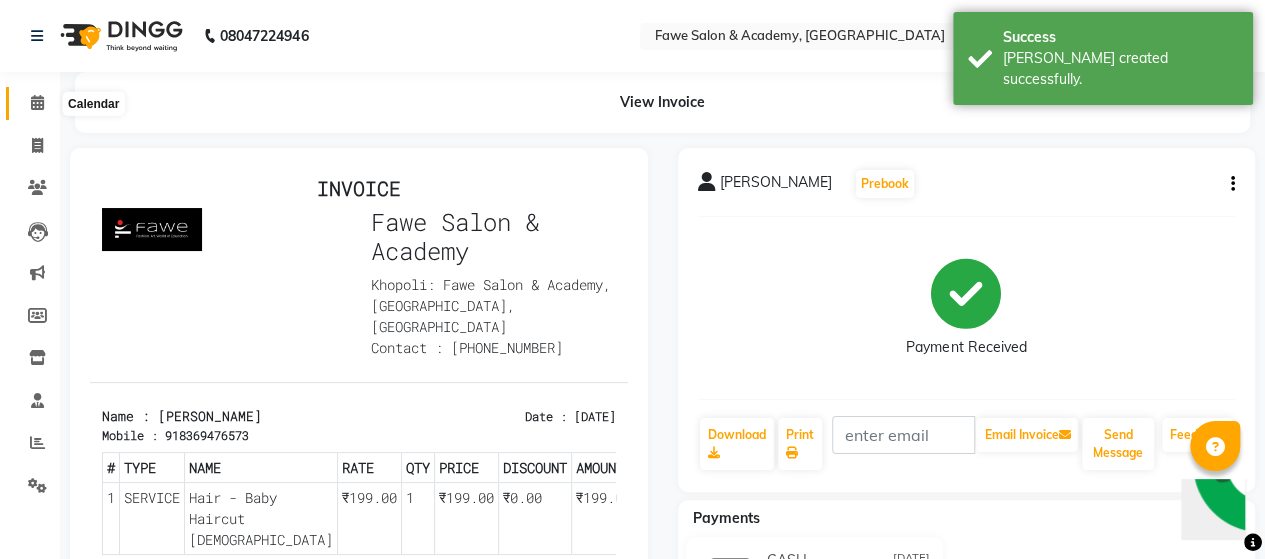click 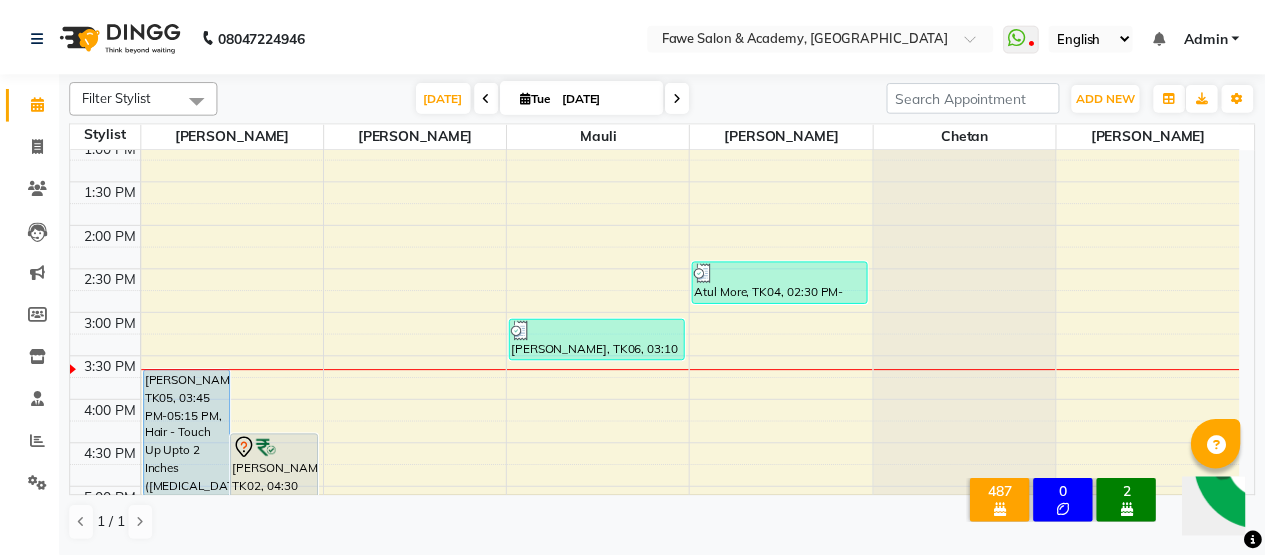 scroll, scrollTop: 400, scrollLeft: 0, axis: vertical 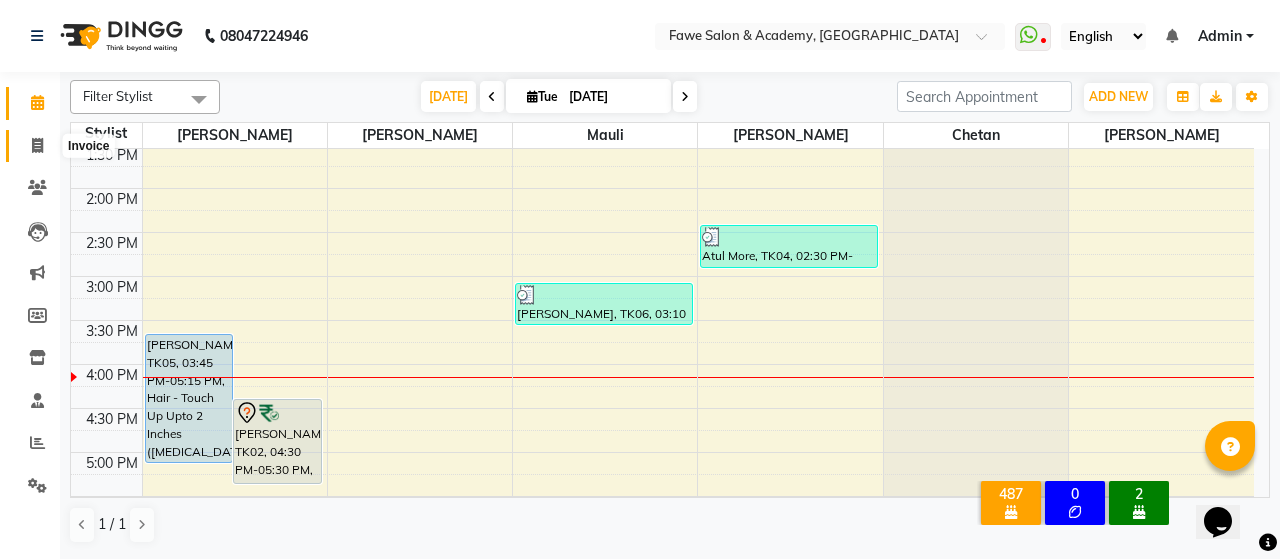 click 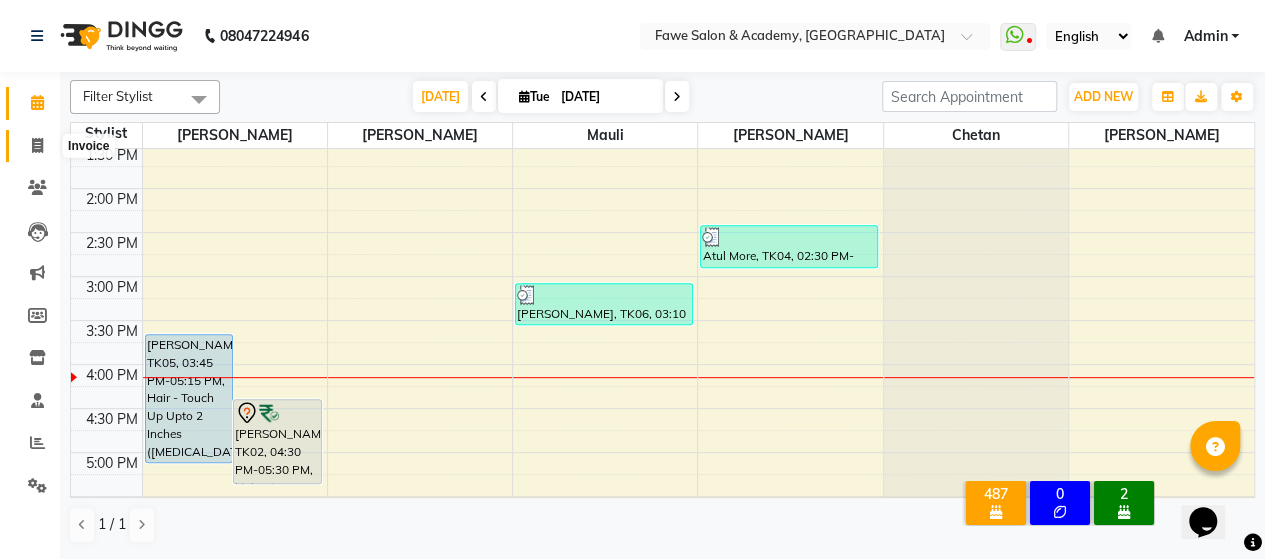 select on "879" 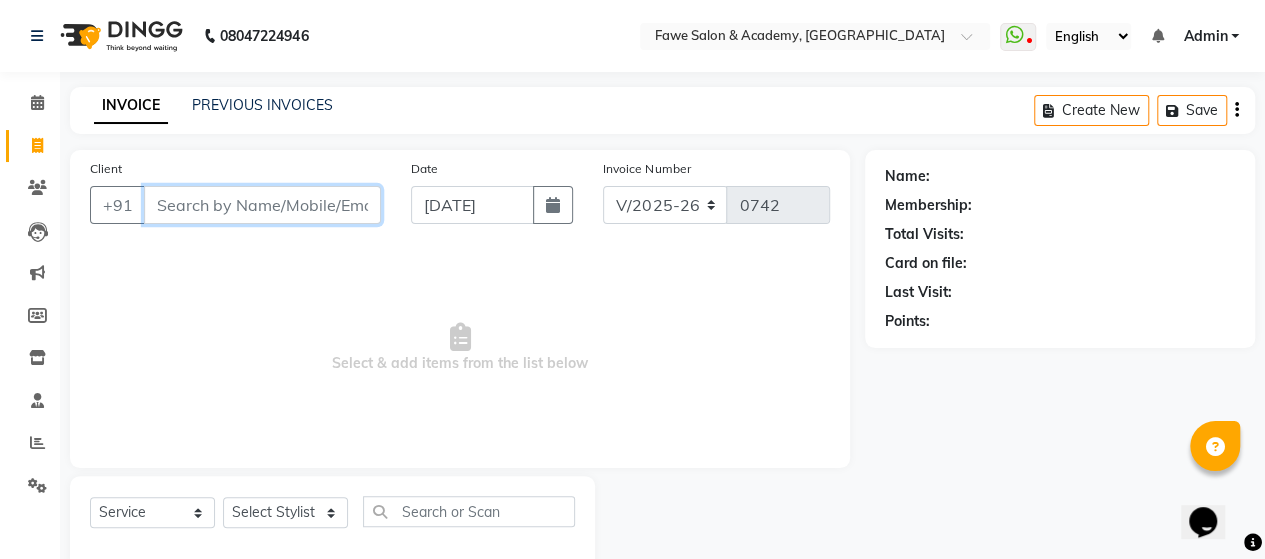 click on "Client" at bounding box center [262, 205] 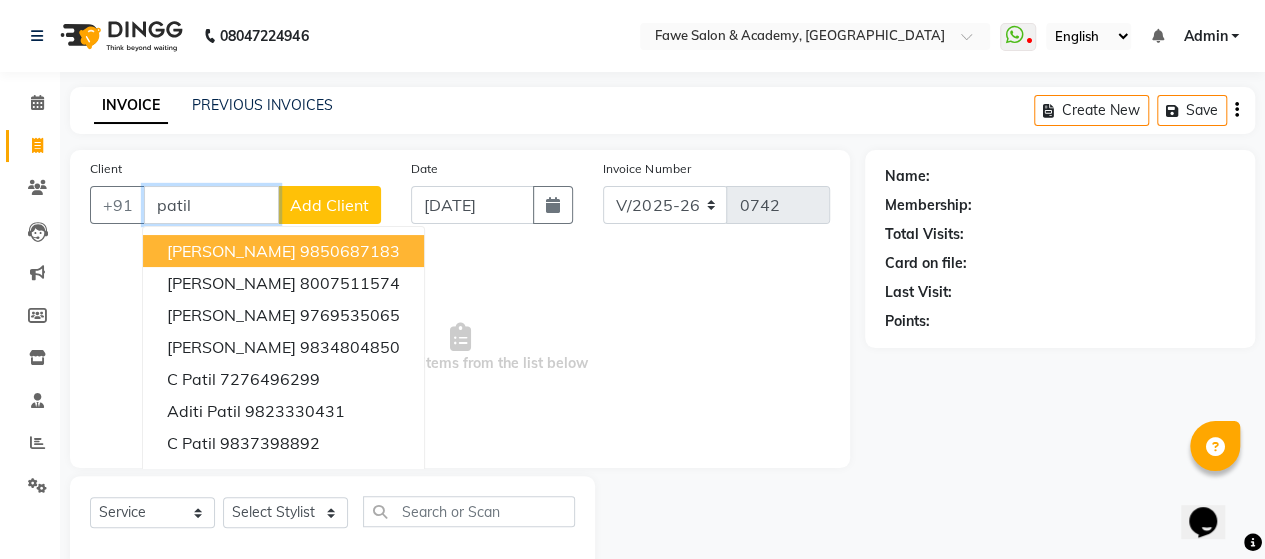 click on "patil" at bounding box center (211, 205) 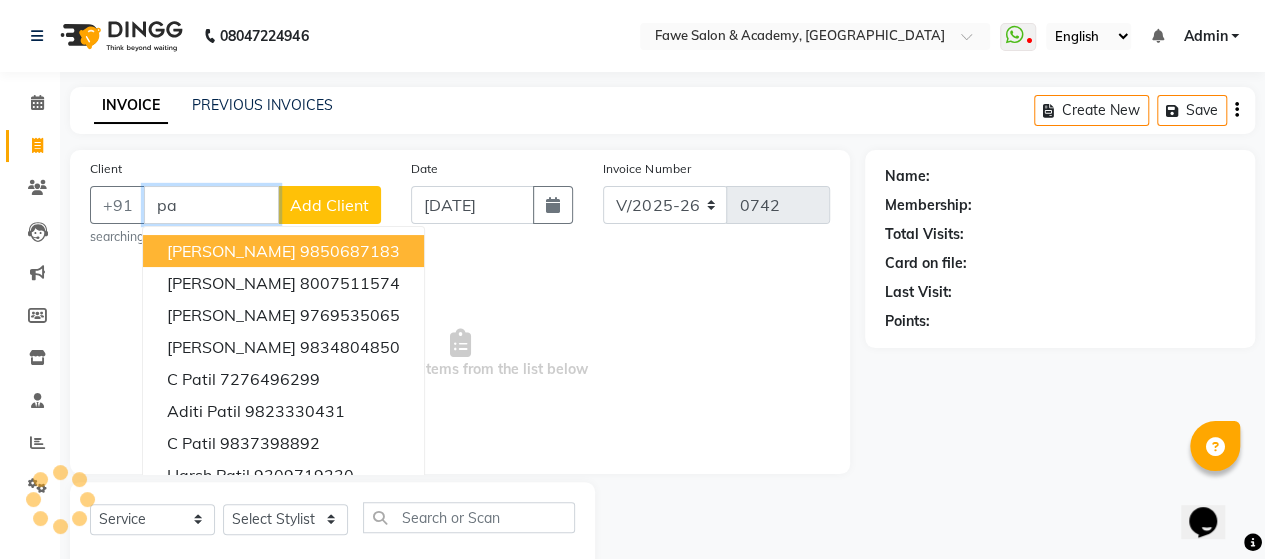 type on "p" 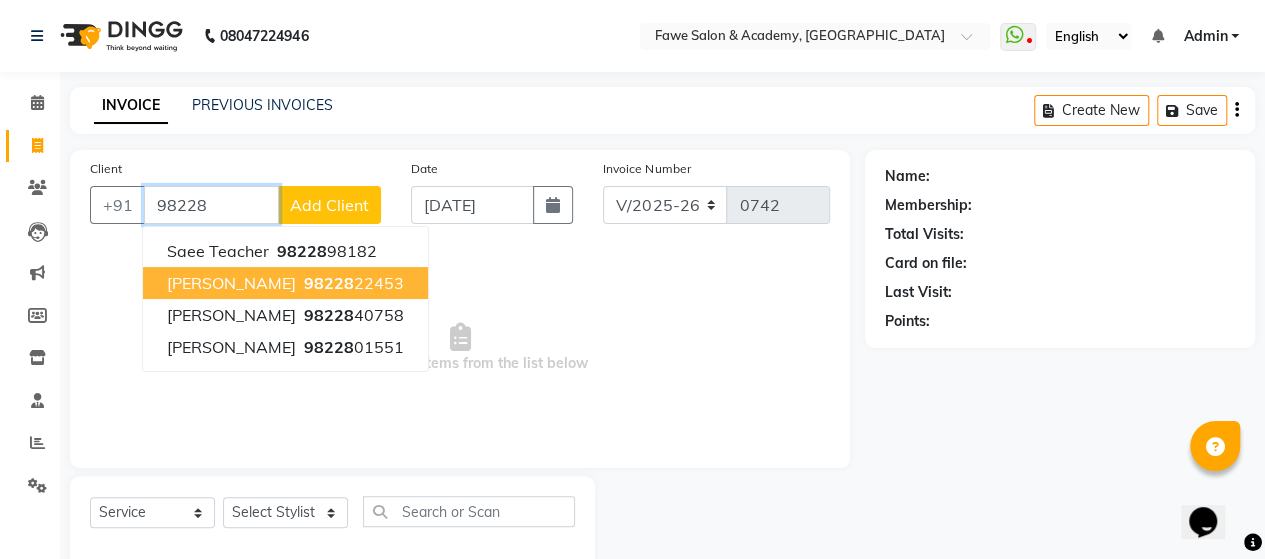 click on "Rekha Patil" at bounding box center [231, 283] 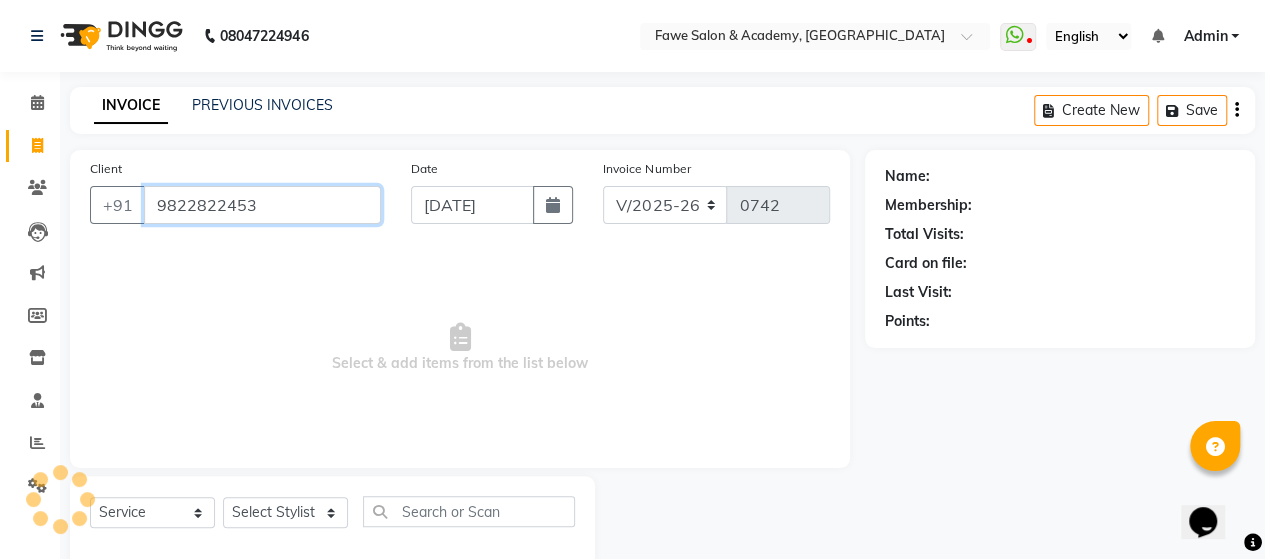 type on "9822822453" 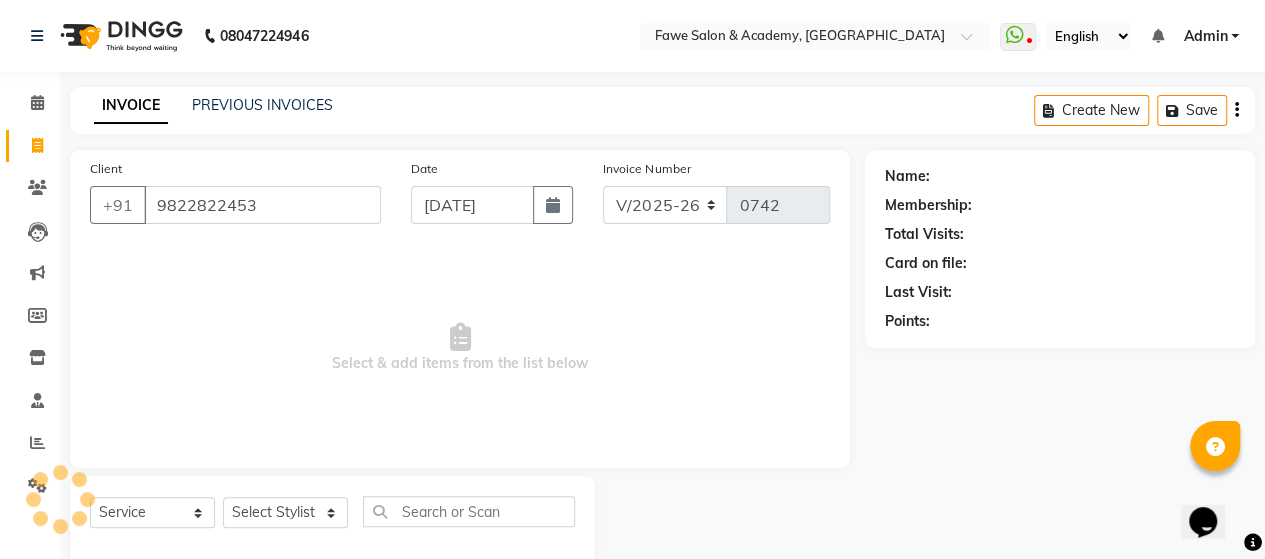 select on "2: Object" 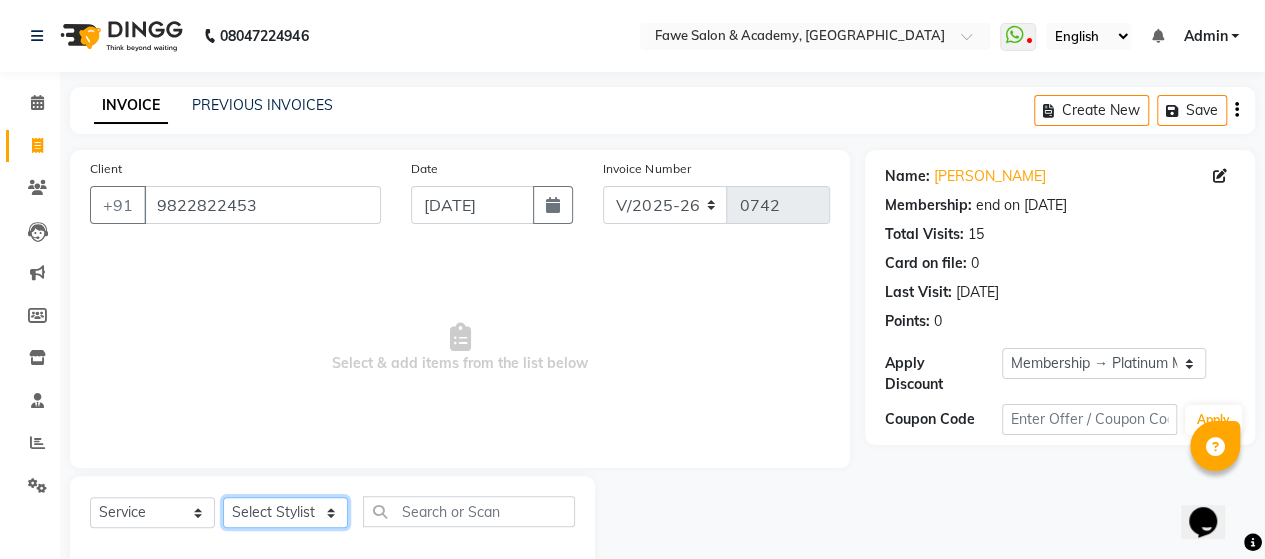 click on "Select Stylist [PERSON_NAME] Chetan [PERSON_NAME] [PERSON_NAME] [PERSON_NAME]" 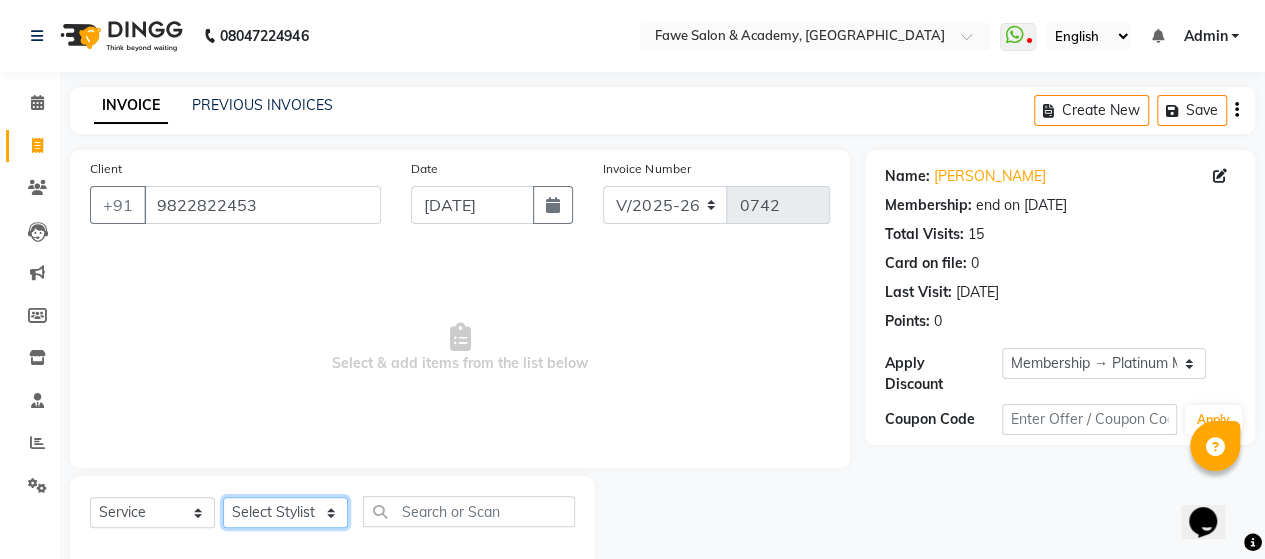 select on "41191" 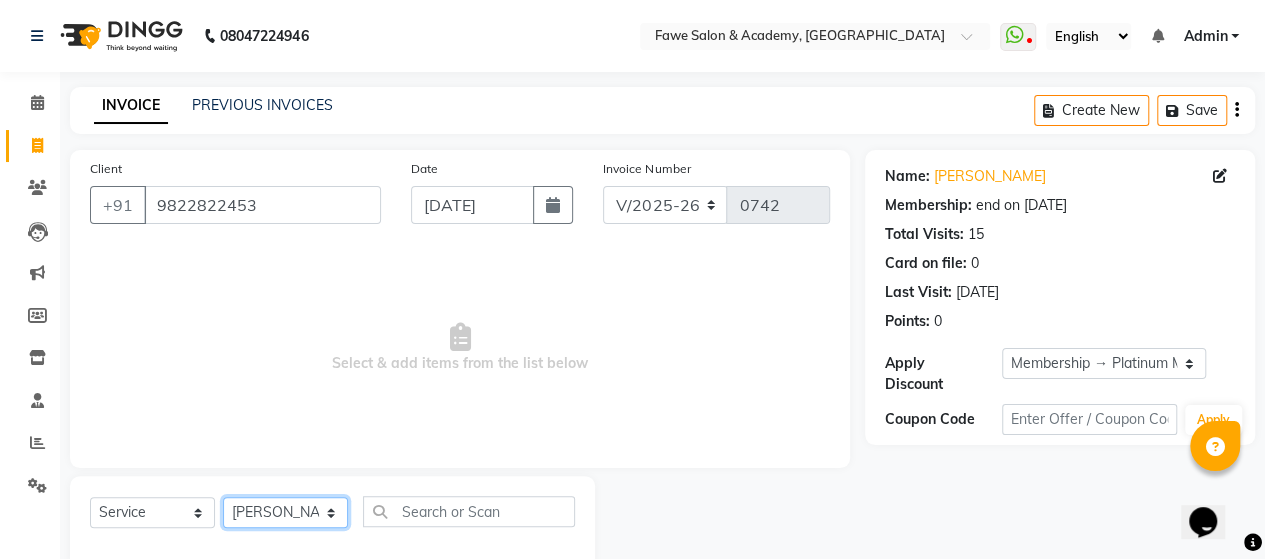 click on "Select Stylist [PERSON_NAME] Chetan [PERSON_NAME] [PERSON_NAME] [PERSON_NAME]" 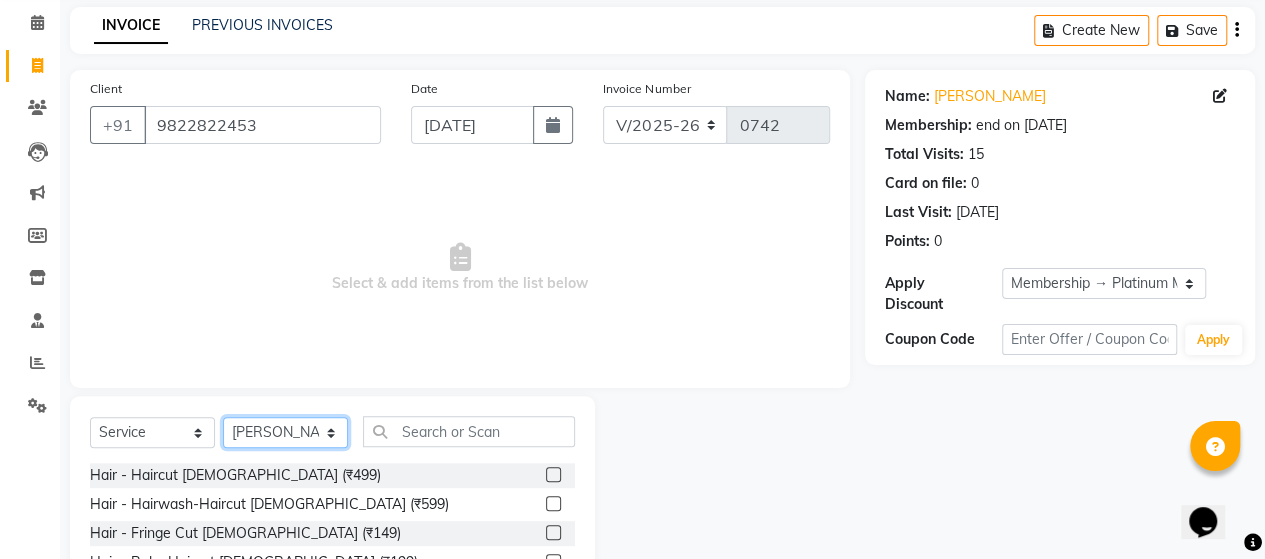 scroll, scrollTop: 120, scrollLeft: 0, axis: vertical 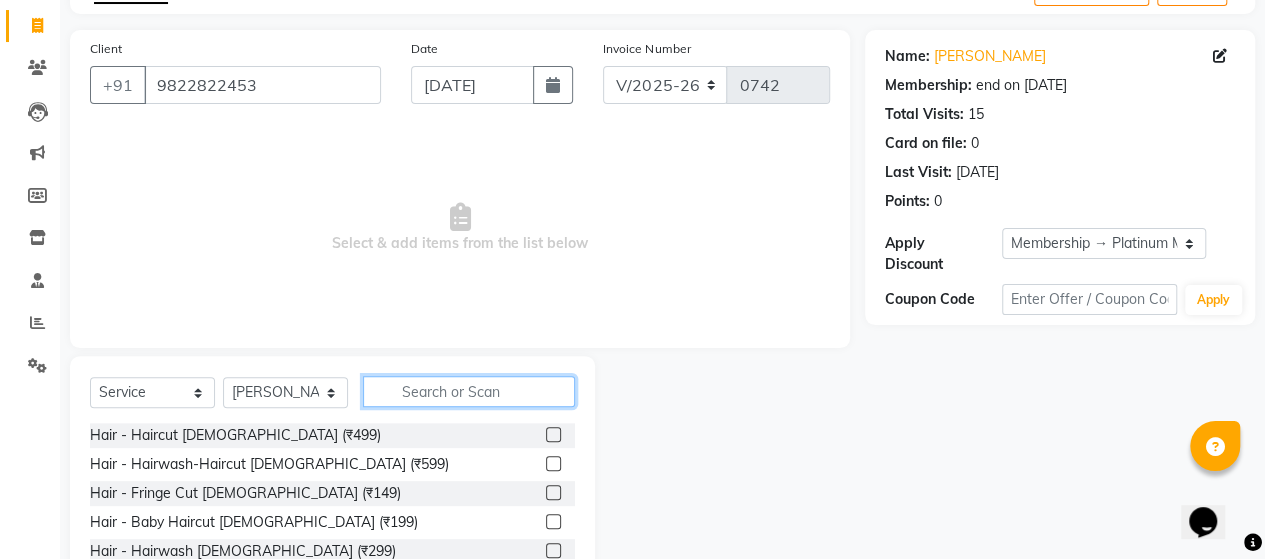 click 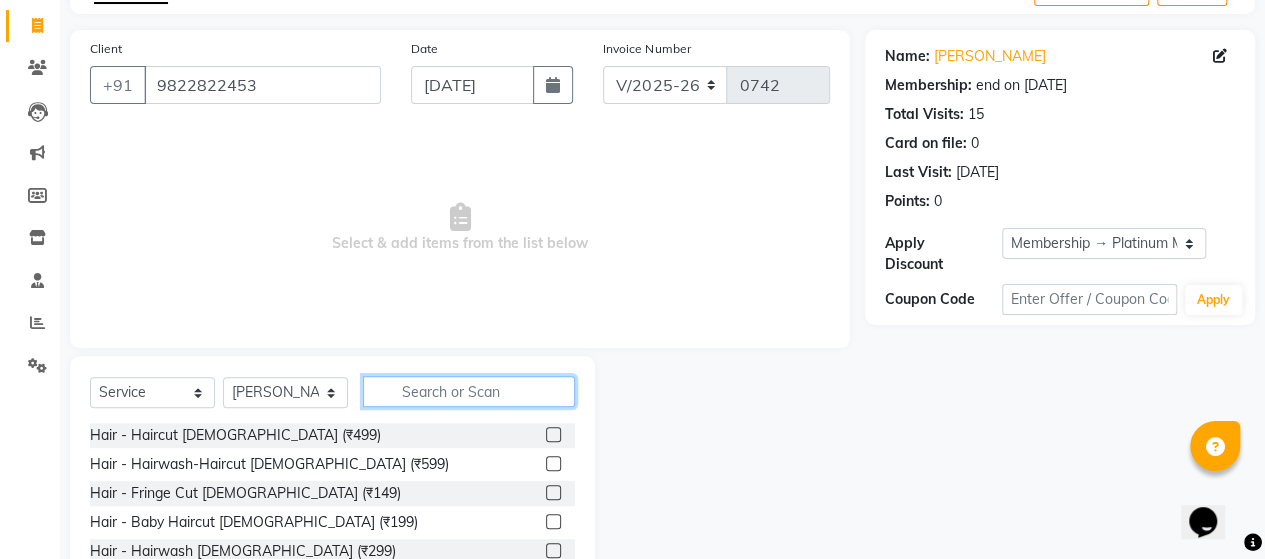 click 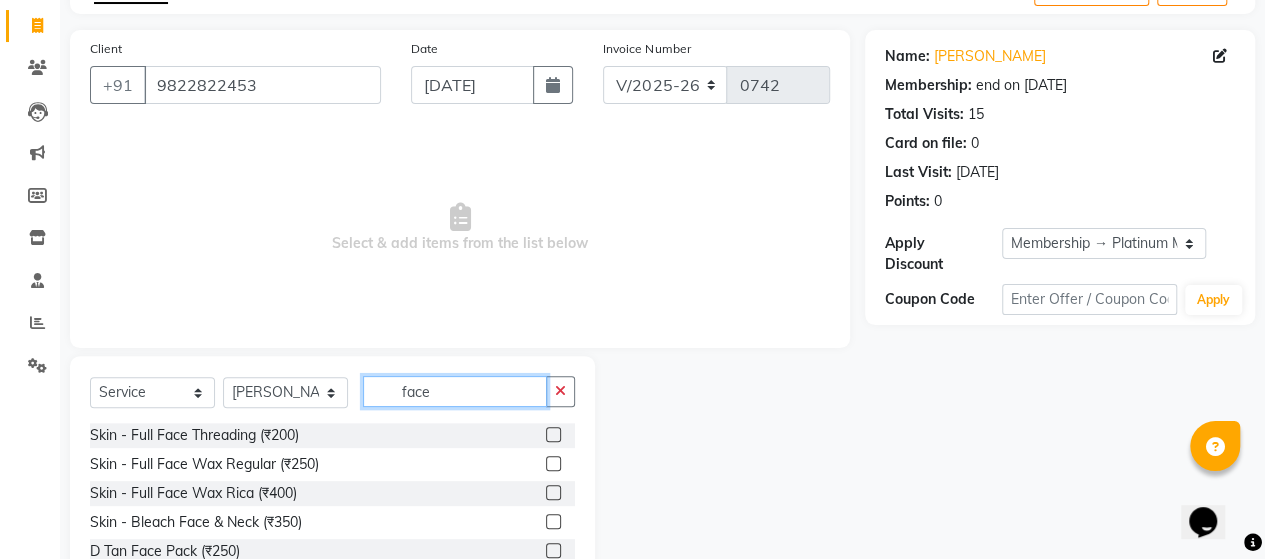 type on "face" 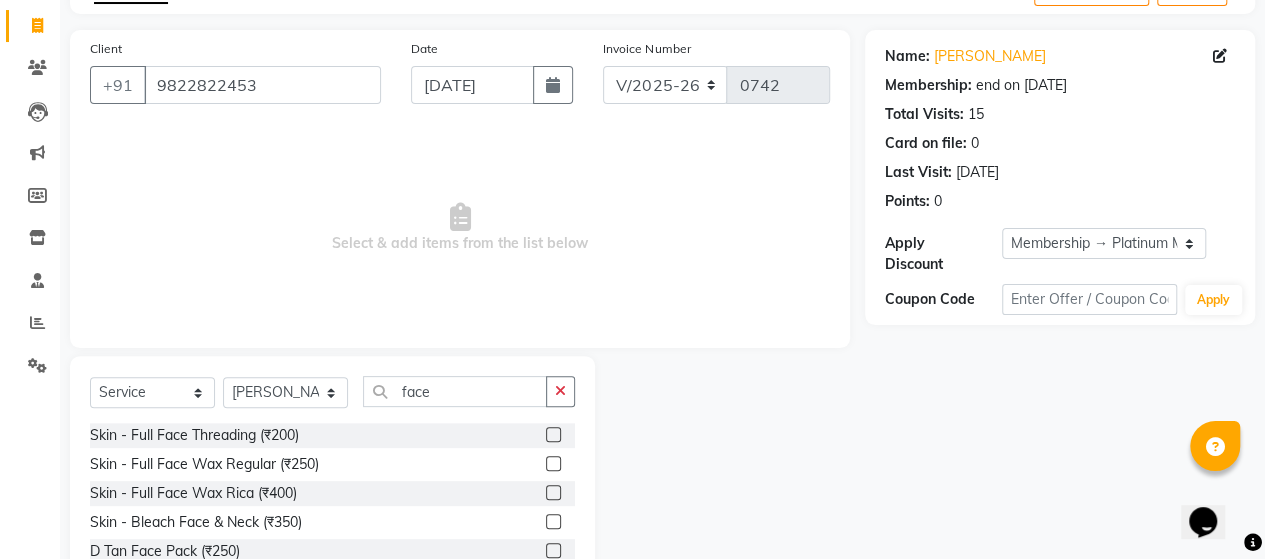 click 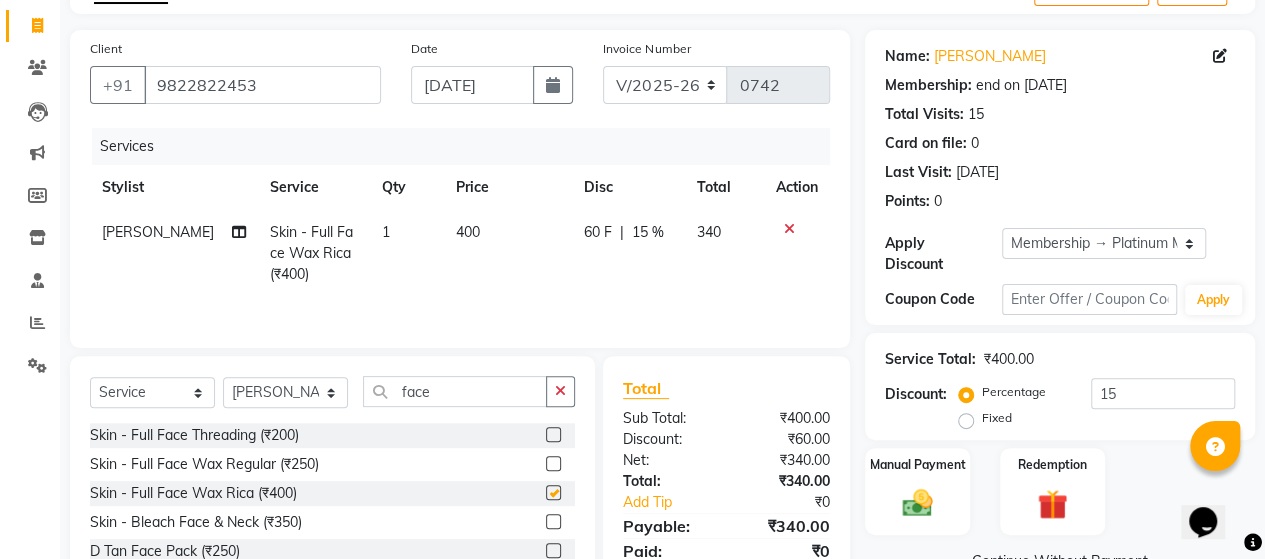 checkbox on "false" 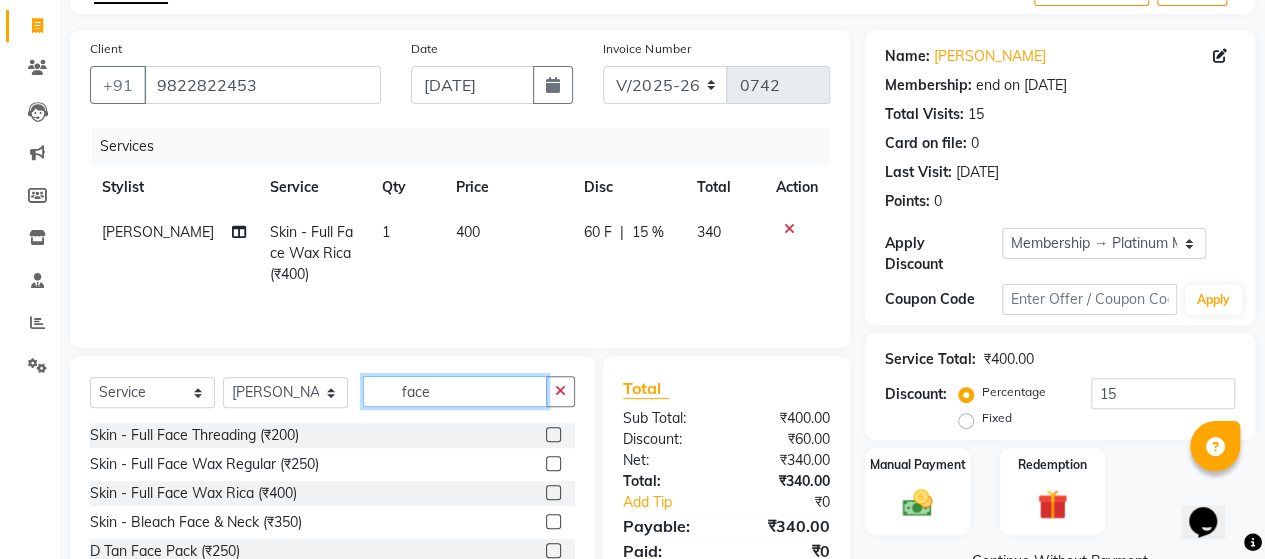 click on "face" 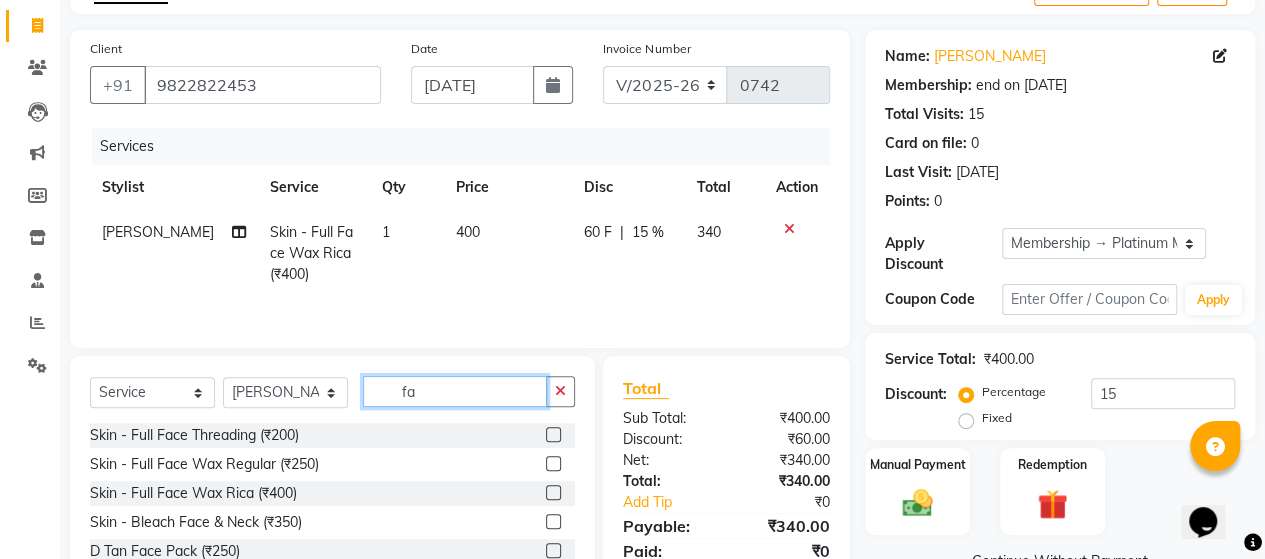 type on "f" 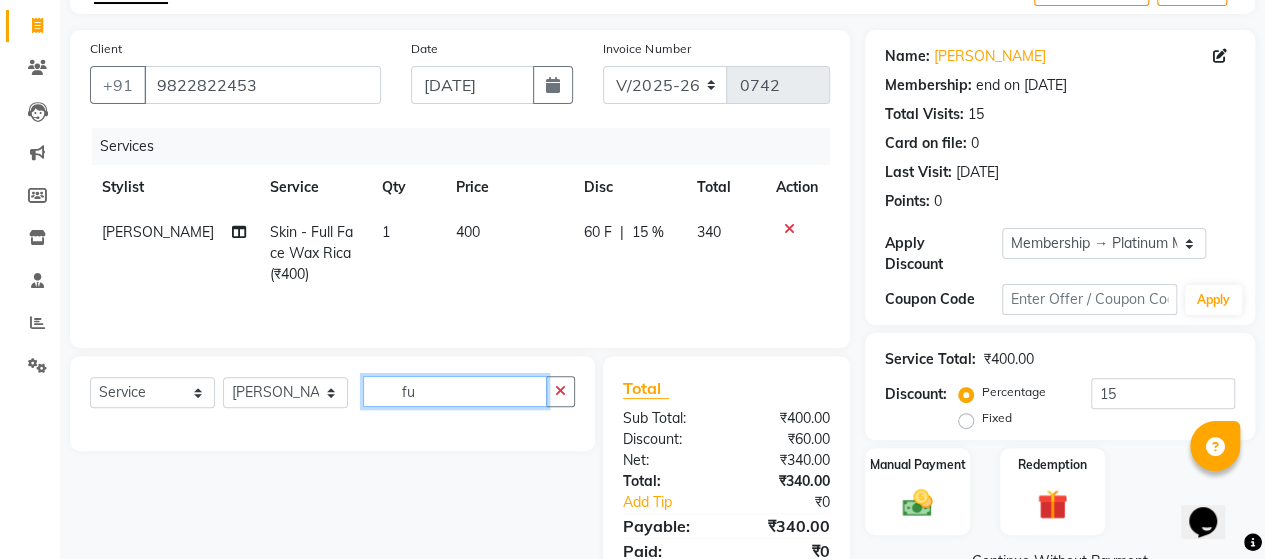 type on "f" 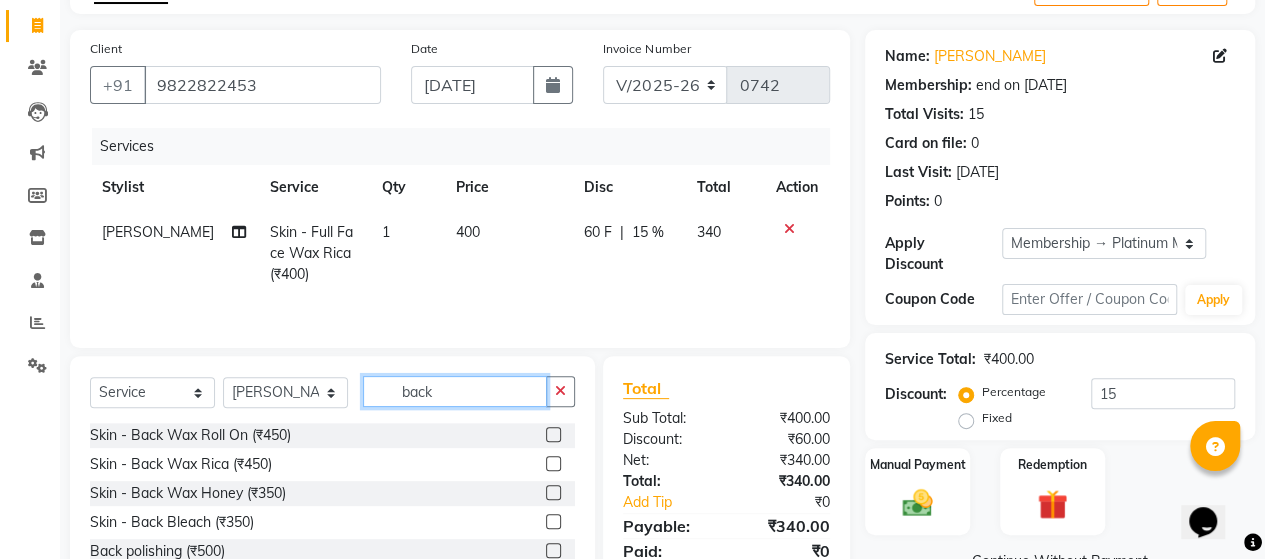 type on "back" 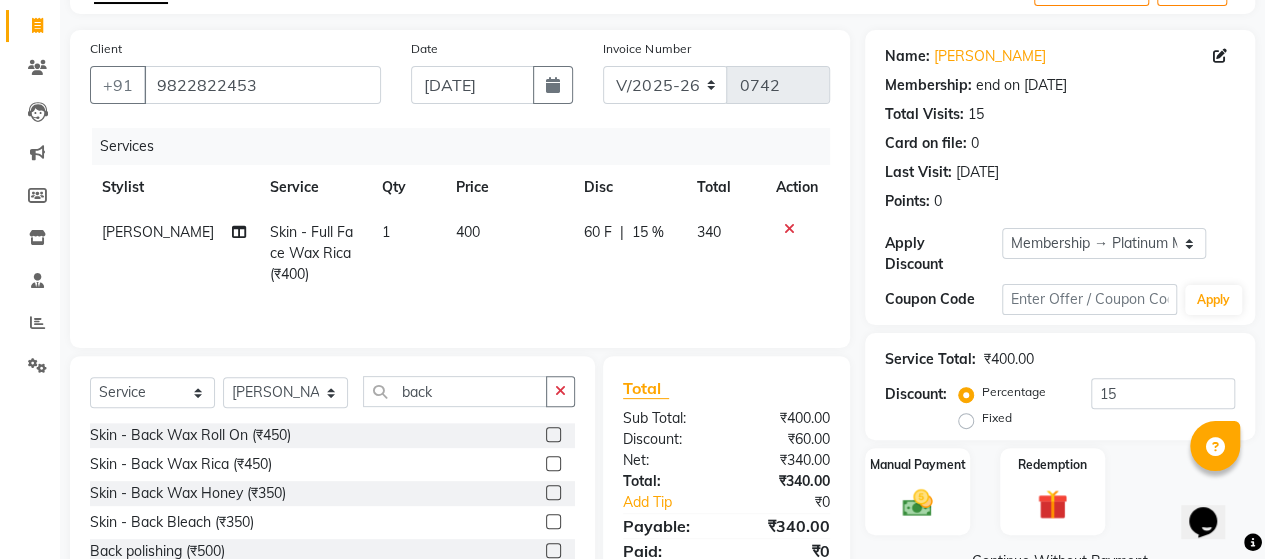 click 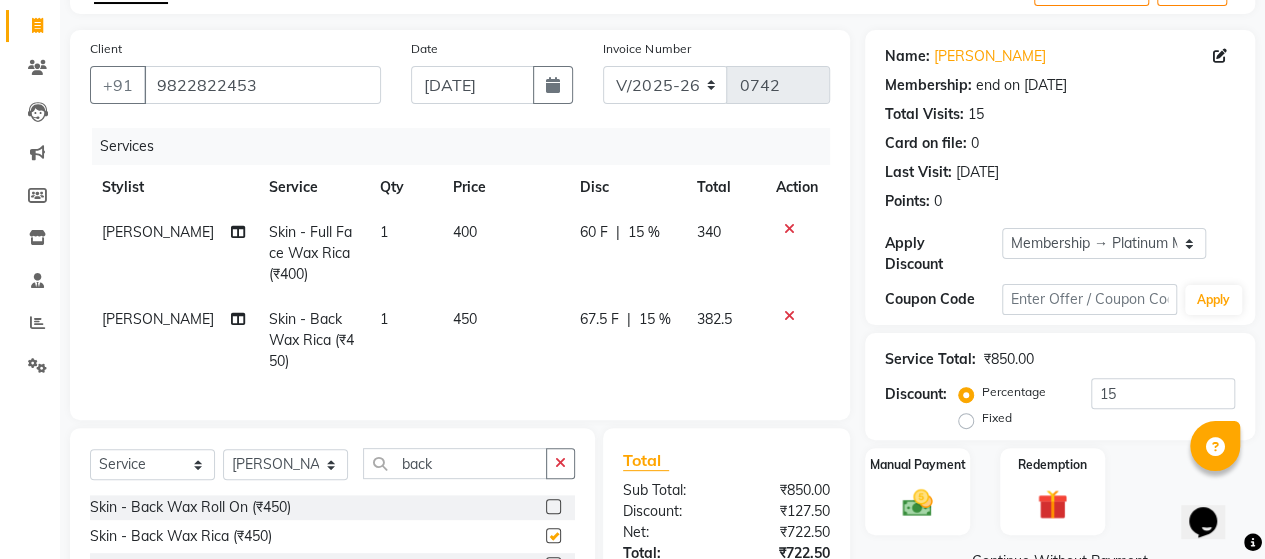 checkbox on "false" 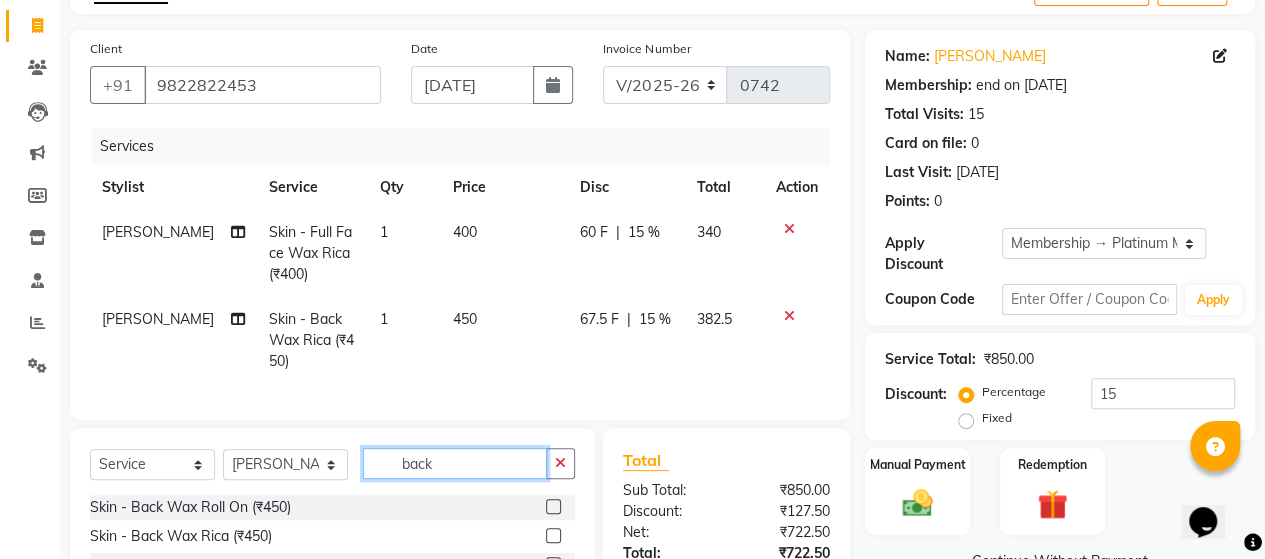 click on "back" 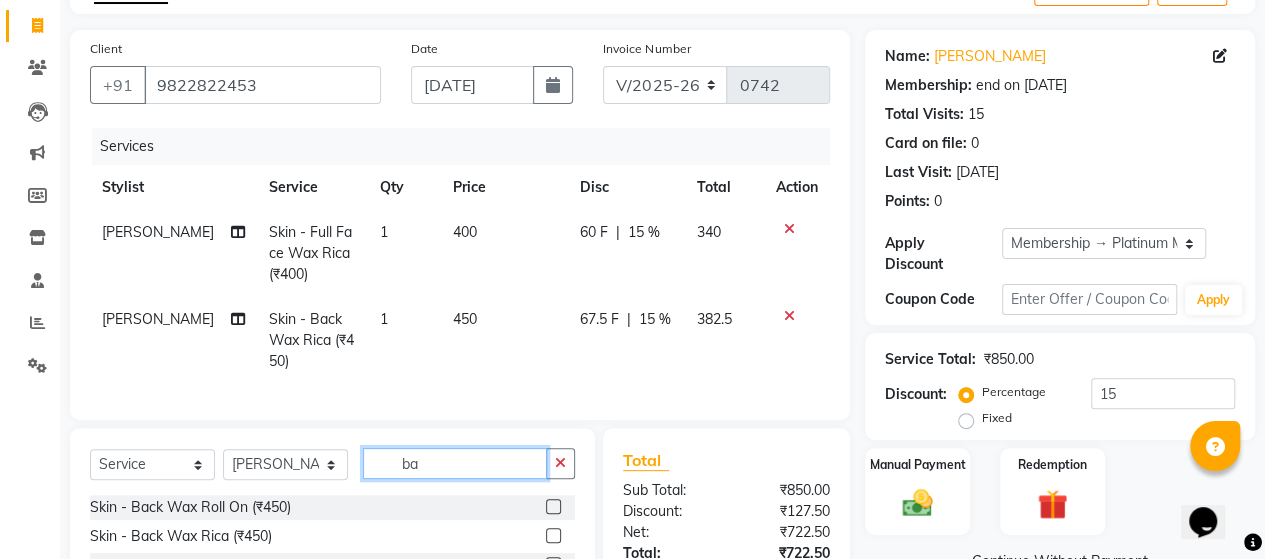 type on "b" 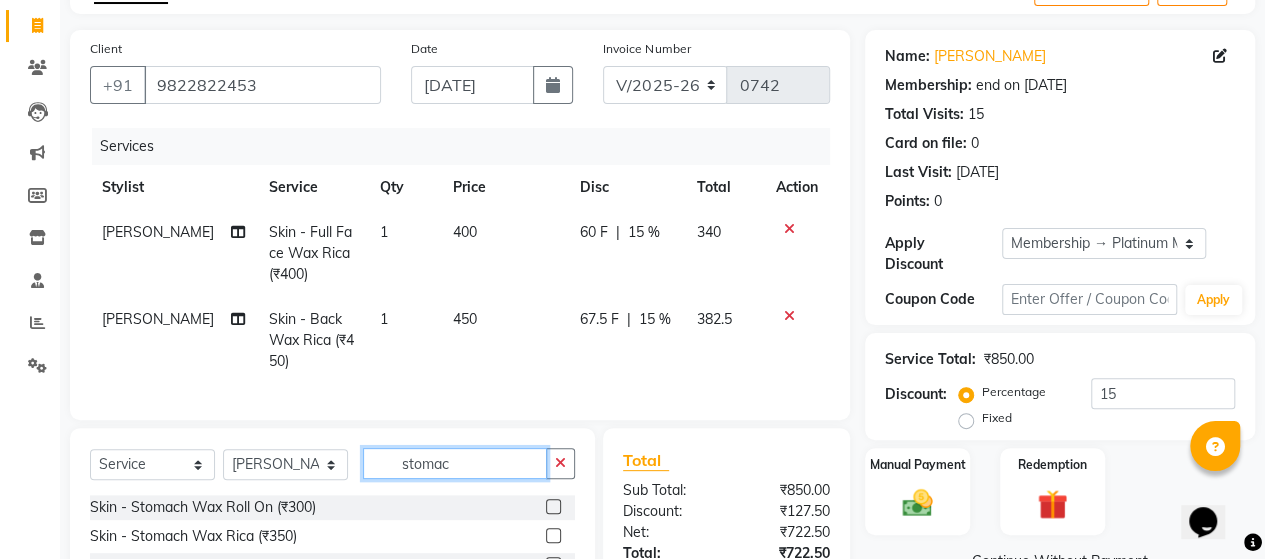 type on "stomac" 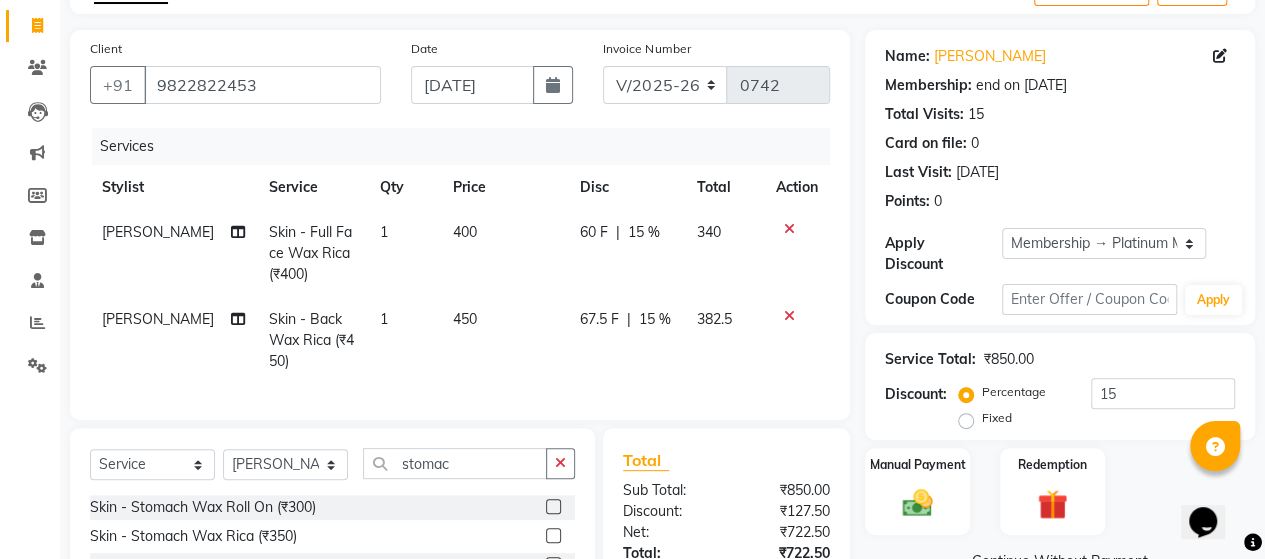 click 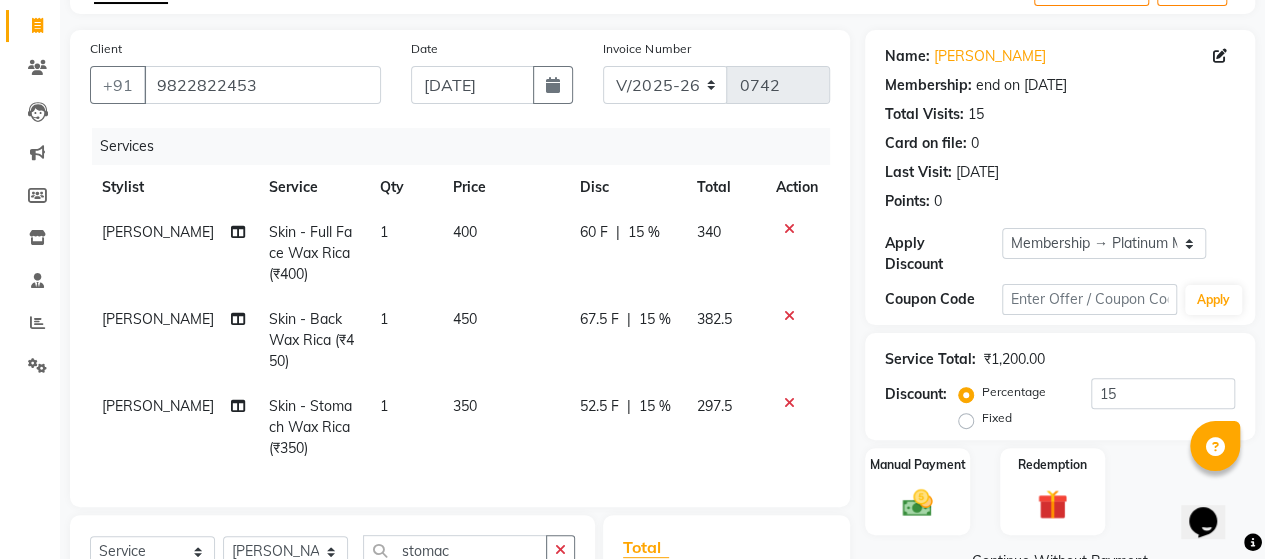 checkbox on "false" 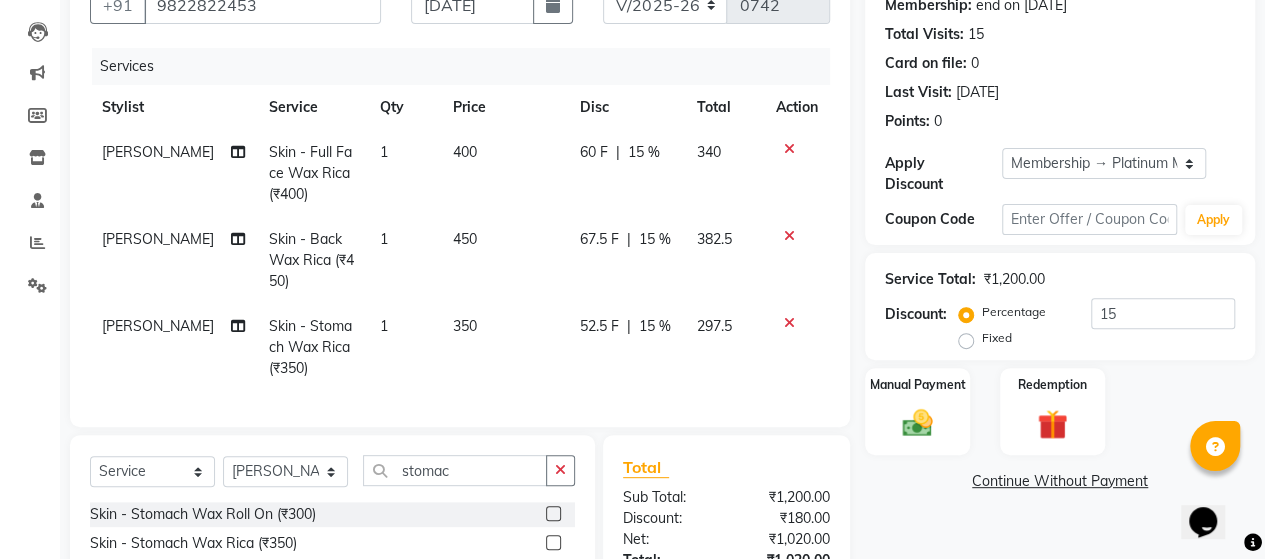 scroll, scrollTop: 280, scrollLeft: 0, axis: vertical 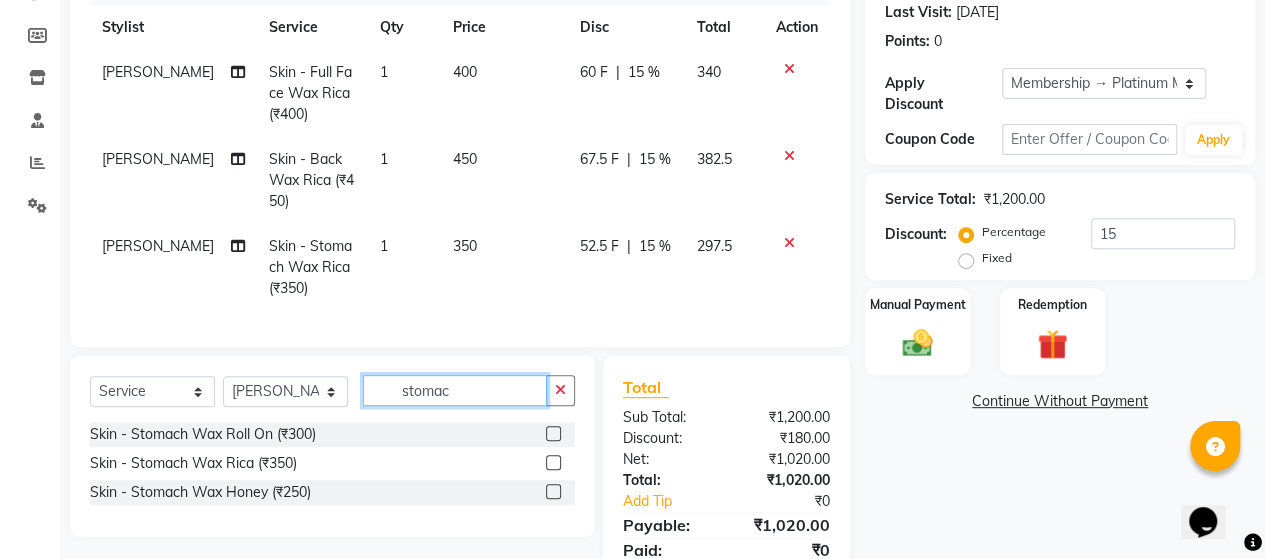 click on "stomac" 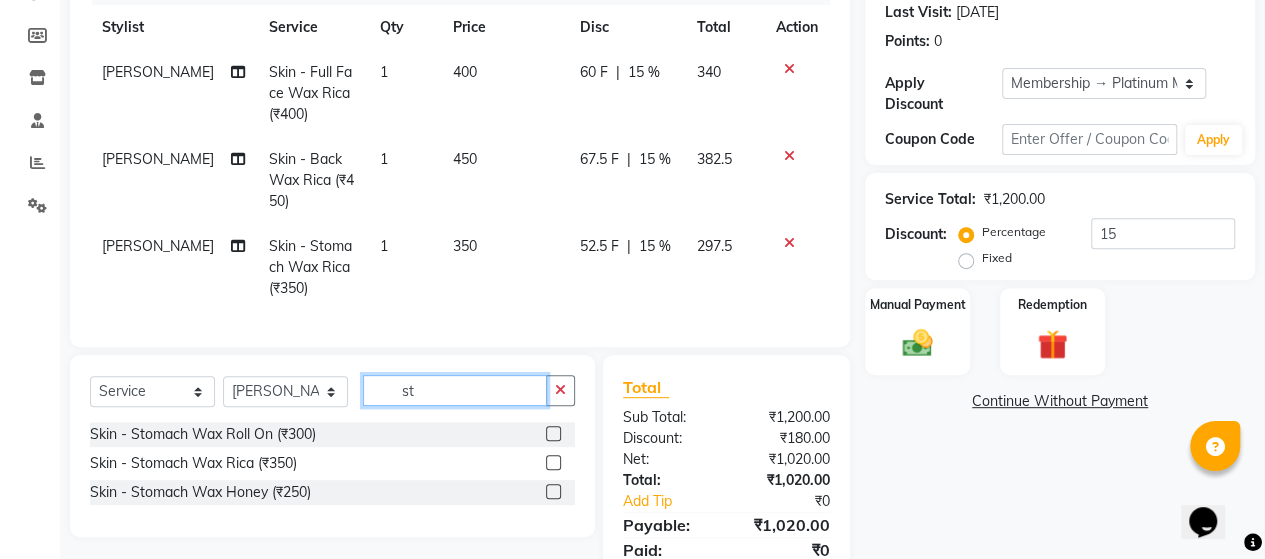 type on "s" 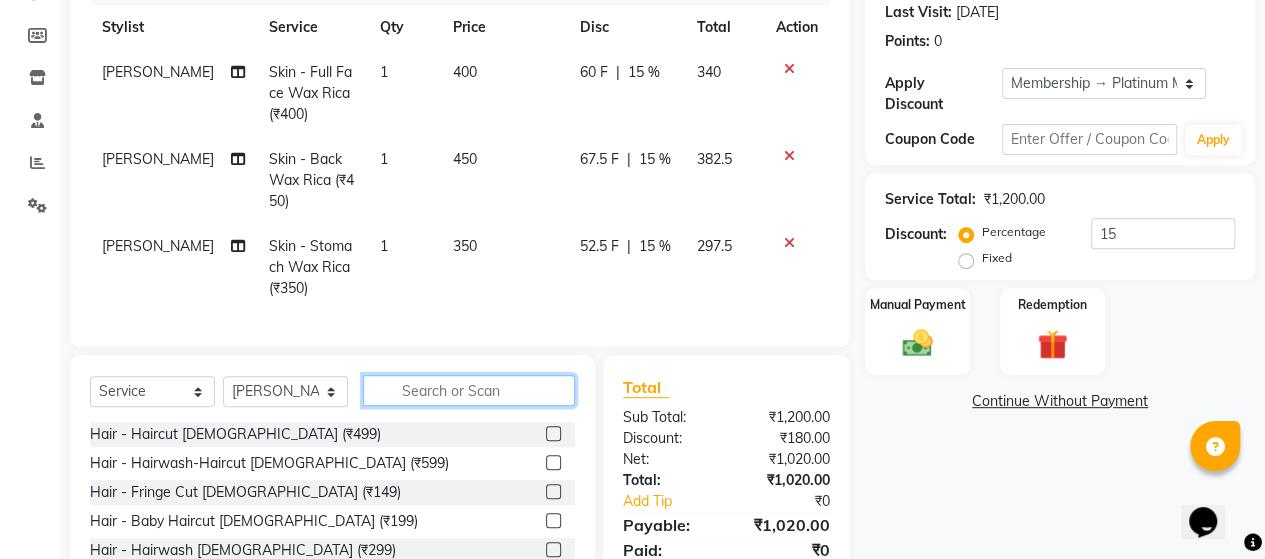type 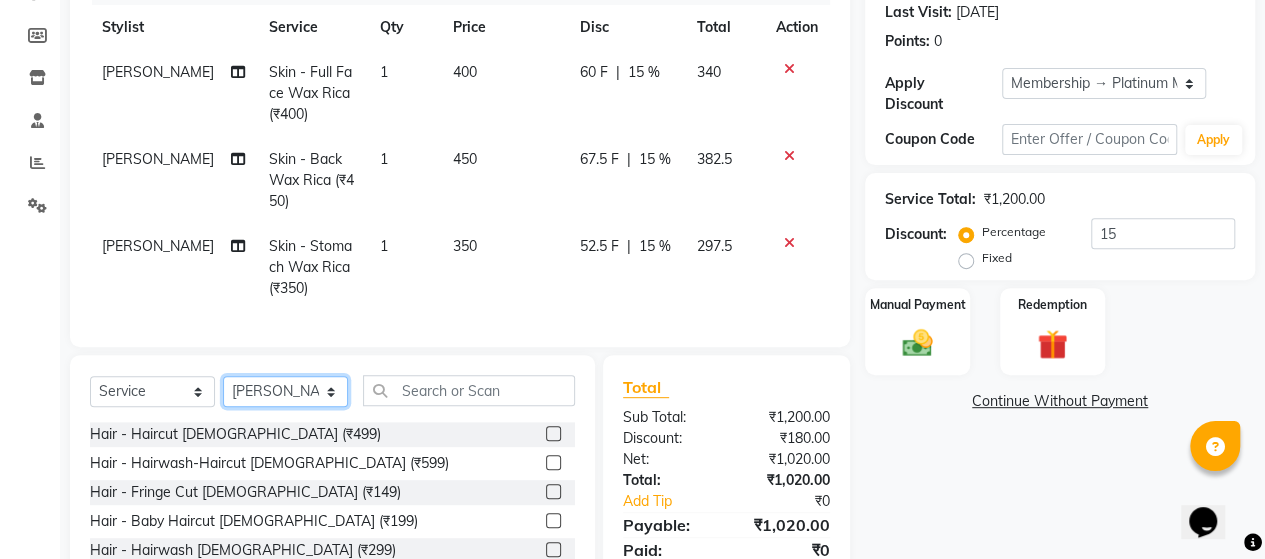 click on "Select Stylist [PERSON_NAME] Chetan [PERSON_NAME] [PERSON_NAME] [PERSON_NAME]" 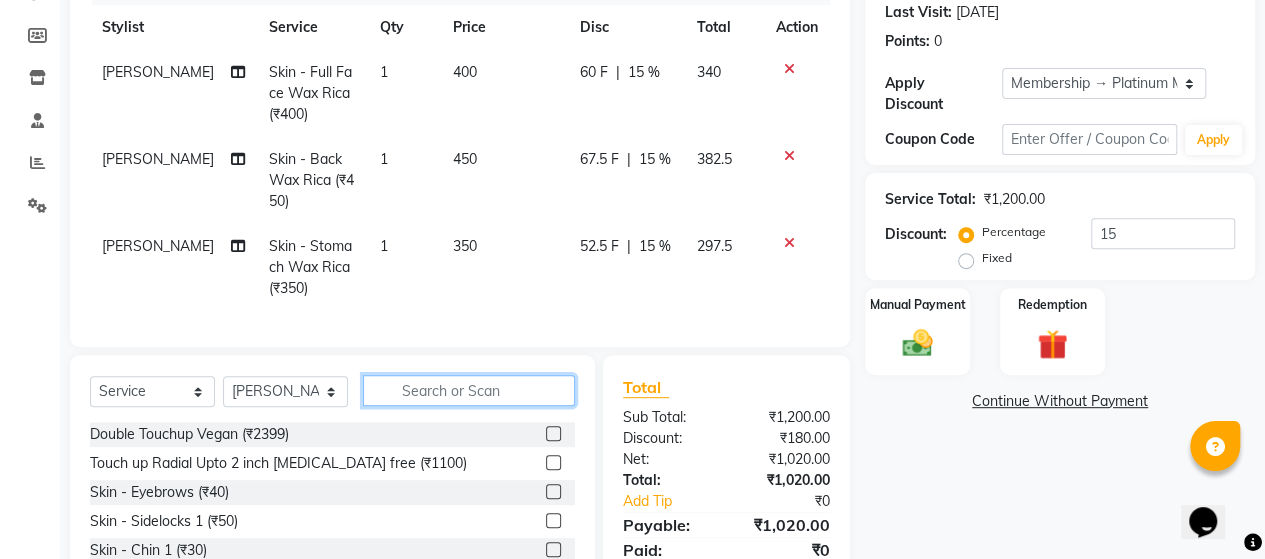 click 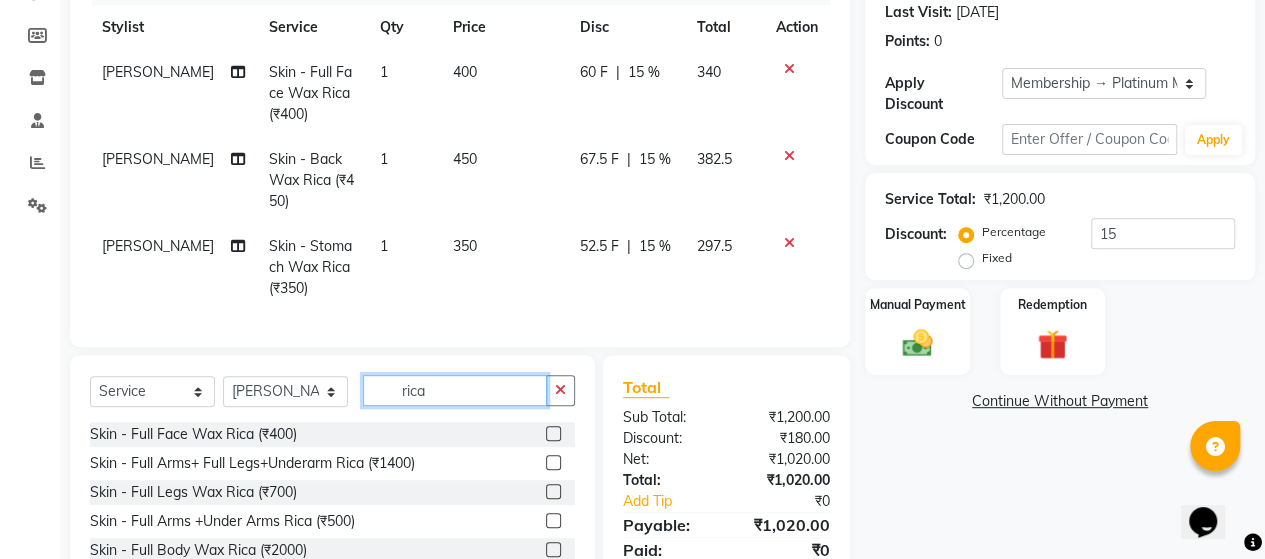 scroll, scrollTop: 360, scrollLeft: 0, axis: vertical 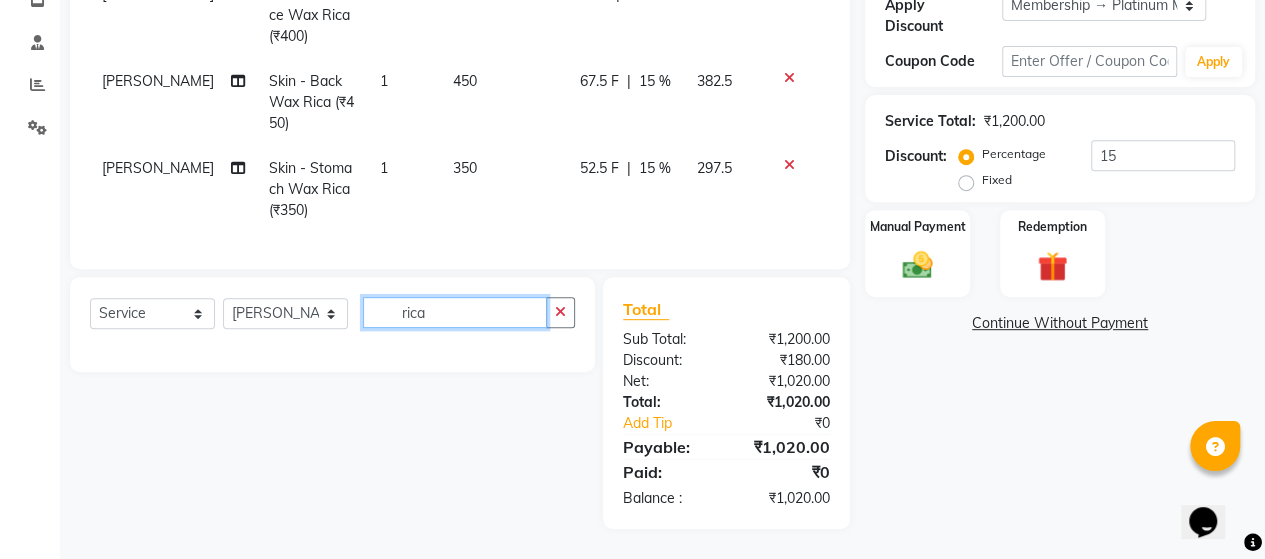 click on "rica" 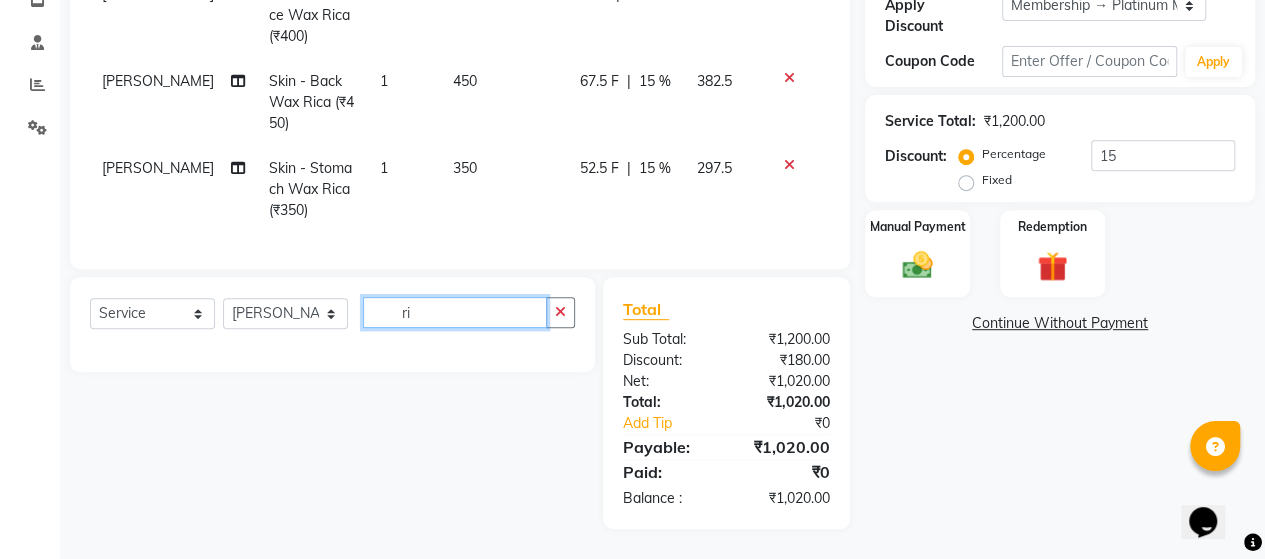 type on "r" 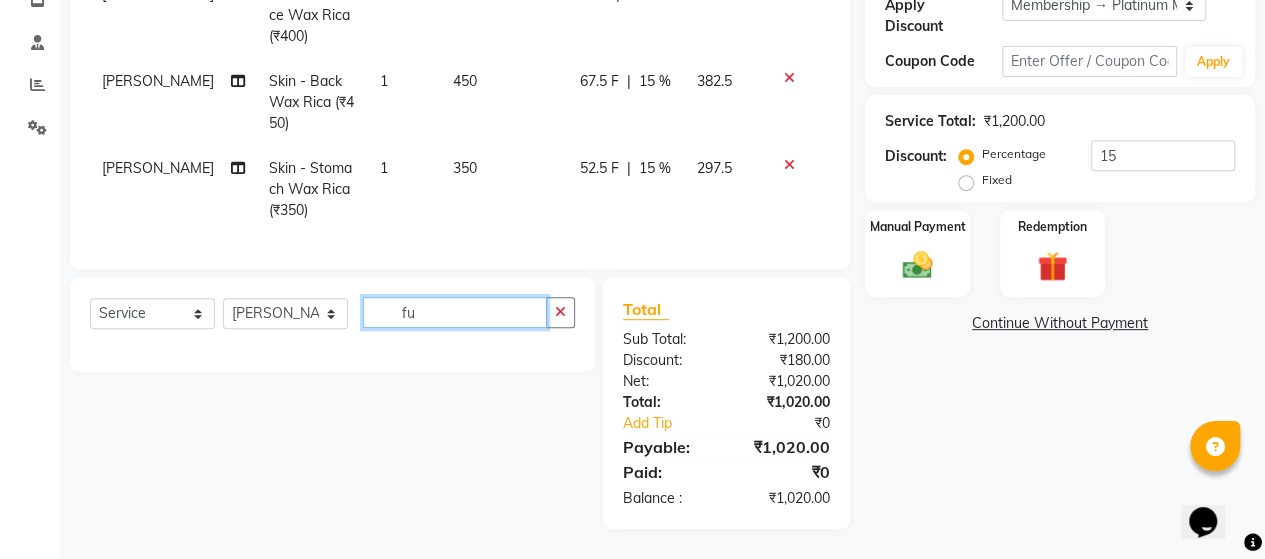 type on "f" 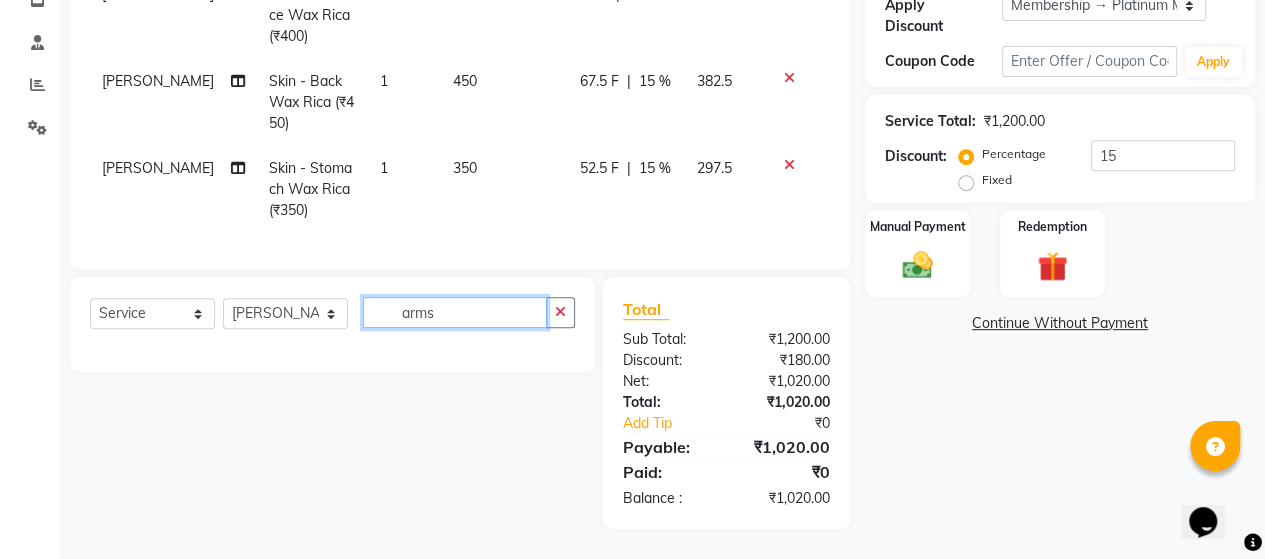 click on "arms" 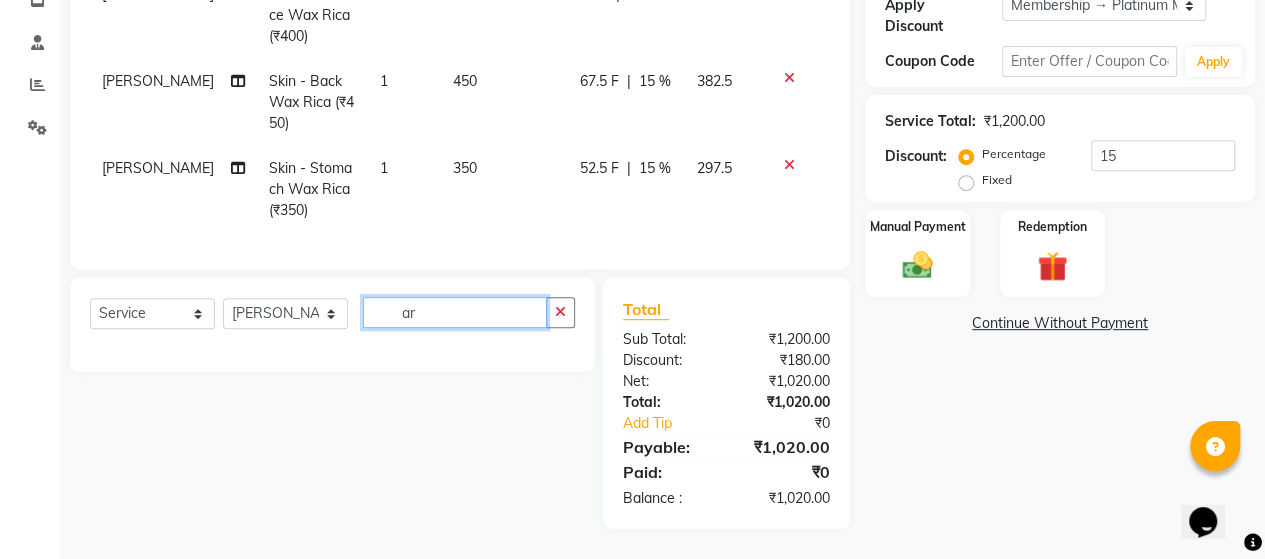 type on "a" 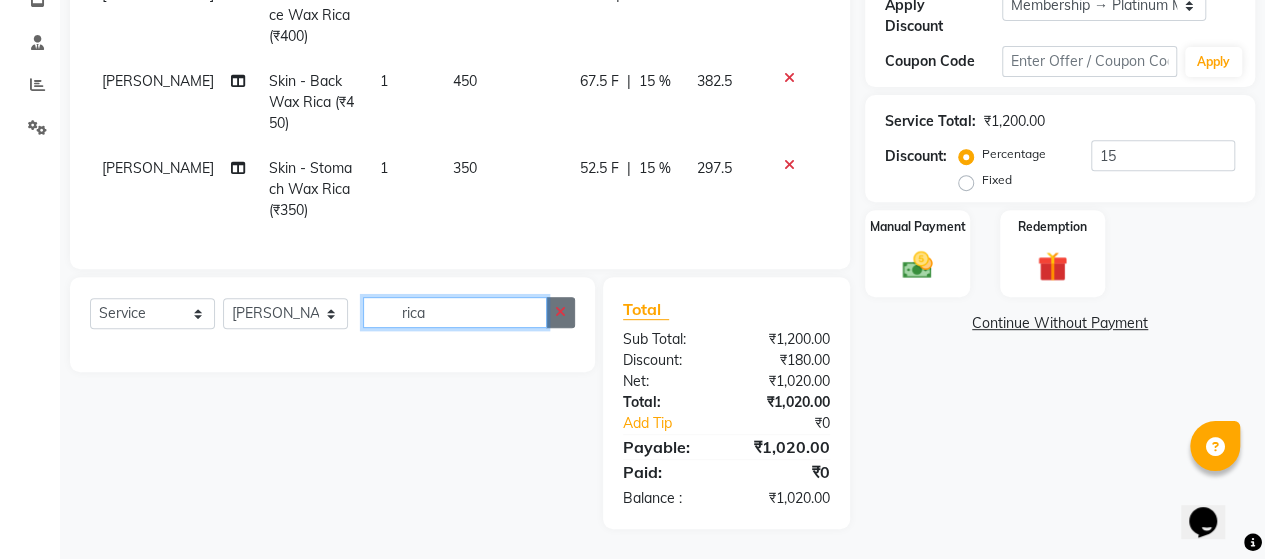 type on "rica" 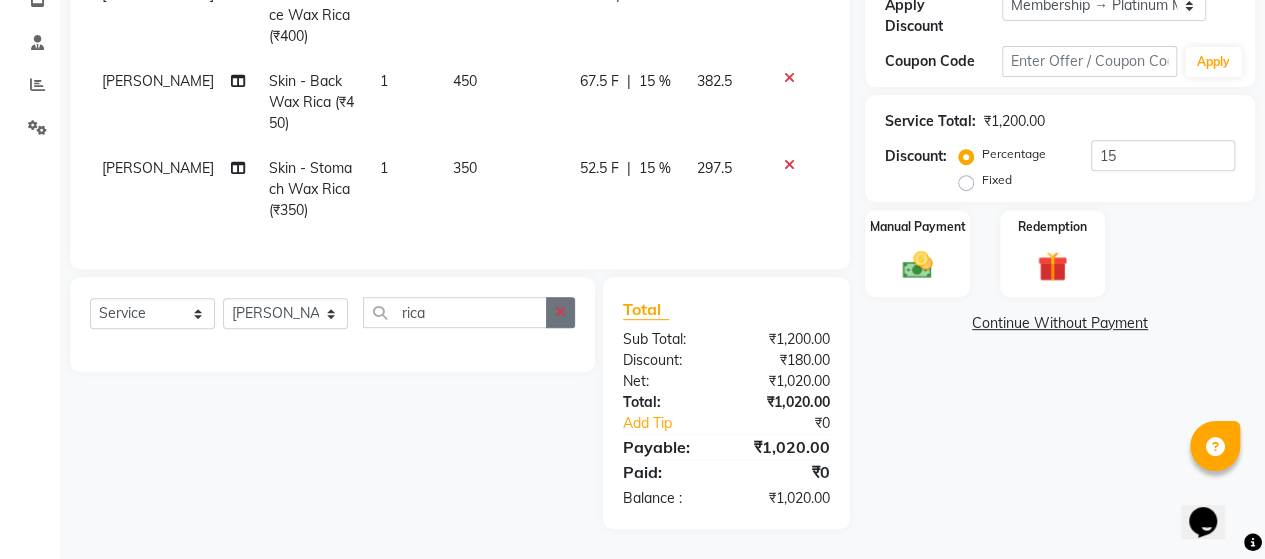 click 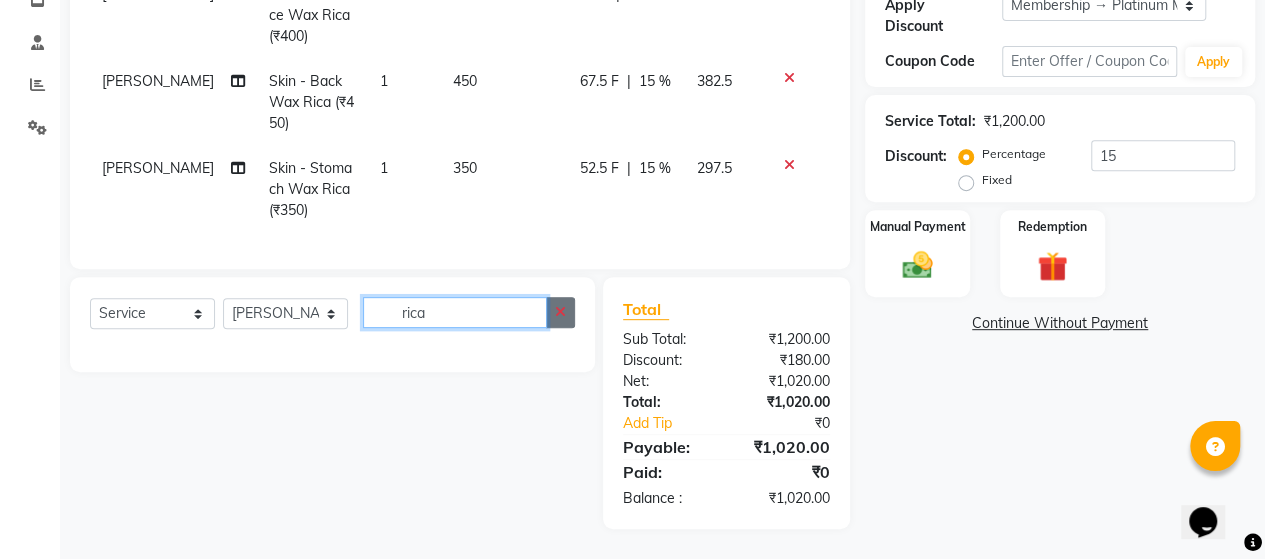 type 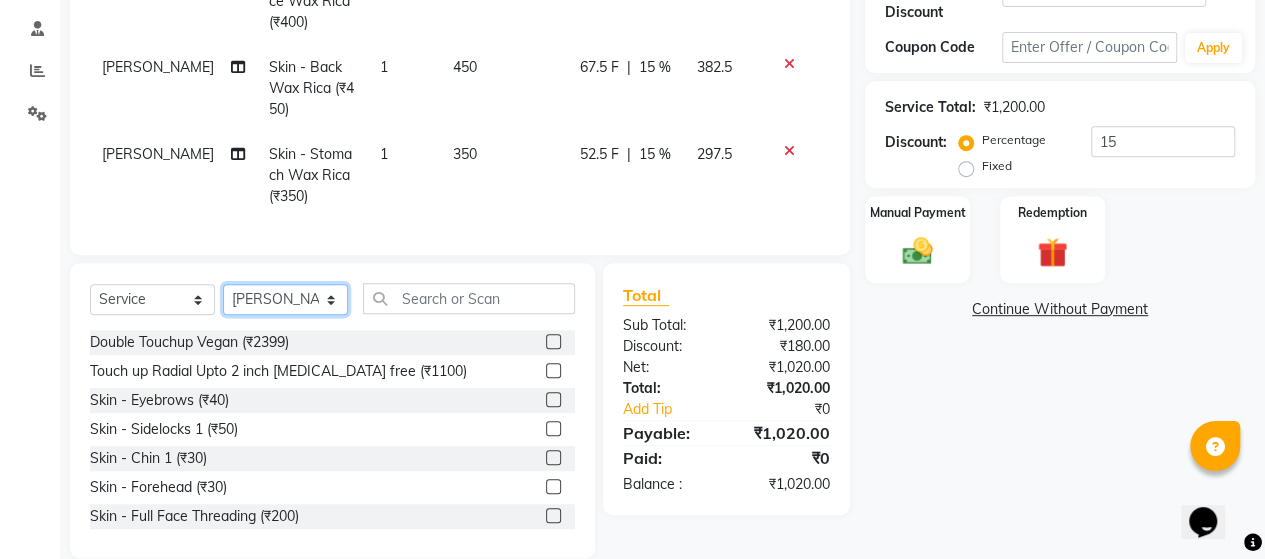 click on "Select Stylist [PERSON_NAME] Chetan [PERSON_NAME] [PERSON_NAME] [PERSON_NAME]" 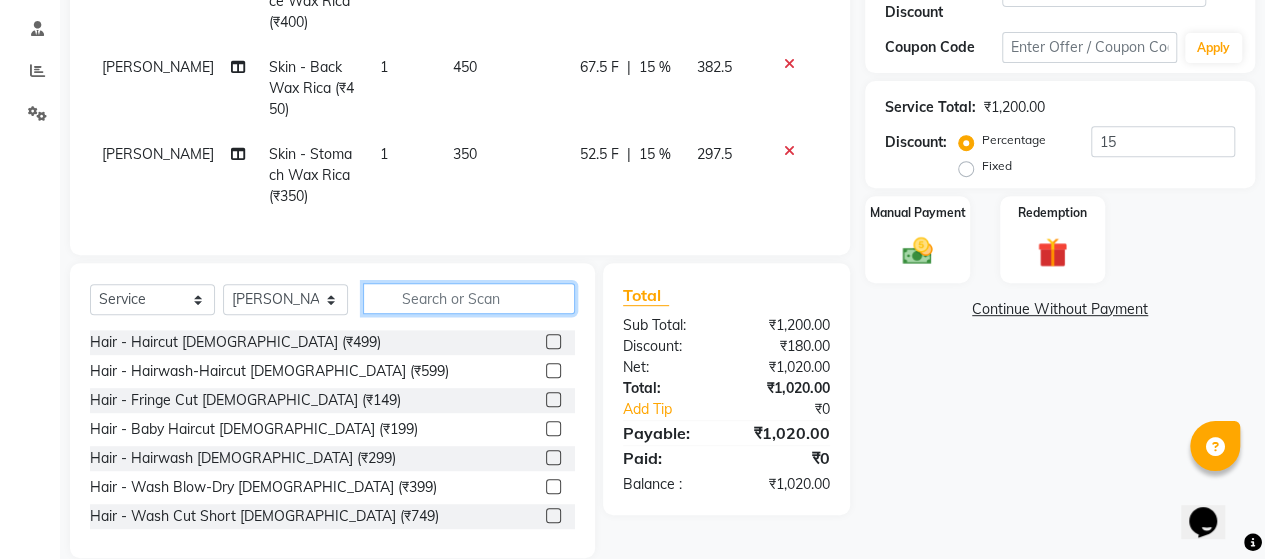 click 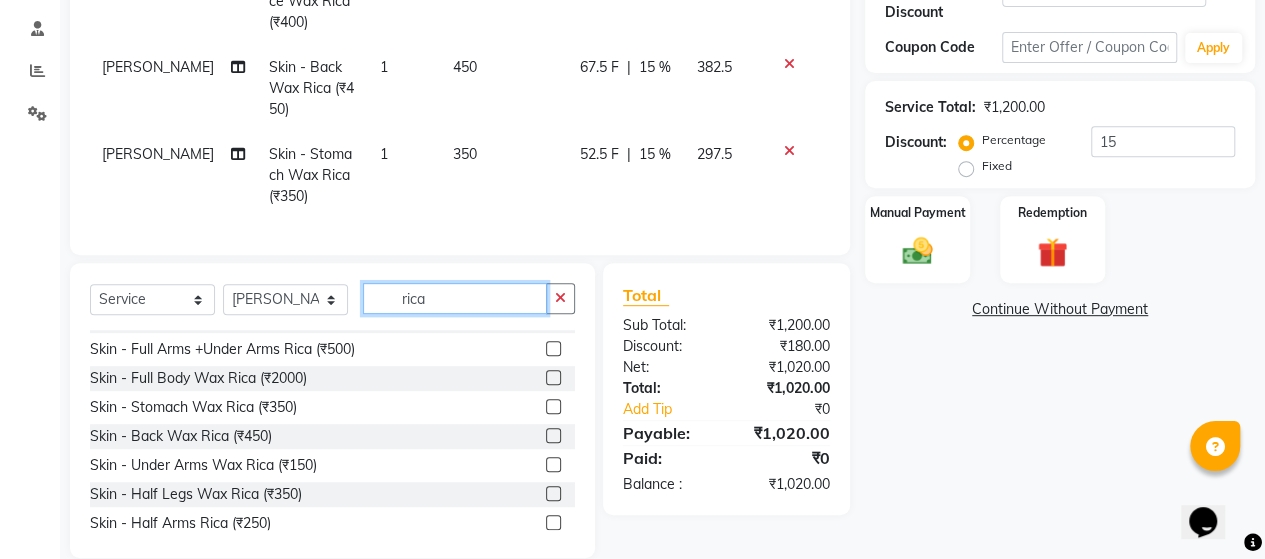 scroll, scrollTop: 119, scrollLeft: 0, axis: vertical 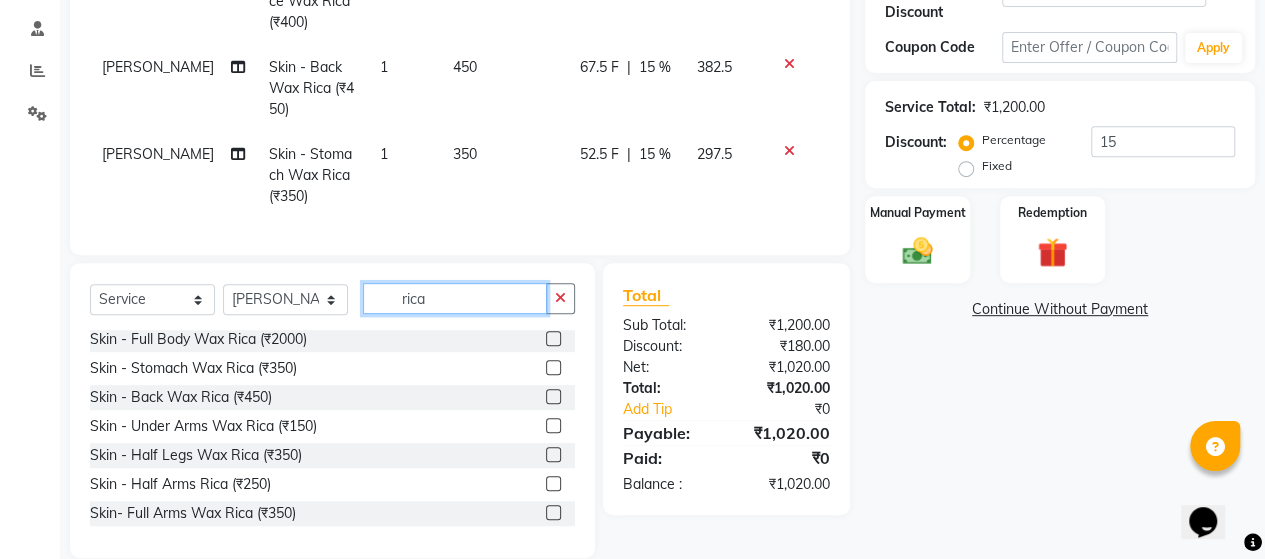 type on "rica" 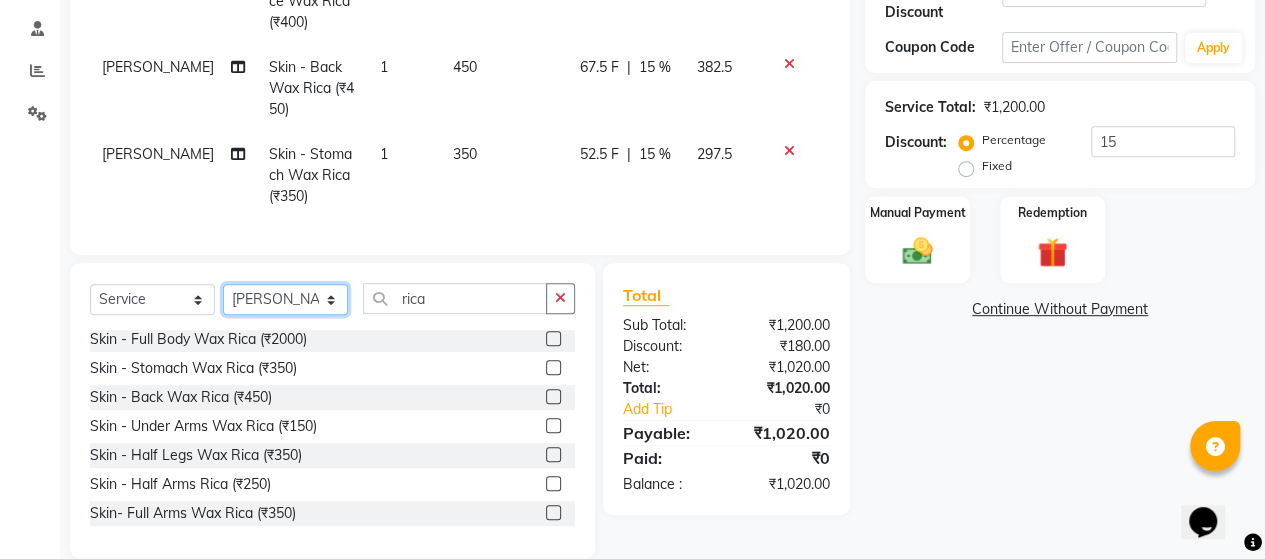 click on "Select Stylist [PERSON_NAME] Chetan [PERSON_NAME] [PERSON_NAME] [PERSON_NAME]" 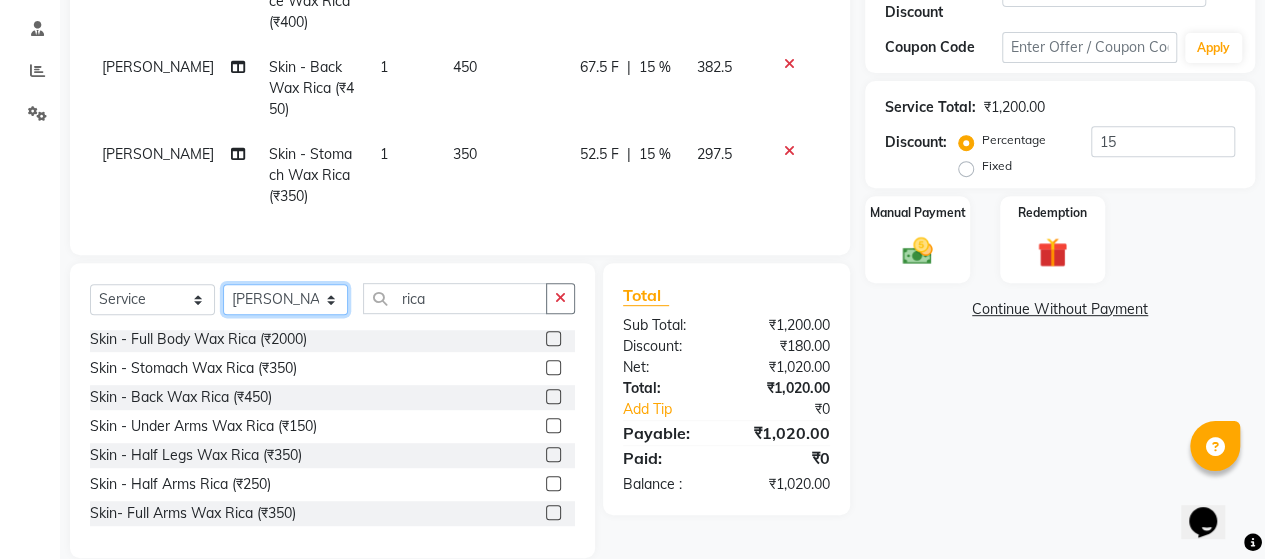 click on "Select Stylist [PERSON_NAME] Chetan [PERSON_NAME] [PERSON_NAME] [PERSON_NAME]" 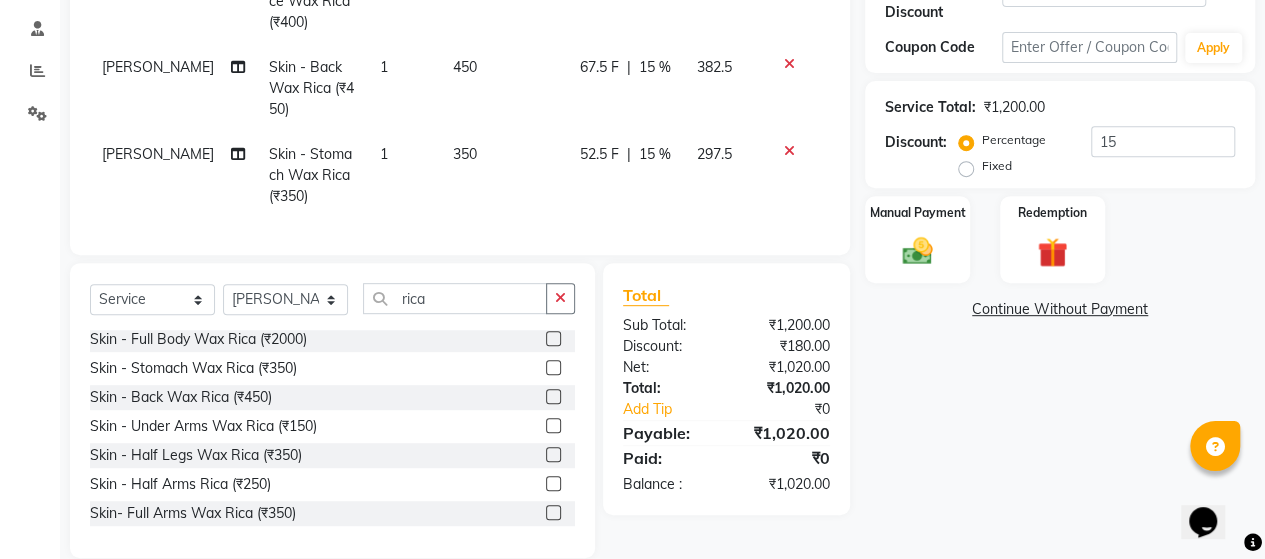 click 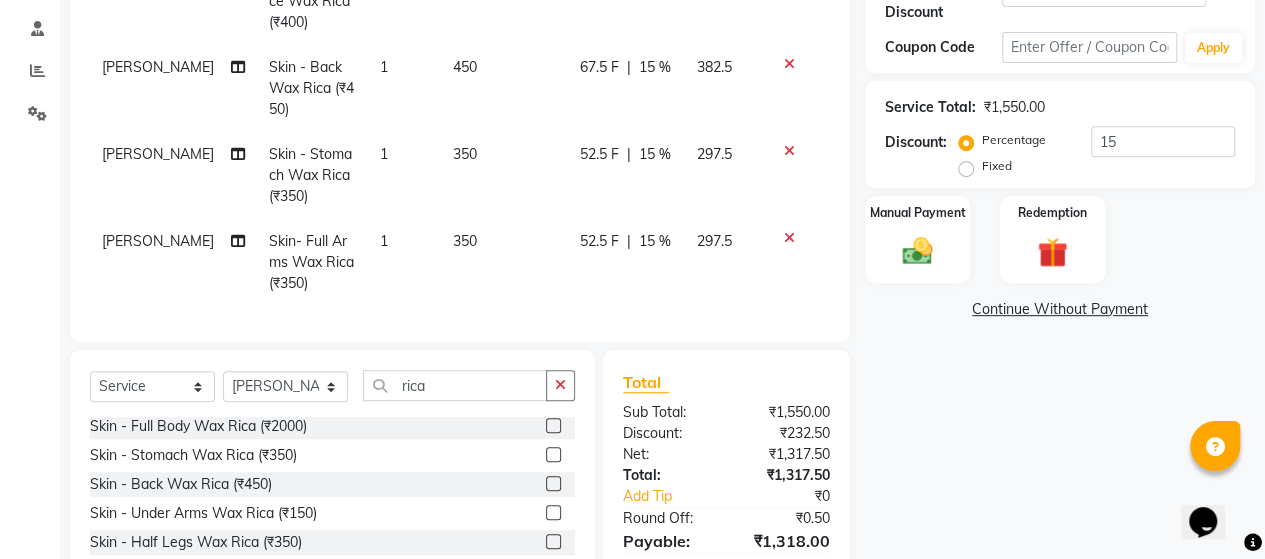 checkbox on "false" 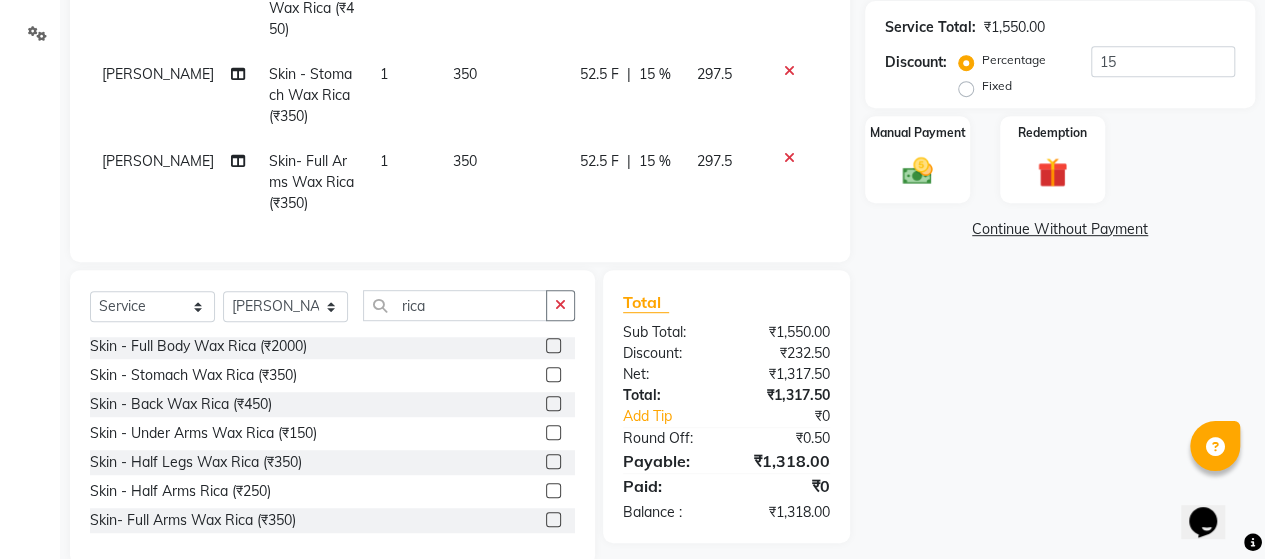 scroll, scrollTop: 502, scrollLeft: 0, axis: vertical 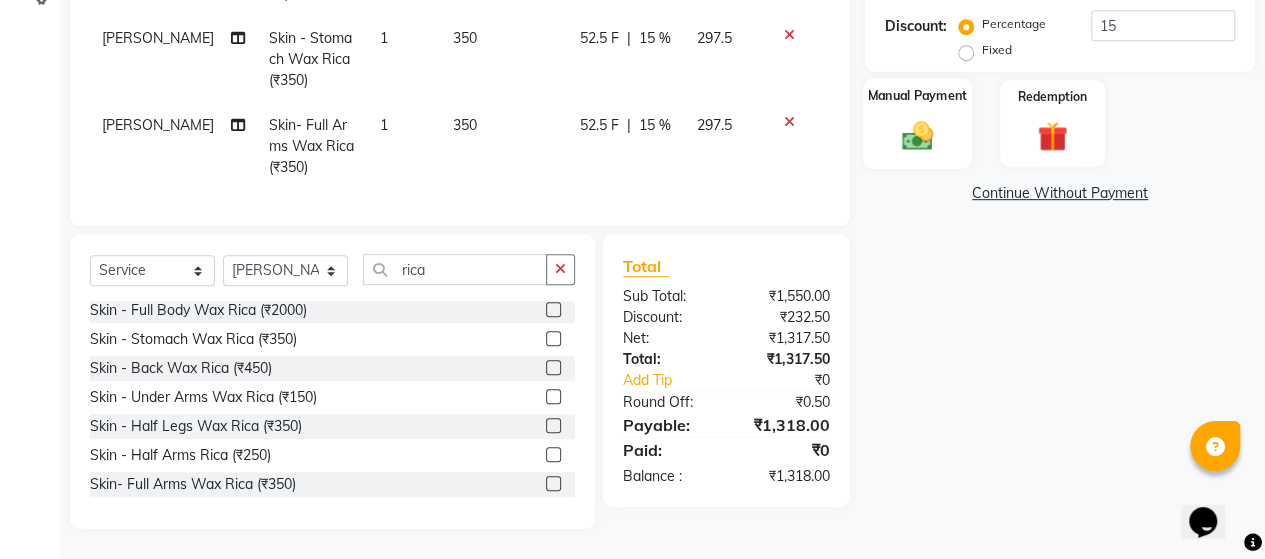 click 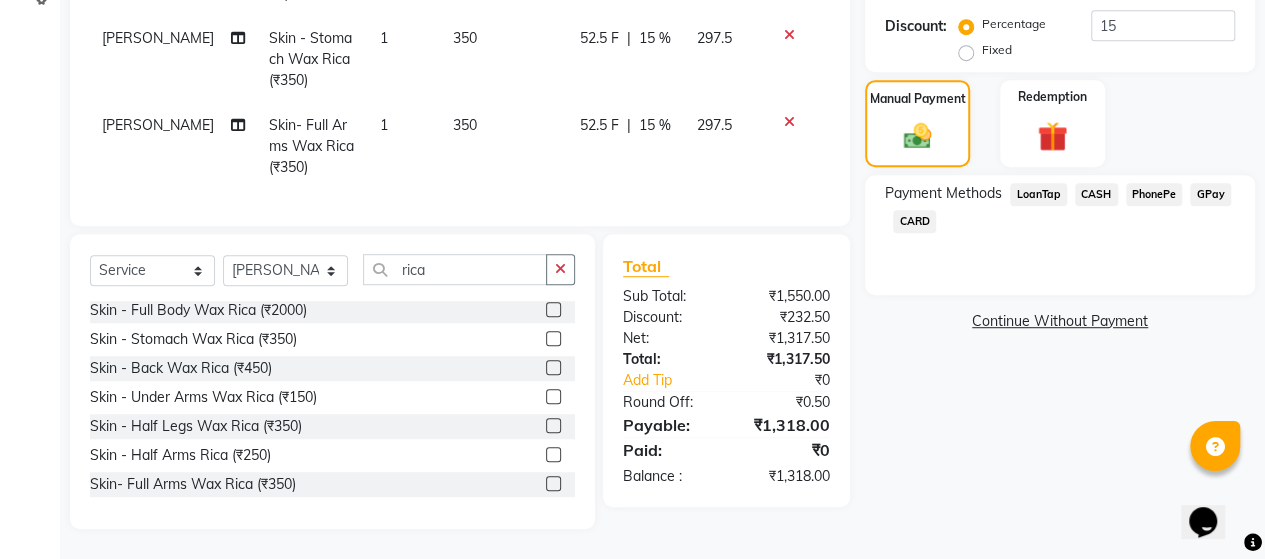 click on "CASH" 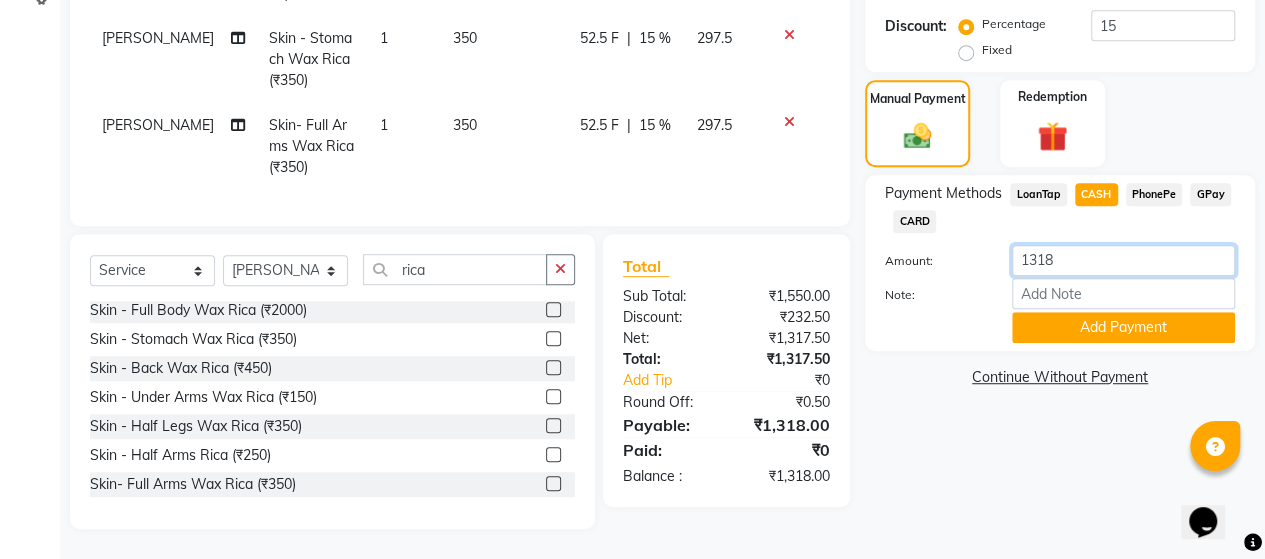 click on "1318" 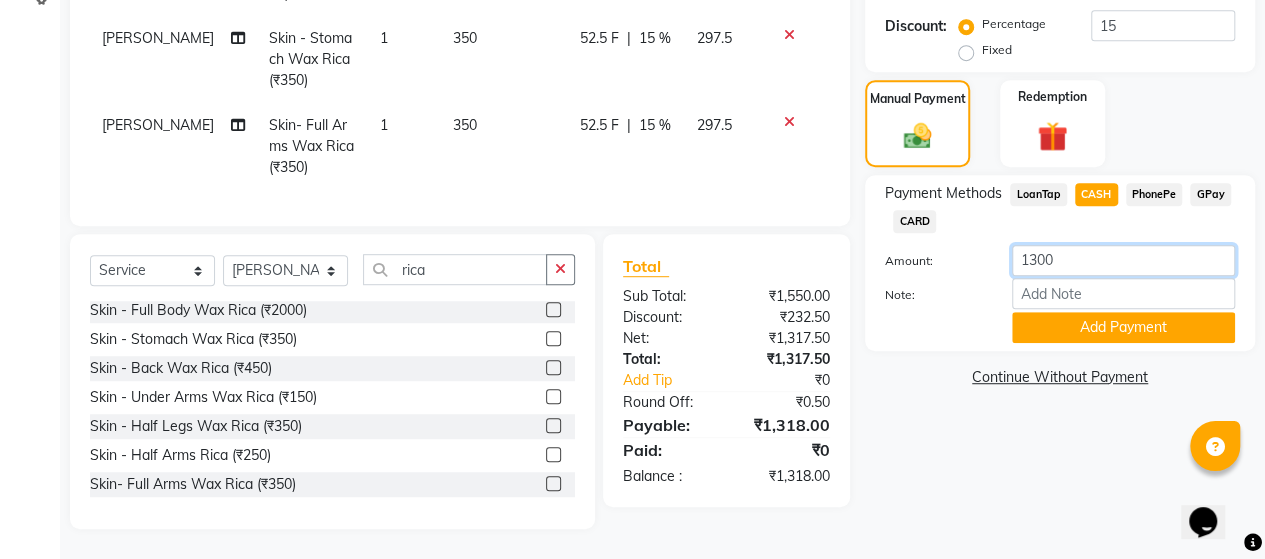 type on "1300" 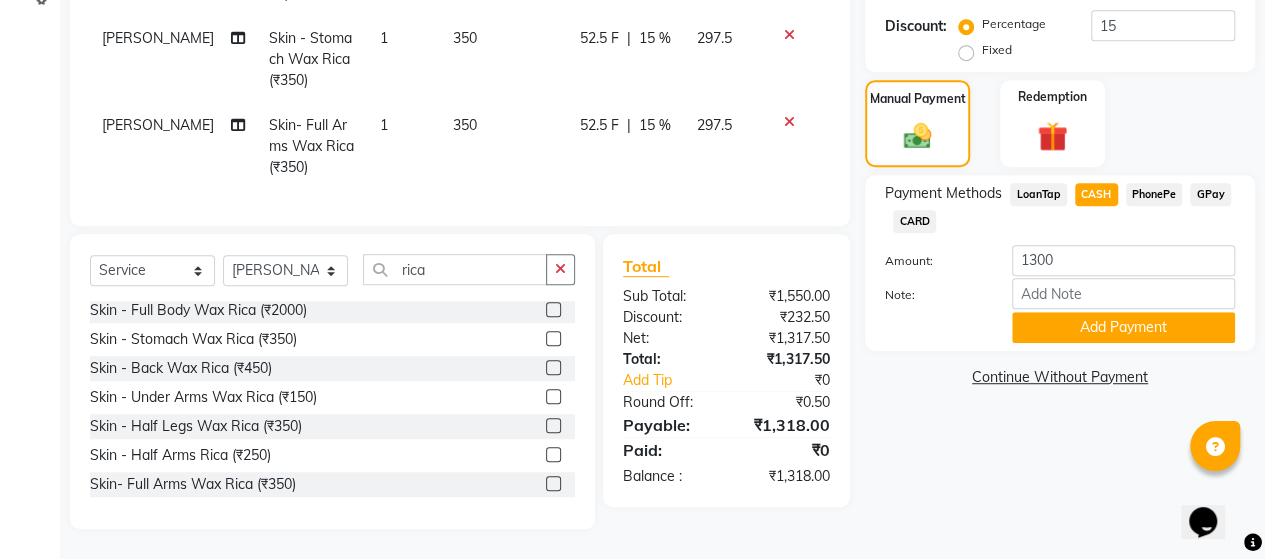 click on "Name: Rekha Patil Membership: end on 09-10-2025 Total Visits:  15 Card on file:  0 Last Visit:   17-06-2025 Points:   0  Apply Discount Select Membership → Platinum Membership  Loyalty → Loyality level 1  Coupon Code Apply Service Total:  ₹1,550.00  Discount:  Percentage   Fixed  15 Manual Payment Redemption Payment Methods  LoanTap   CASH   PhonePe   GPay   CARD  Amount: 1300 Note: Add Payment  Continue Without Payment" 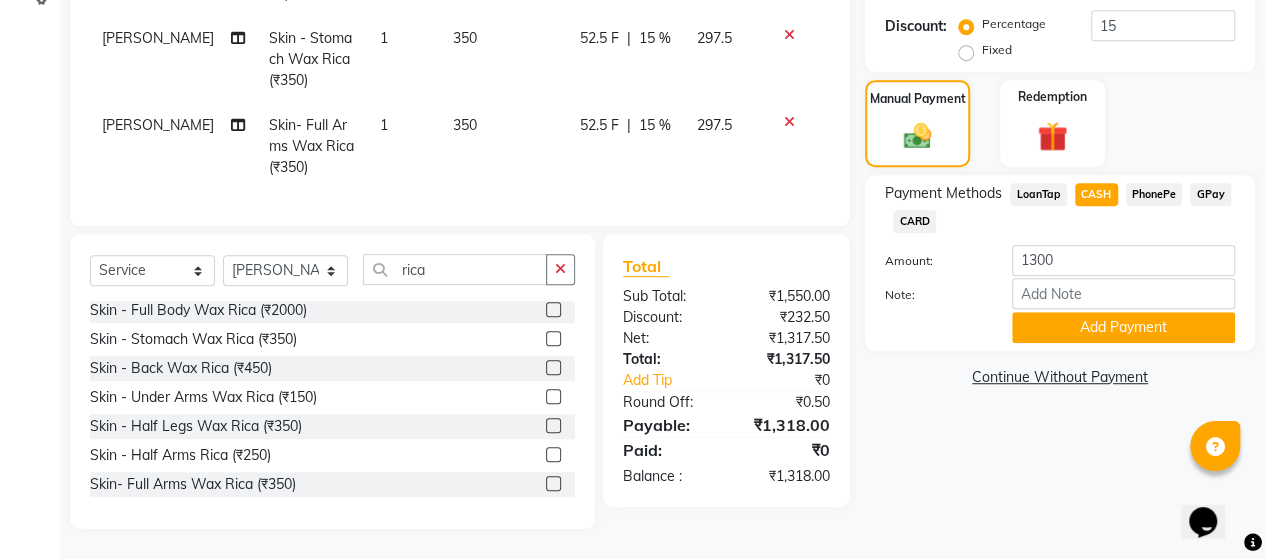 click on "Name: Rekha Patil Membership: end on 09-10-2025 Total Visits:  15 Card on file:  0 Last Visit:   17-06-2025 Points:   0  Apply Discount Select Membership → Platinum Membership  Loyalty → Loyality level 1  Coupon Code Apply Service Total:  ₹1,550.00  Discount:  Percentage   Fixed  15 Manual Payment Redemption Payment Methods  LoanTap   CASH   PhonePe   GPay   CARD  Amount: 1300 Note: Add Payment  Continue Without Payment" 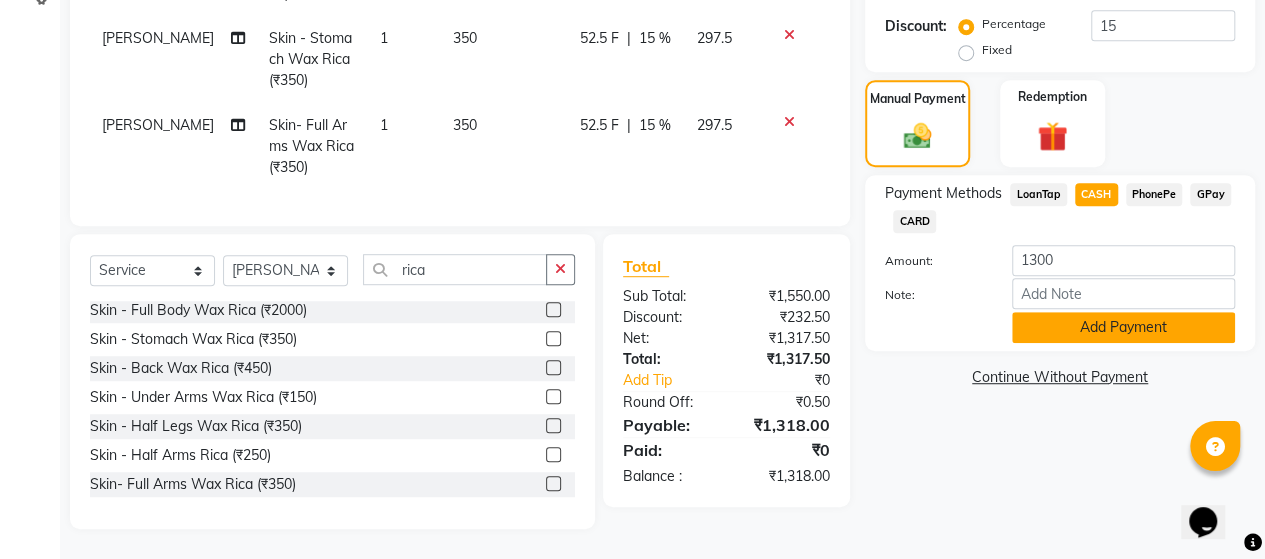 click on "Add Payment" 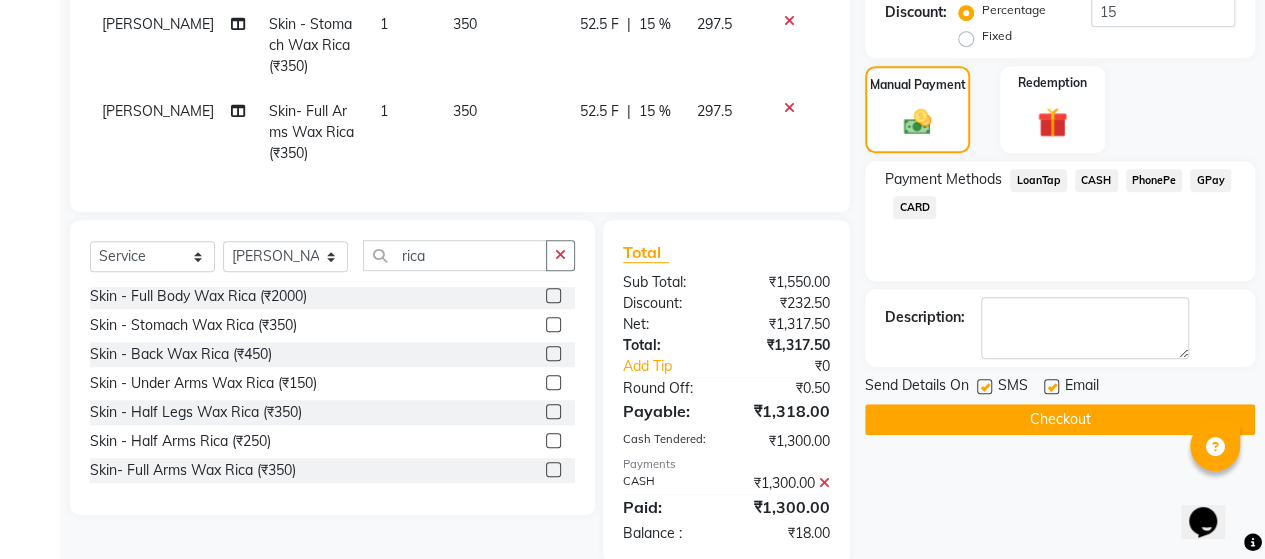 click on "Checkout" 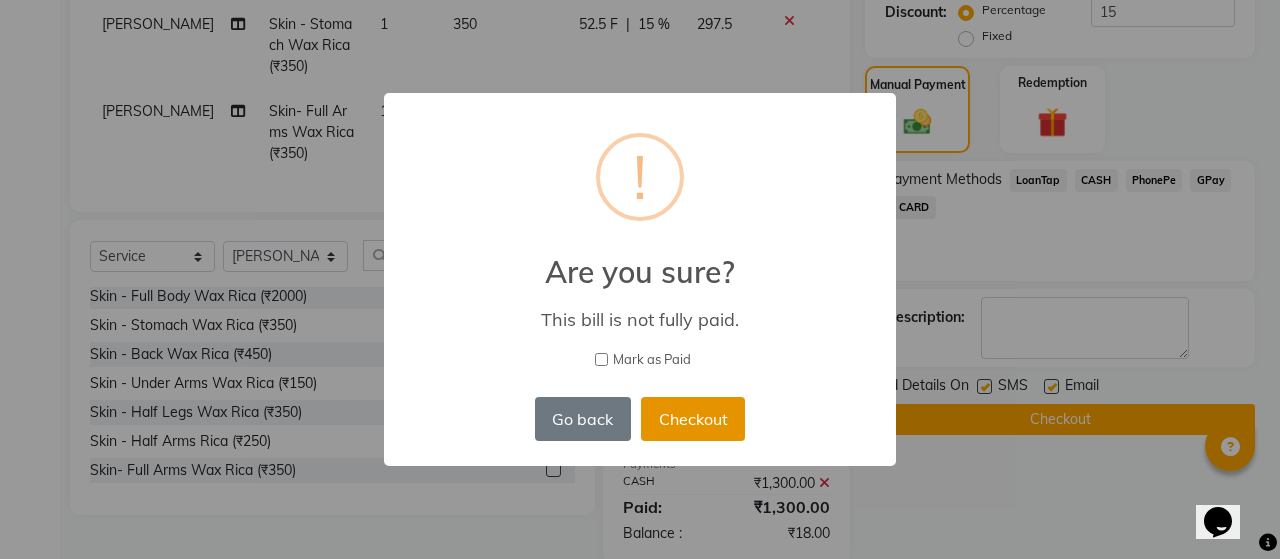 click on "Checkout" at bounding box center (693, 419) 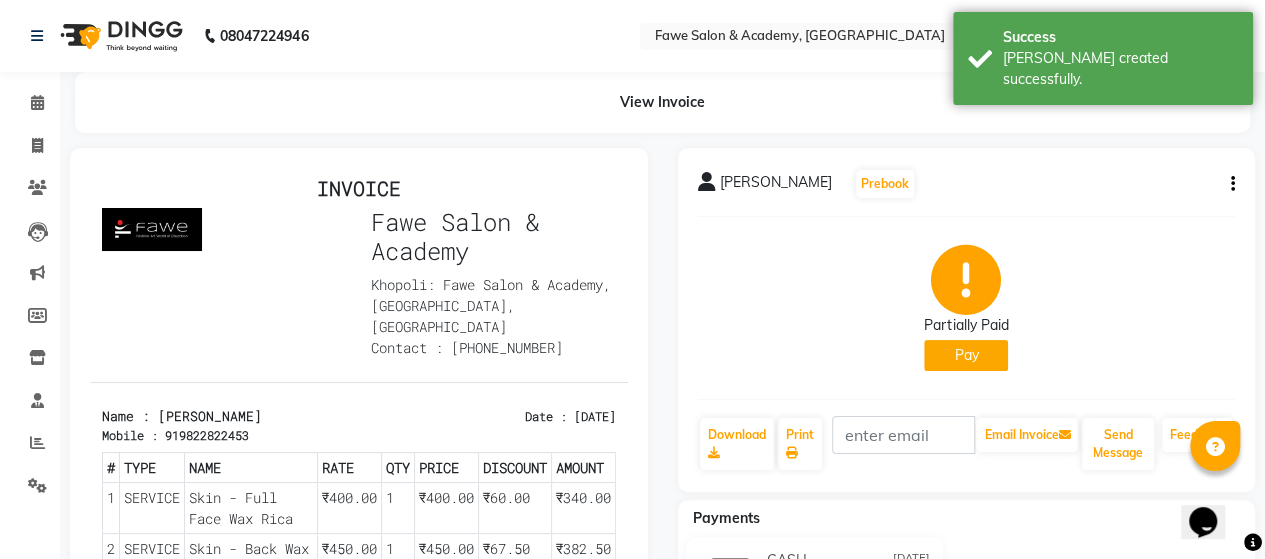 scroll, scrollTop: 0, scrollLeft: 0, axis: both 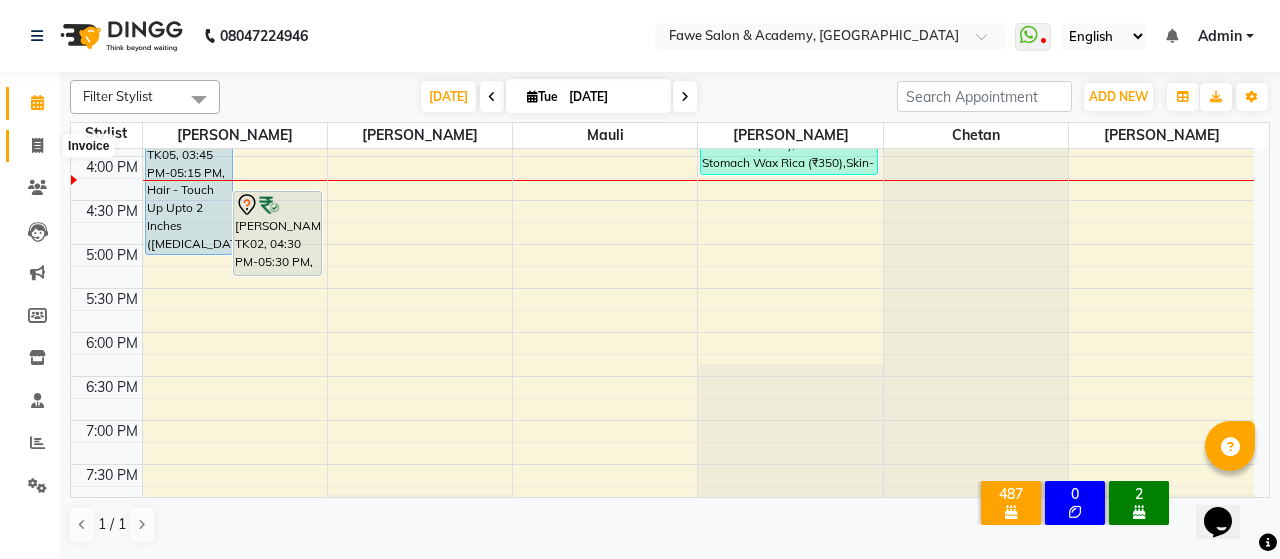 click 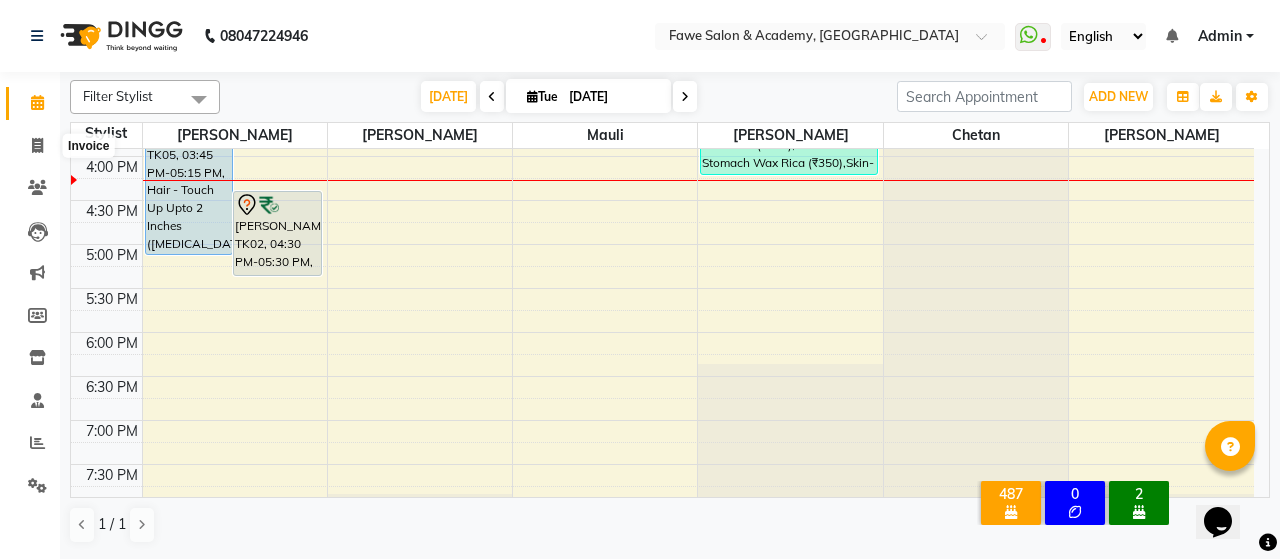 select on "879" 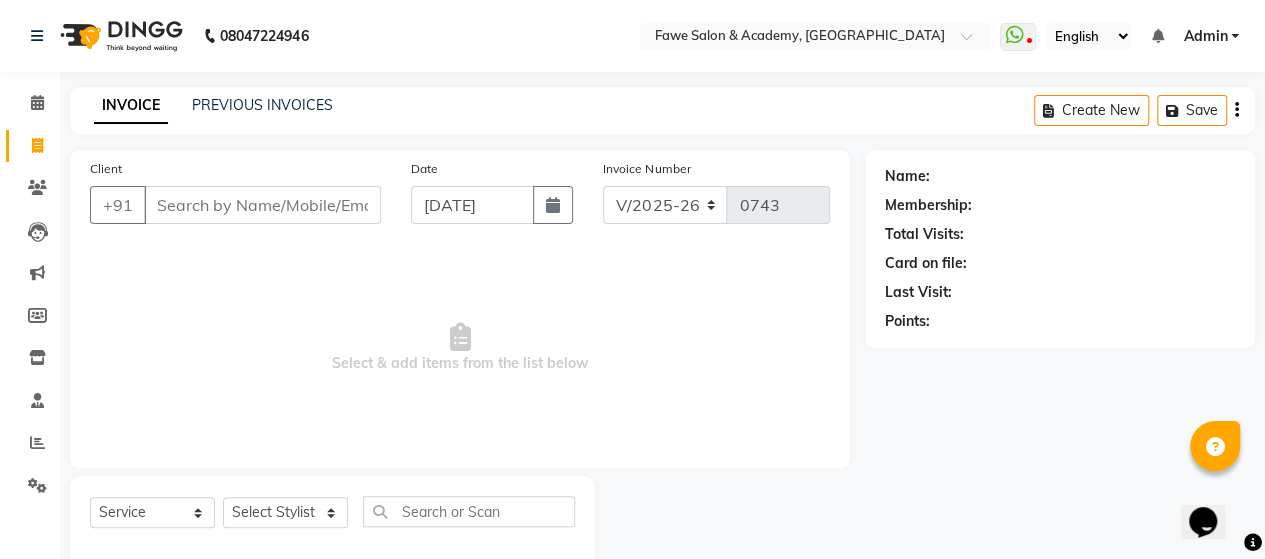 click on "Client" at bounding box center (262, 205) 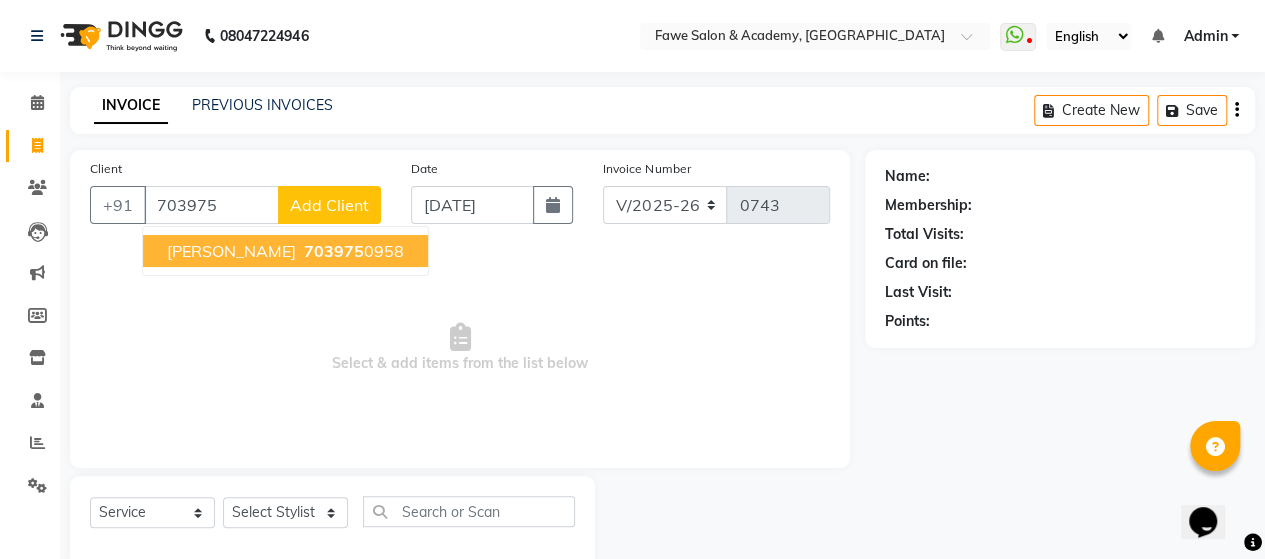 click on "[PERSON_NAME]" at bounding box center [231, 251] 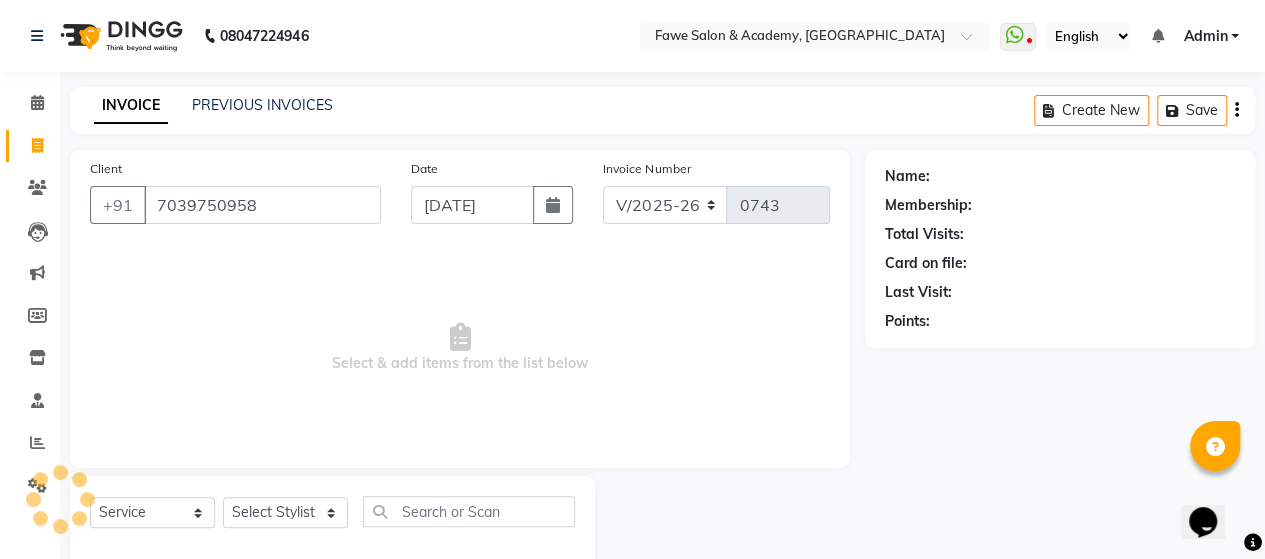 type on "7039750958" 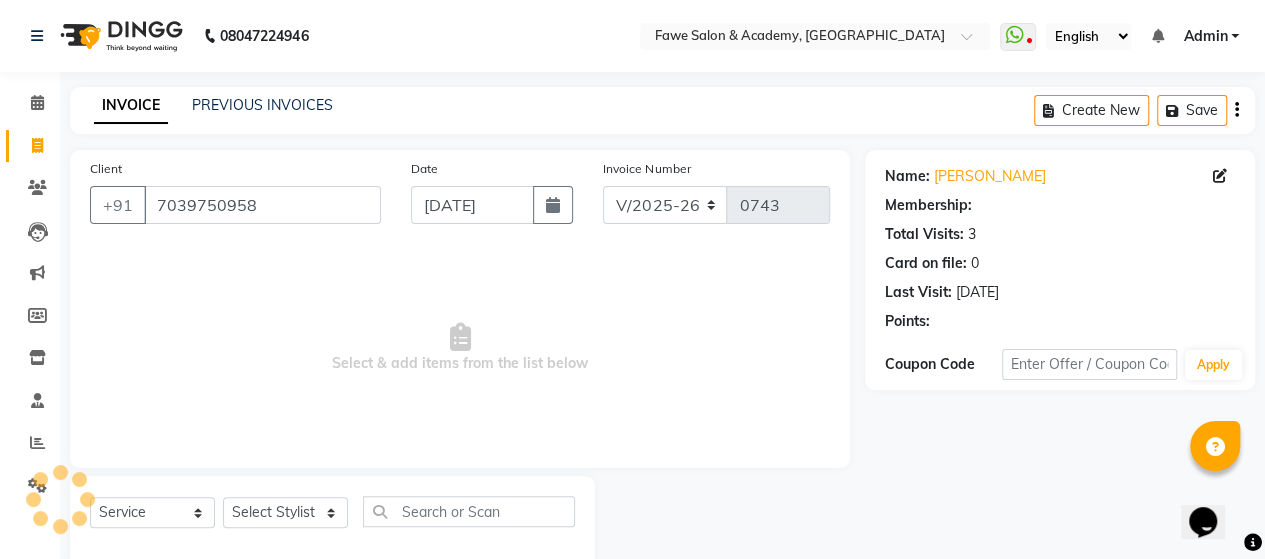 select on "1: Object" 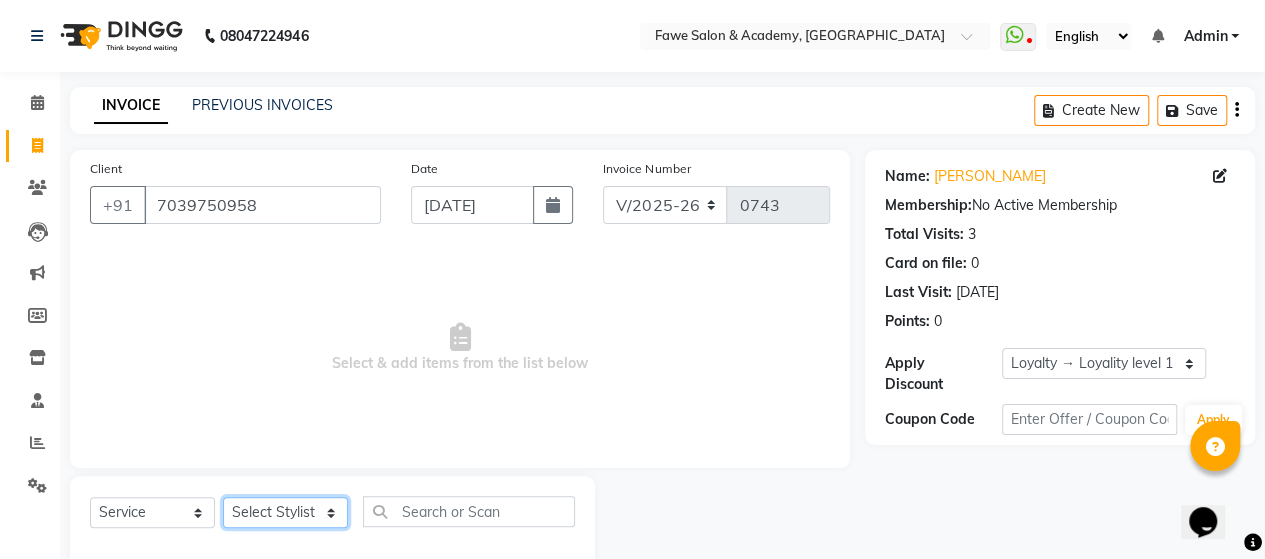click on "Select Stylist [PERSON_NAME] Chetan [PERSON_NAME] [PERSON_NAME] [PERSON_NAME]" 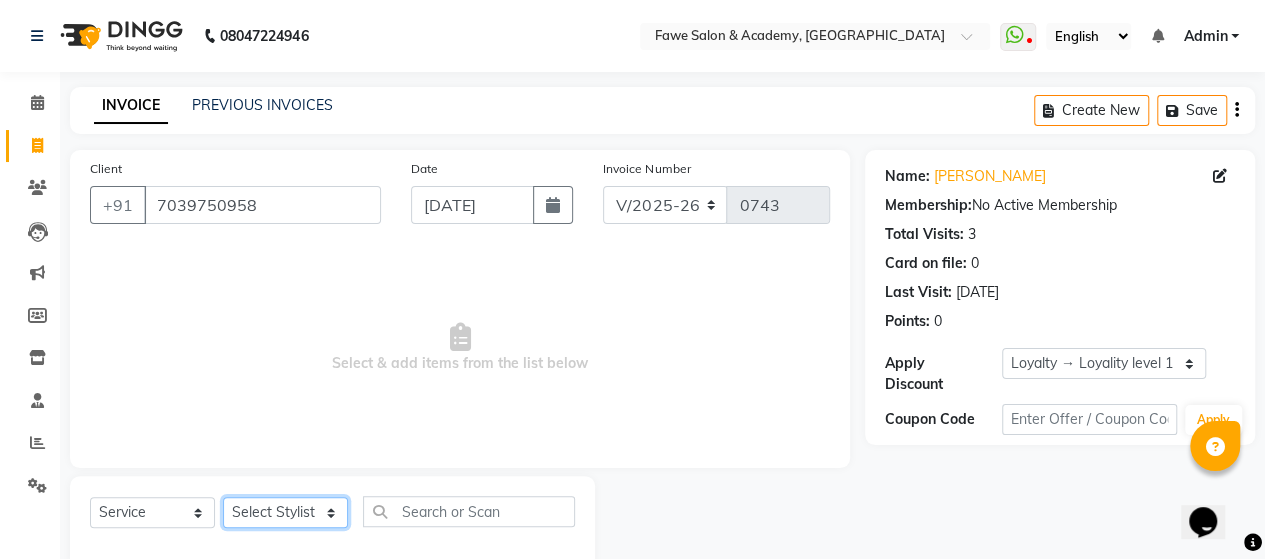 select on "82869" 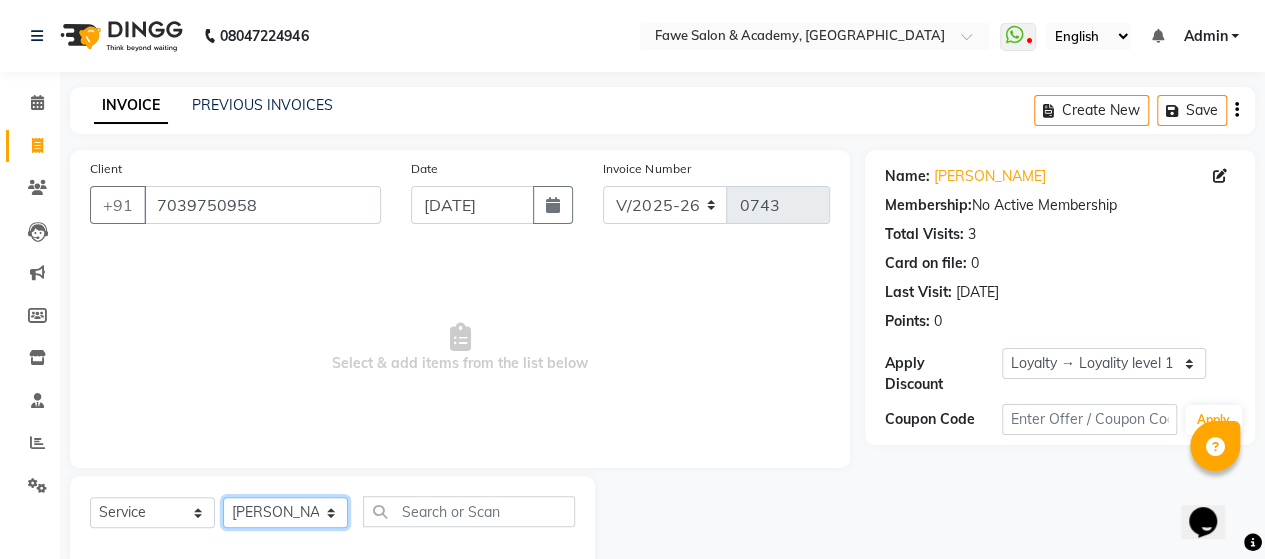 click on "Select Stylist [PERSON_NAME] Chetan [PERSON_NAME] [PERSON_NAME] [PERSON_NAME]" 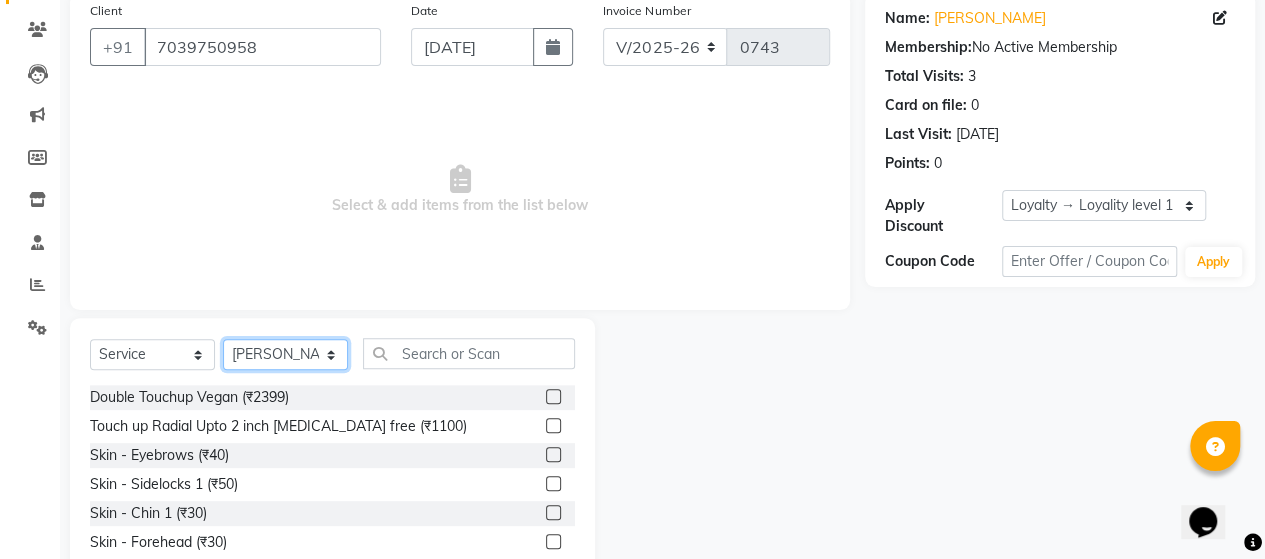 scroll, scrollTop: 160, scrollLeft: 0, axis: vertical 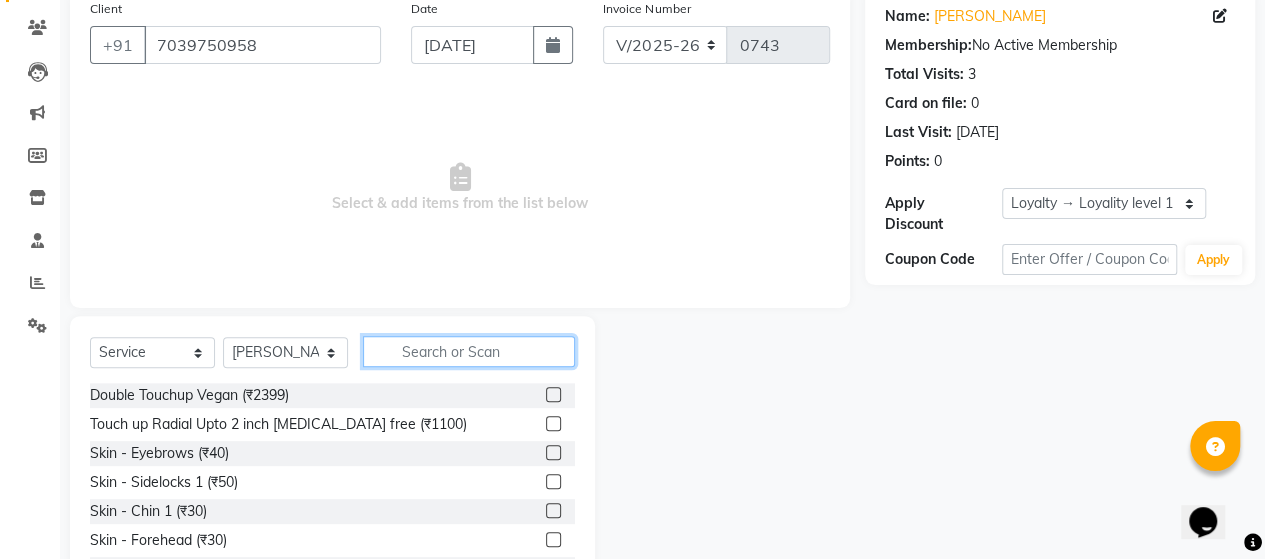 click 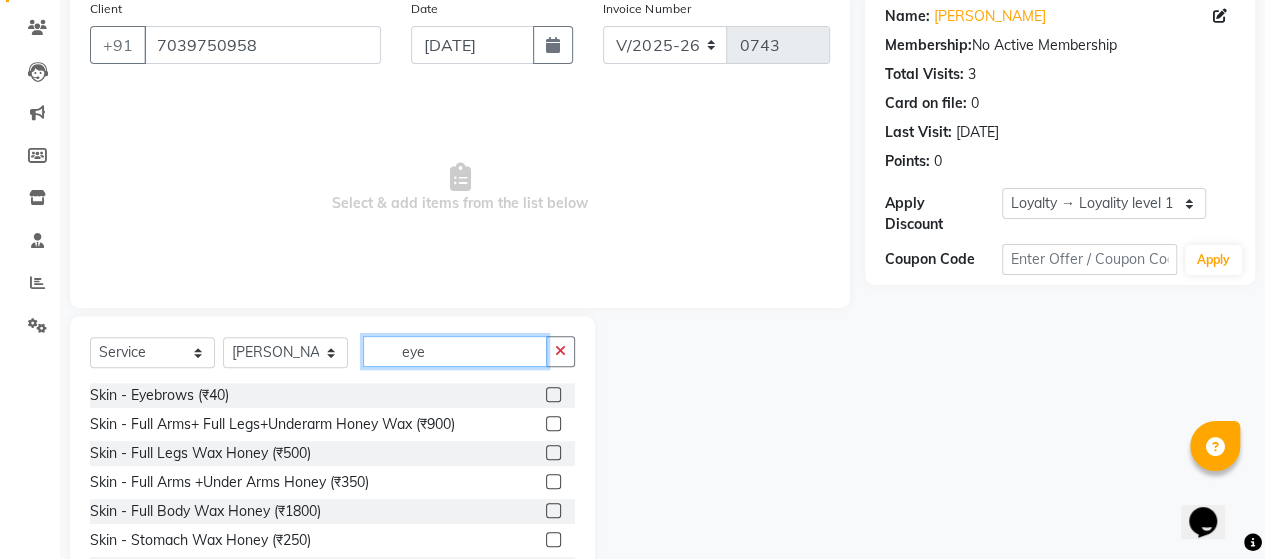 scroll, scrollTop: 128, scrollLeft: 0, axis: vertical 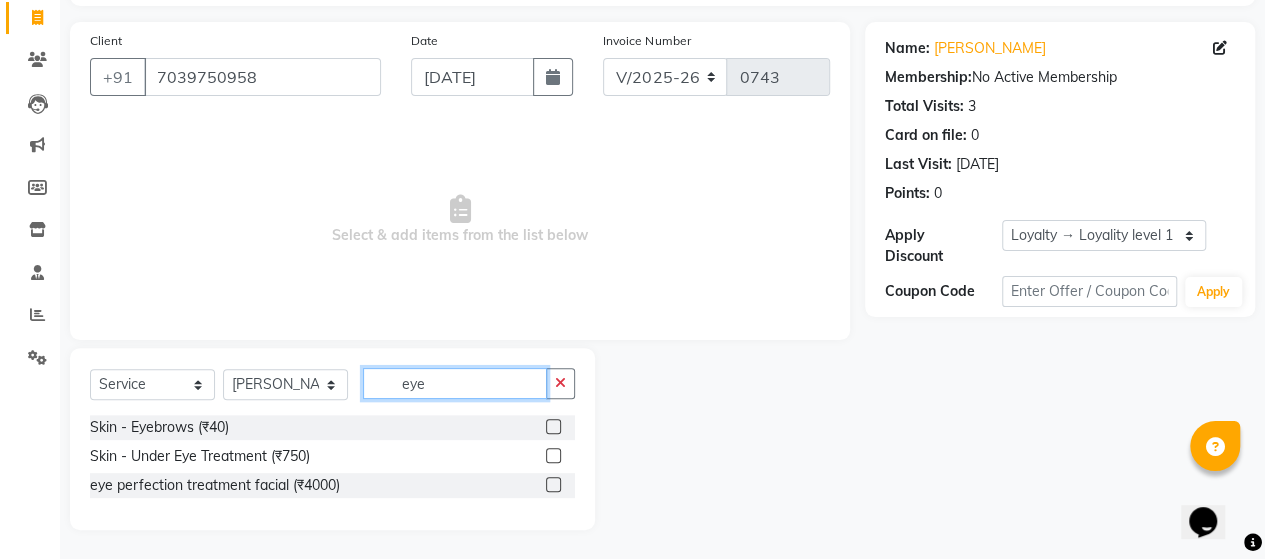 type on "eye" 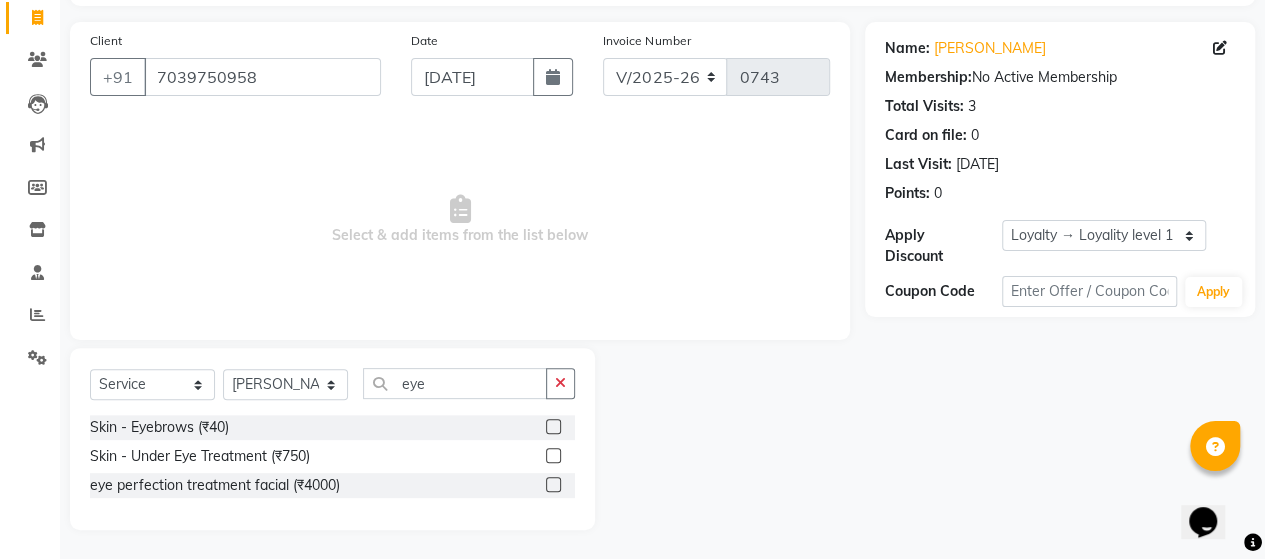click 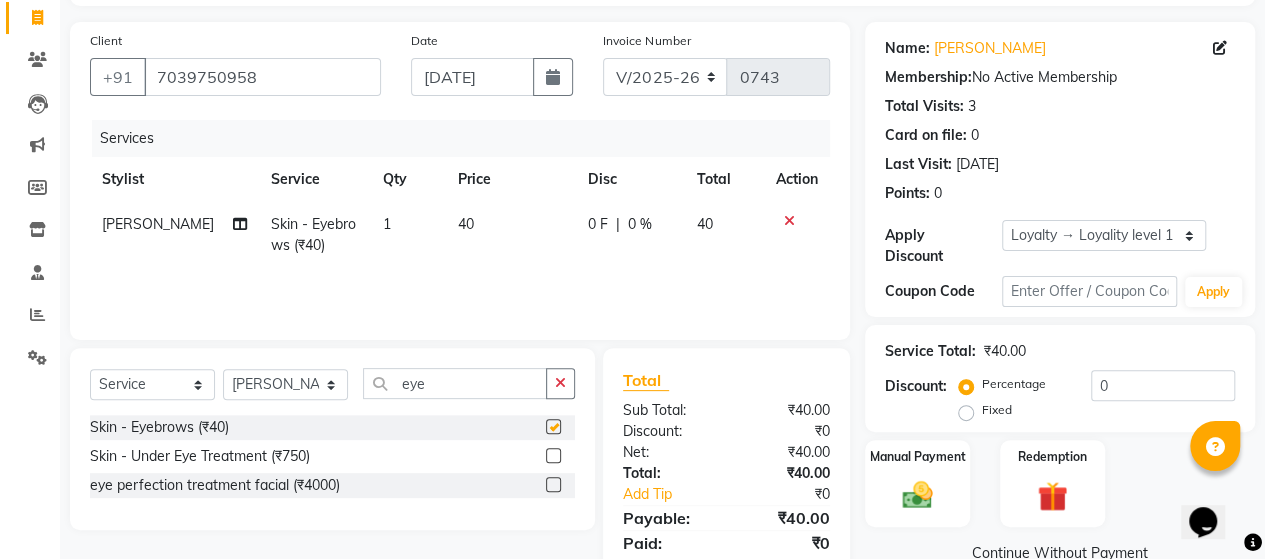 checkbox on "false" 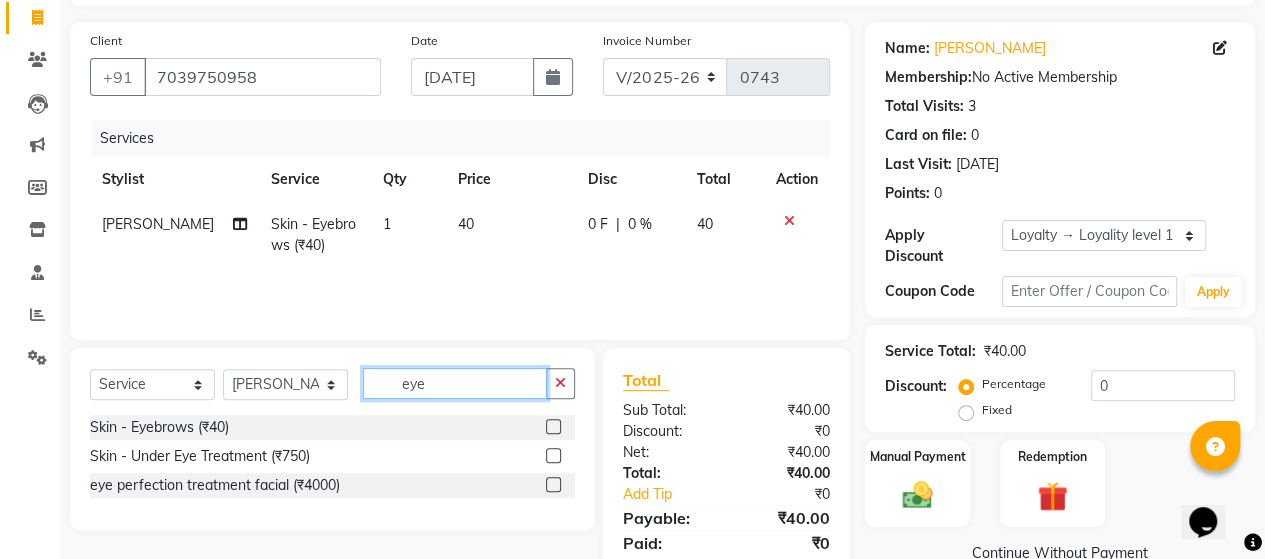 click on "eye" 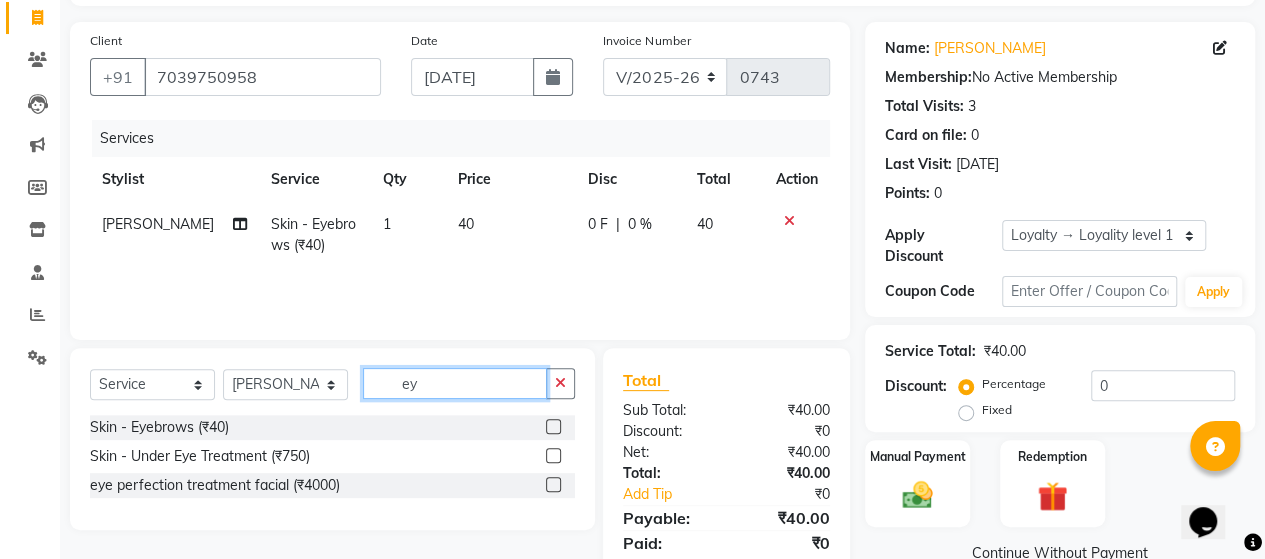 type on "e" 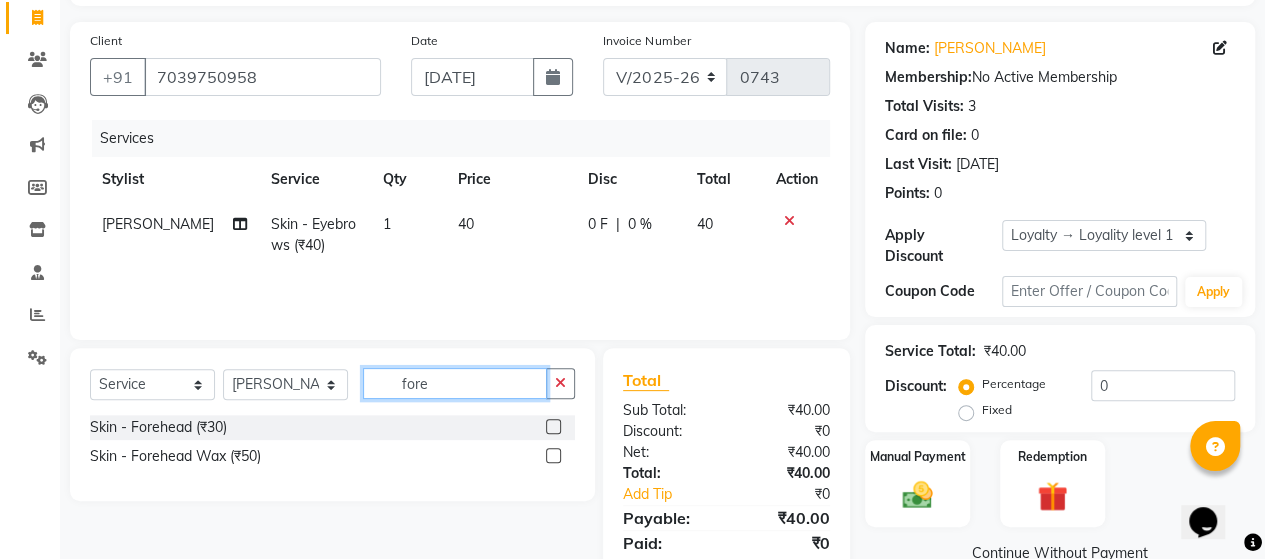 type on "fore" 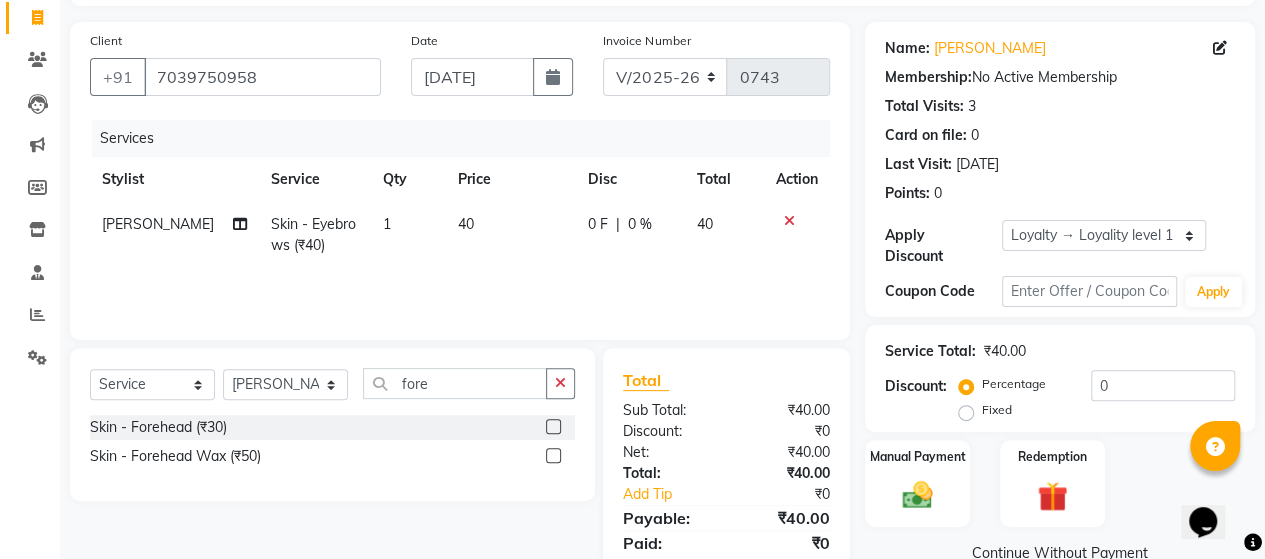 click 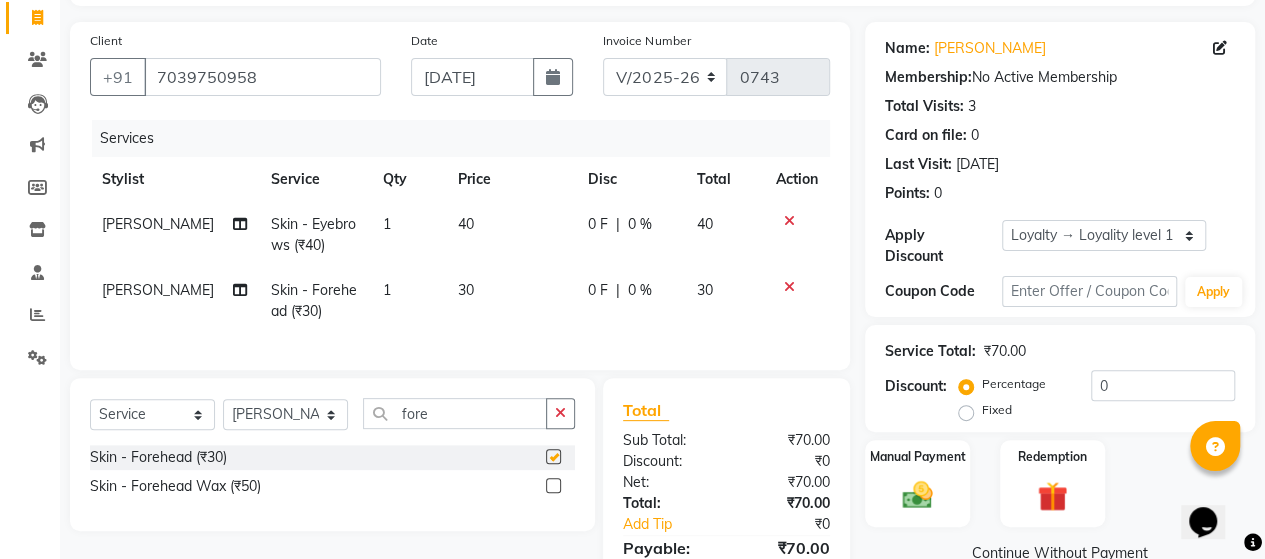 checkbox on "false" 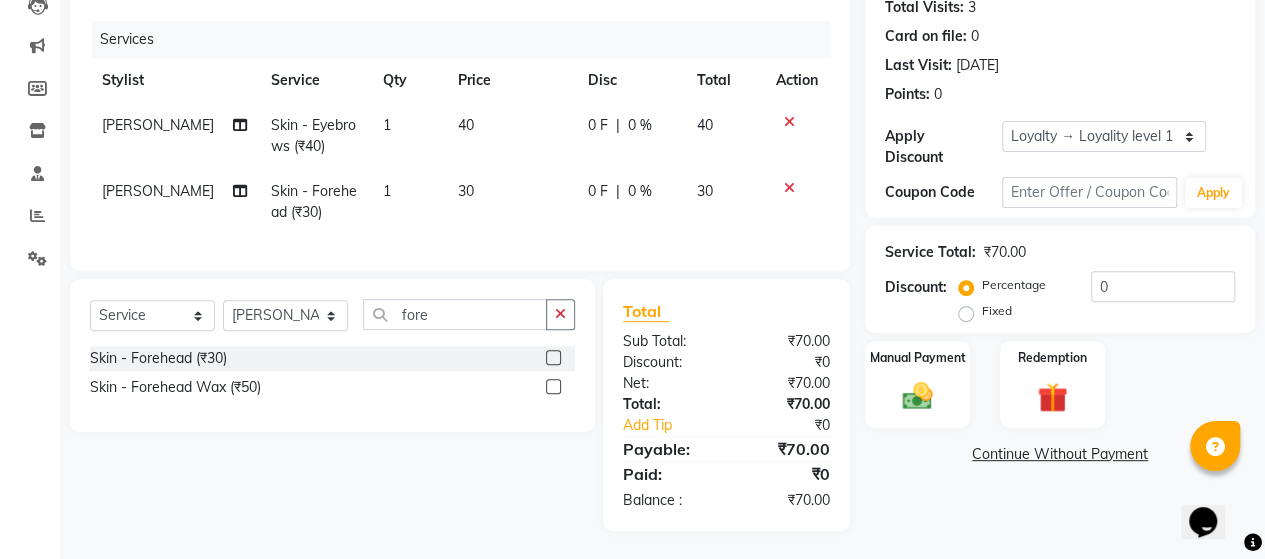 scroll, scrollTop: 242, scrollLeft: 0, axis: vertical 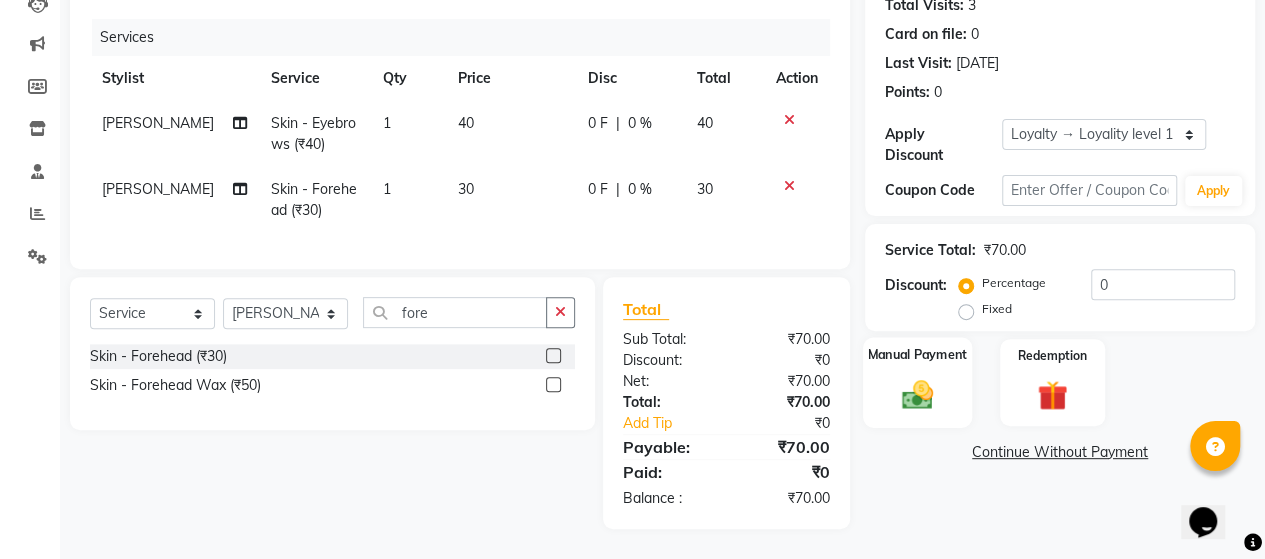 click 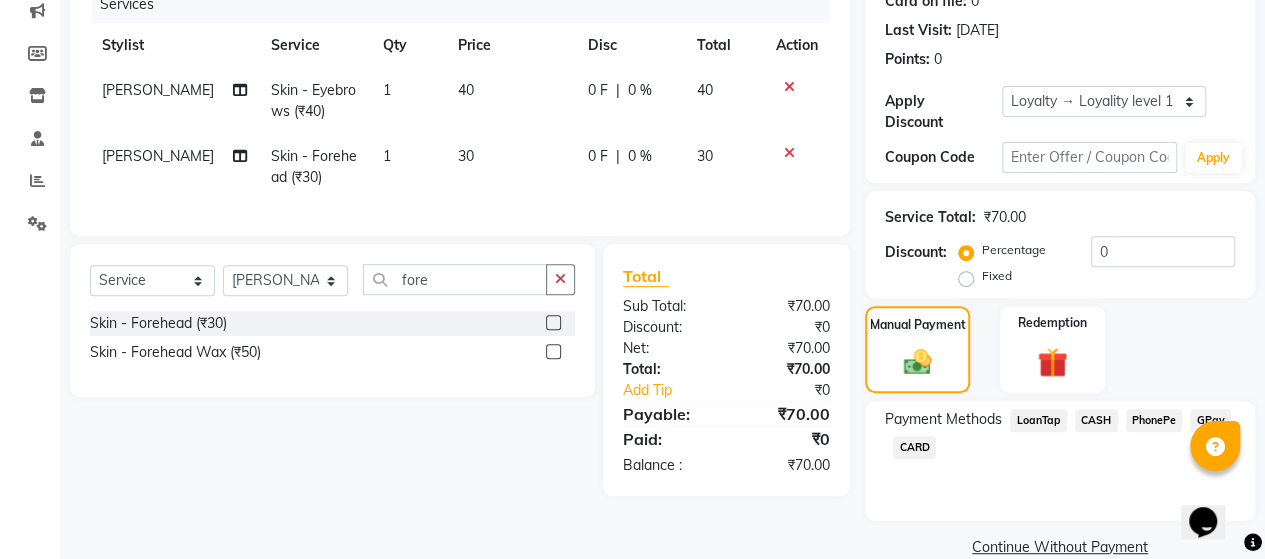 scroll, scrollTop: 282, scrollLeft: 0, axis: vertical 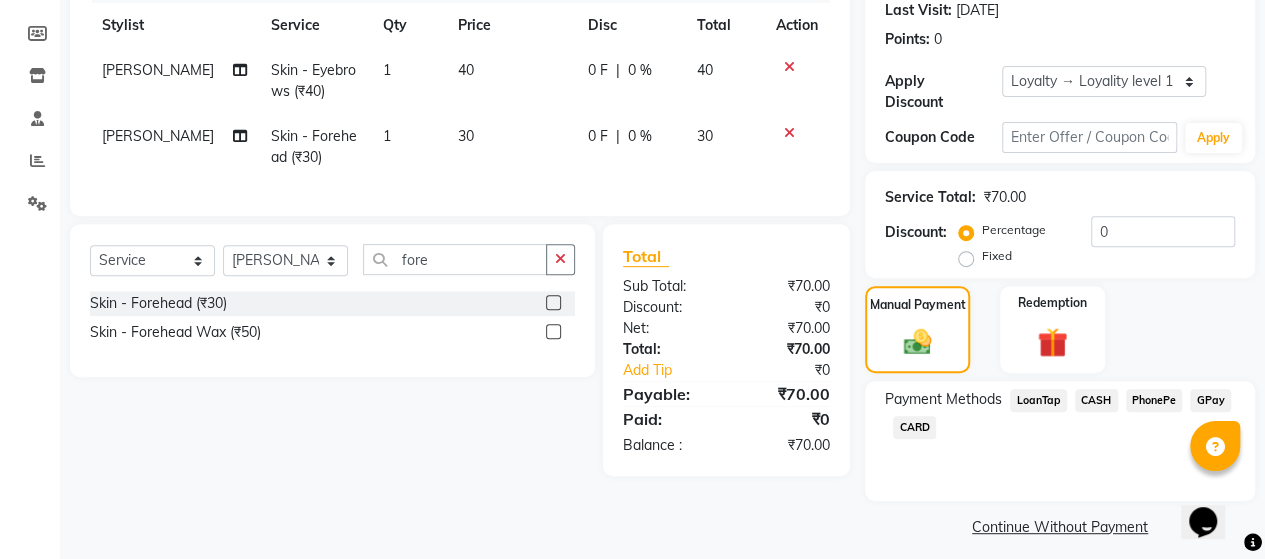 click on "GPay" 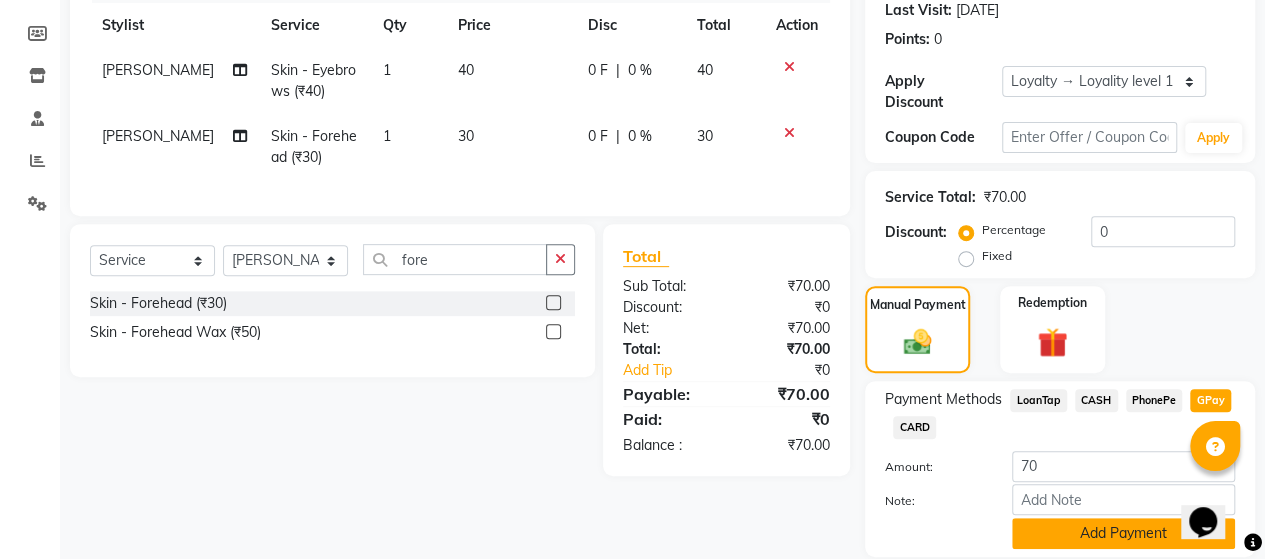 click on "Add Payment" 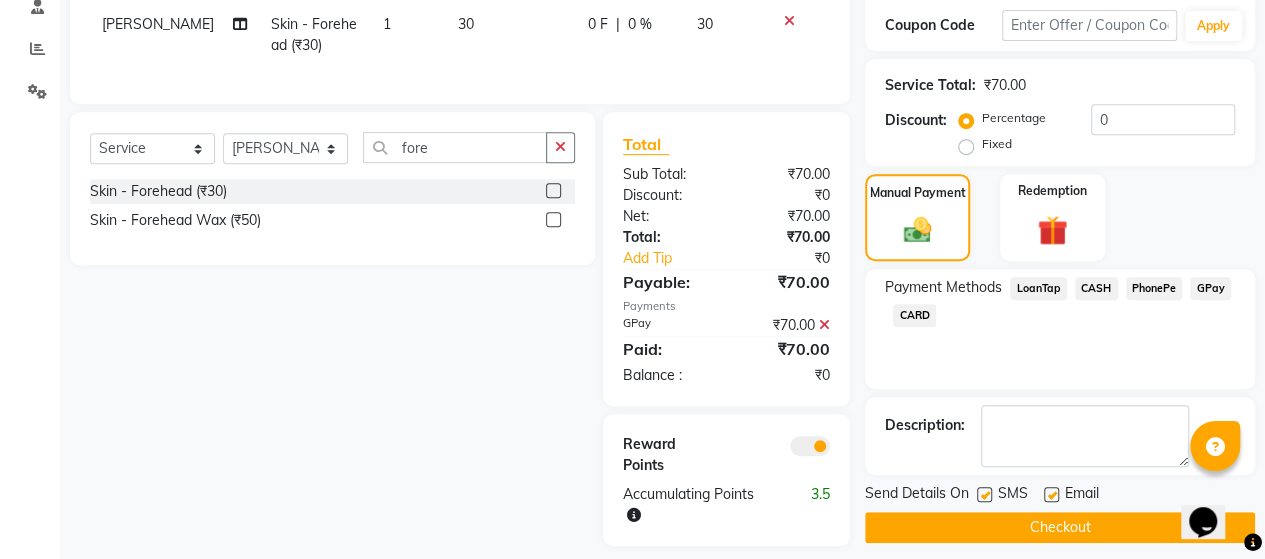scroll, scrollTop: 424, scrollLeft: 0, axis: vertical 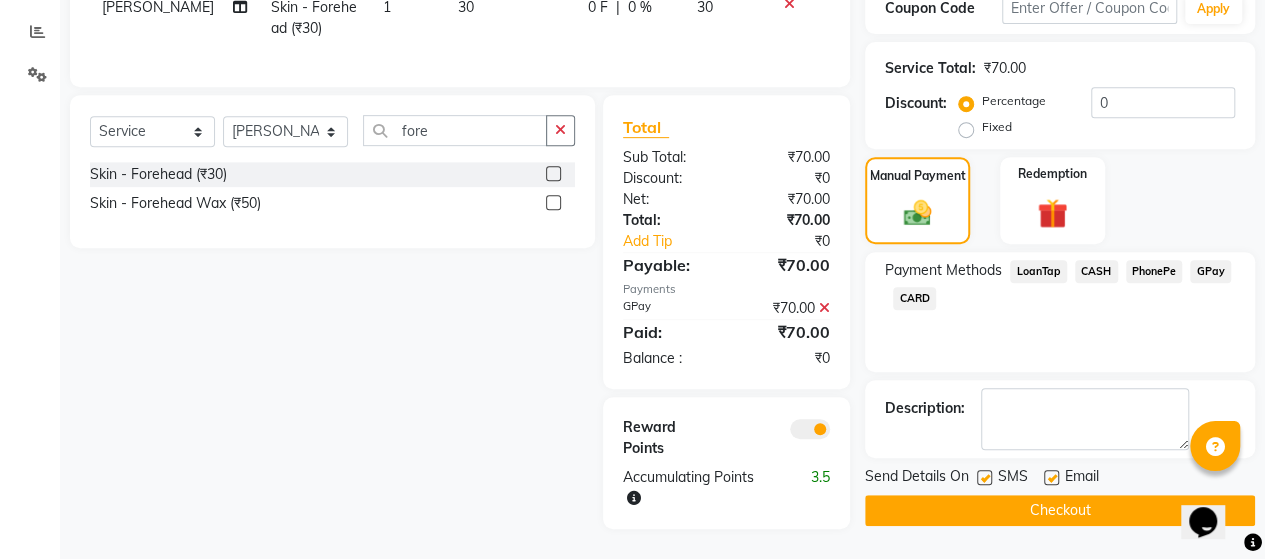 click on "Checkout" 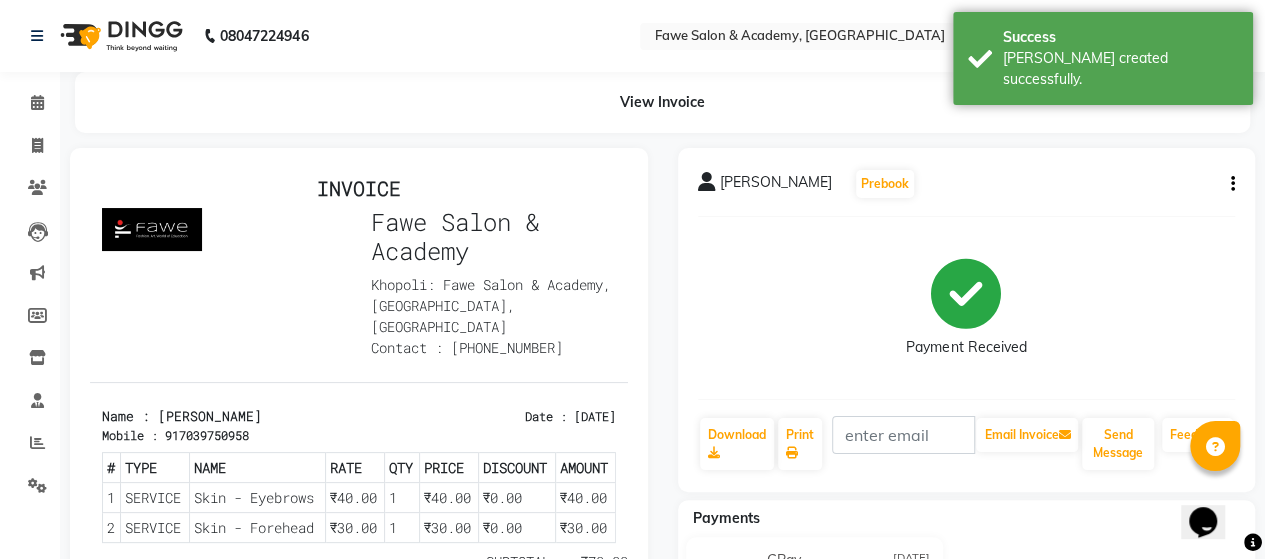 scroll, scrollTop: 0, scrollLeft: 0, axis: both 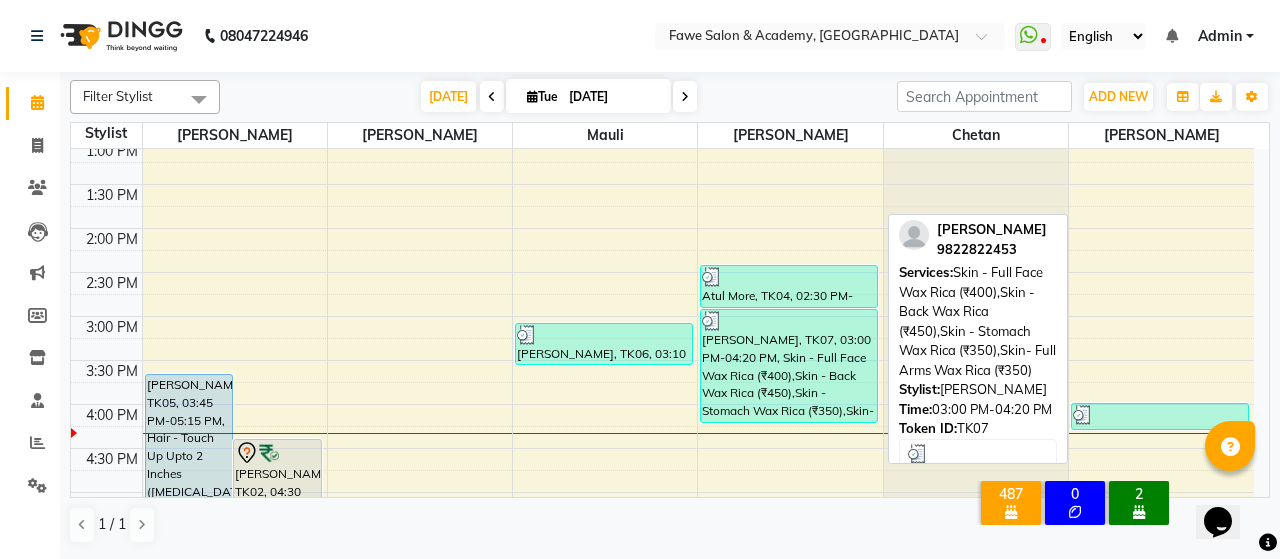 click on "[PERSON_NAME], TK07, 03:00 PM-04:20 PM, Skin - Full Face Wax Rica (₹400),Skin - Back Wax Rica (₹450),Skin - Stomach Wax Rica (₹350),Skin- Full Arms Wax Rica  (₹350)" at bounding box center [789, 366] 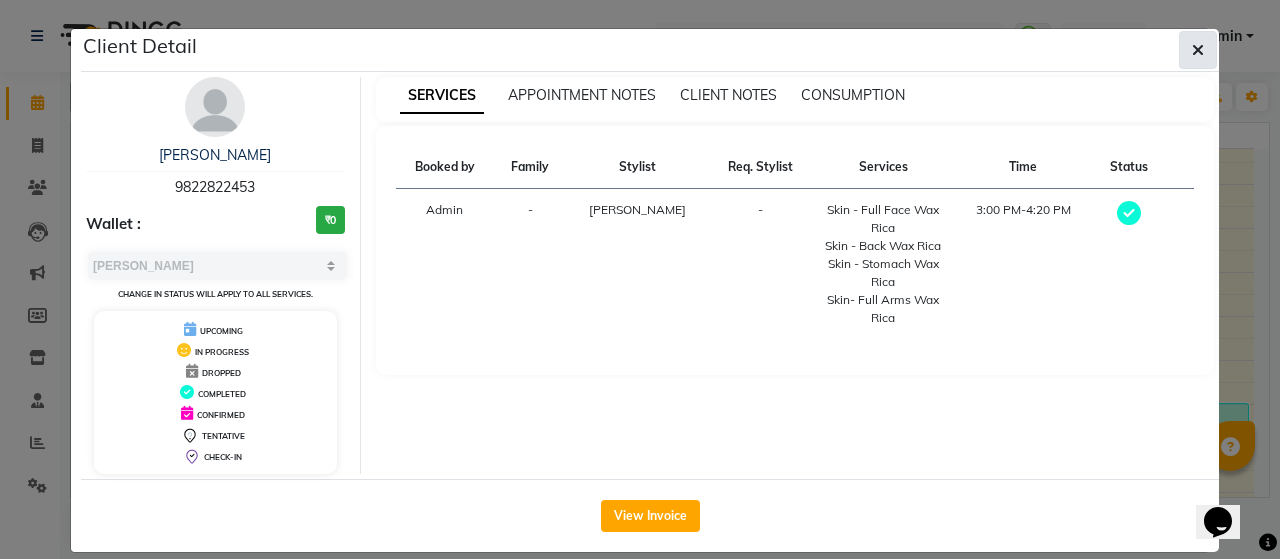 click 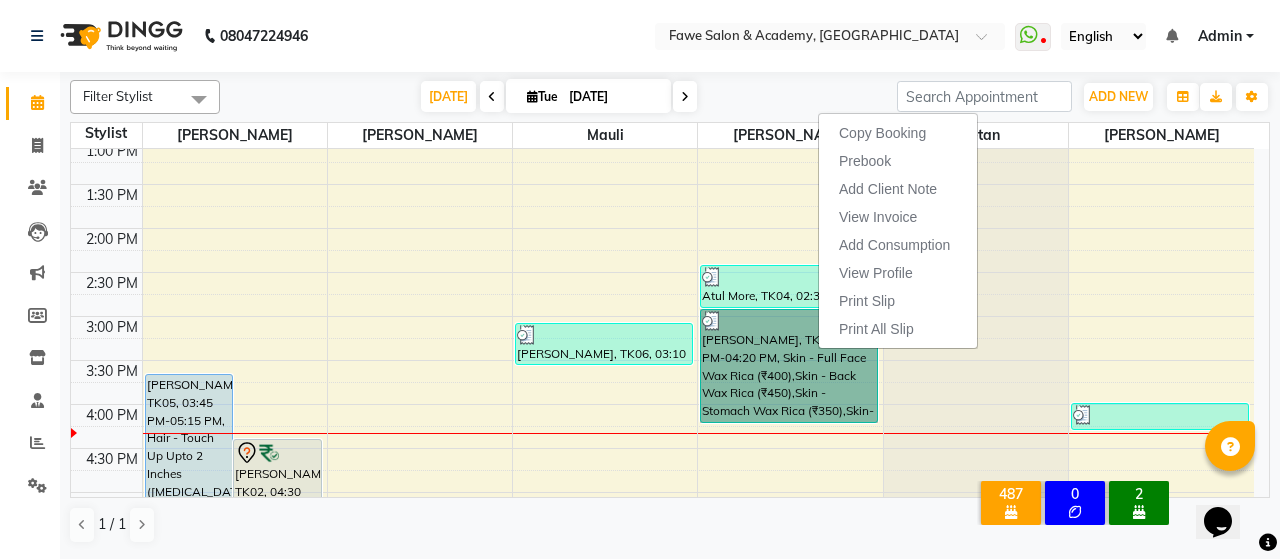 click on "9:00 AM 9:30 AM 10:00 AM 10:30 AM 11:00 AM 11:30 AM 12:00 PM 12:30 PM 1:00 PM 1:30 PM 2:00 PM 2:30 PM 3:00 PM 3:30 PM 4:00 PM 4:30 PM 5:00 PM 5:30 PM 6:00 PM 6:30 PM 7:00 PM 7:30 PM 8:00 PM 8:30 PM 9:00 PM 9:30 PM 10:00 PM 10:30 PM    Mansi Pawar, TK05, 03:45 PM-05:15 PM, Hair - Touch Up Upto 2 Inches (Ammonia)             Harshada Jadhav, TK02, 04:30 PM-05:30 PM, Haircut Female By Creative Head     Priyanka  Pisal, TK06, 03:10 PM-03:40 PM, Hair - Baby Haircut  Female (₹199)     Ruchita Agivale, TK03, 10:35 AM-11:10 AM, Skin - Eyebrows (₹40),Skin - Forehead (₹30),Skin - Upperlips (₹30)     Atul More, TK04, 02:30 PM-03:00 PM, Hair - Hairwash Female     Rekha Patil, TK07, 03:00 PM-04:20 PM, Skin - Full Face Wax Rica (₹400),Skin - Back Wax Rica (₹450),Skin - Stomach Wax Rica (₹350),Skin- Full Arms Wax Rica  (₹350)     snehal avhad, TK08, 04:05 PM-04:25 PM, Skin - Eyebrows (₹40),Skin - Forehead (₹30)" at bounding box center (662, 404) 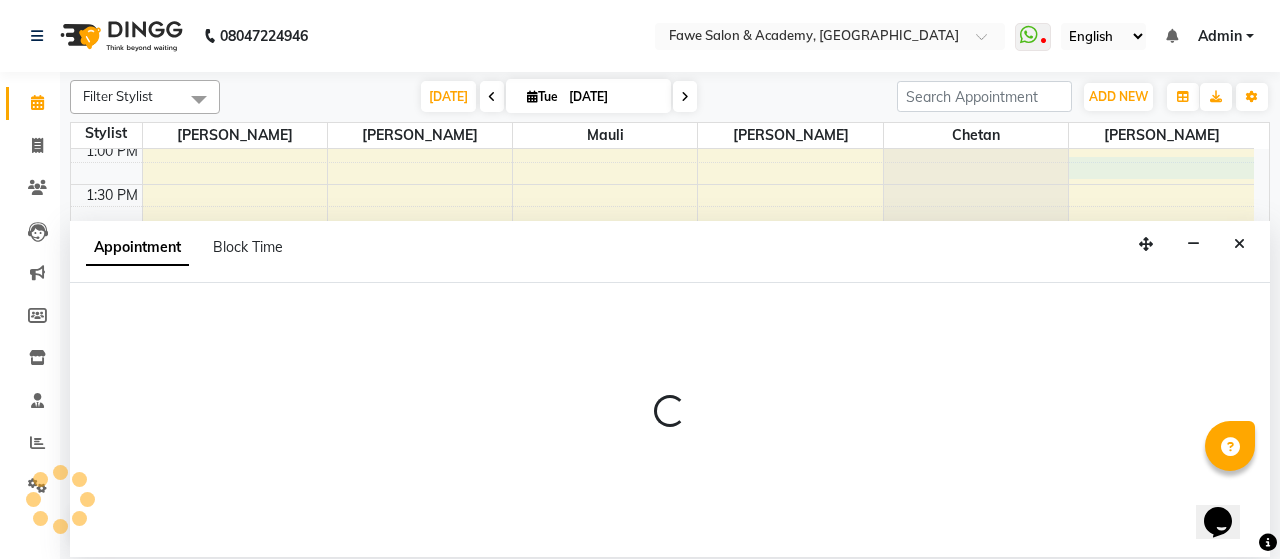 select on "82869" 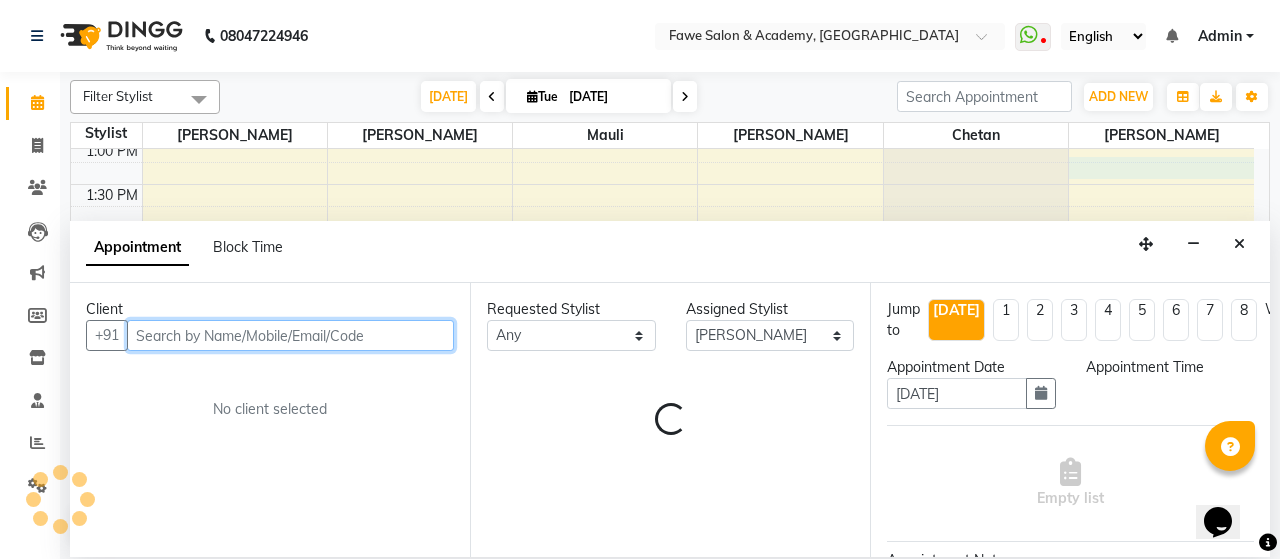 select on "795" 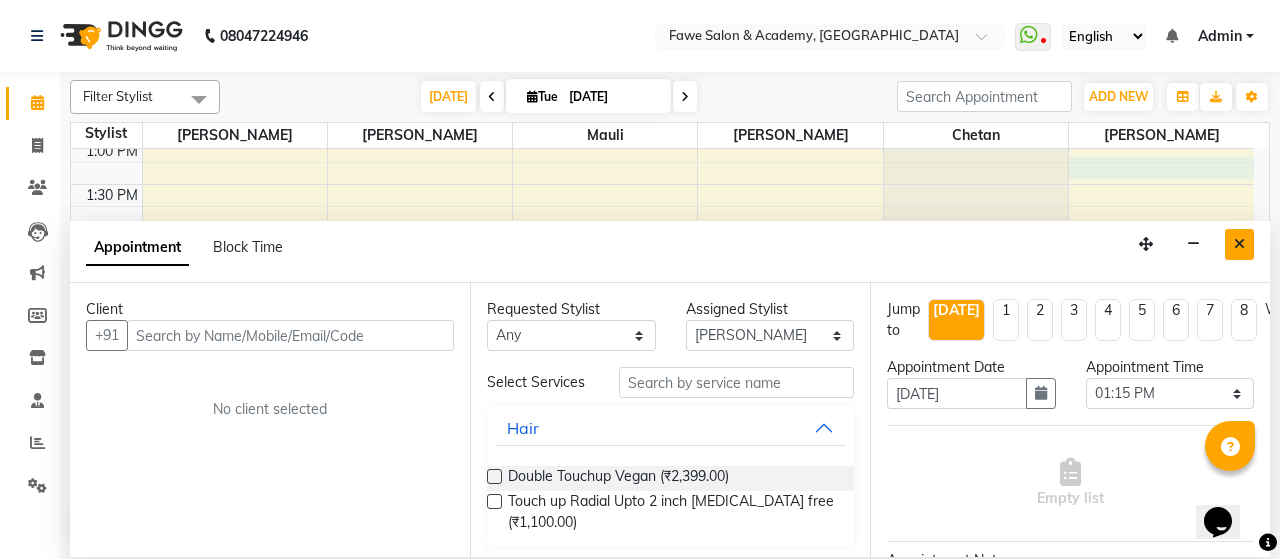 click at bounding box center (1239, 244) 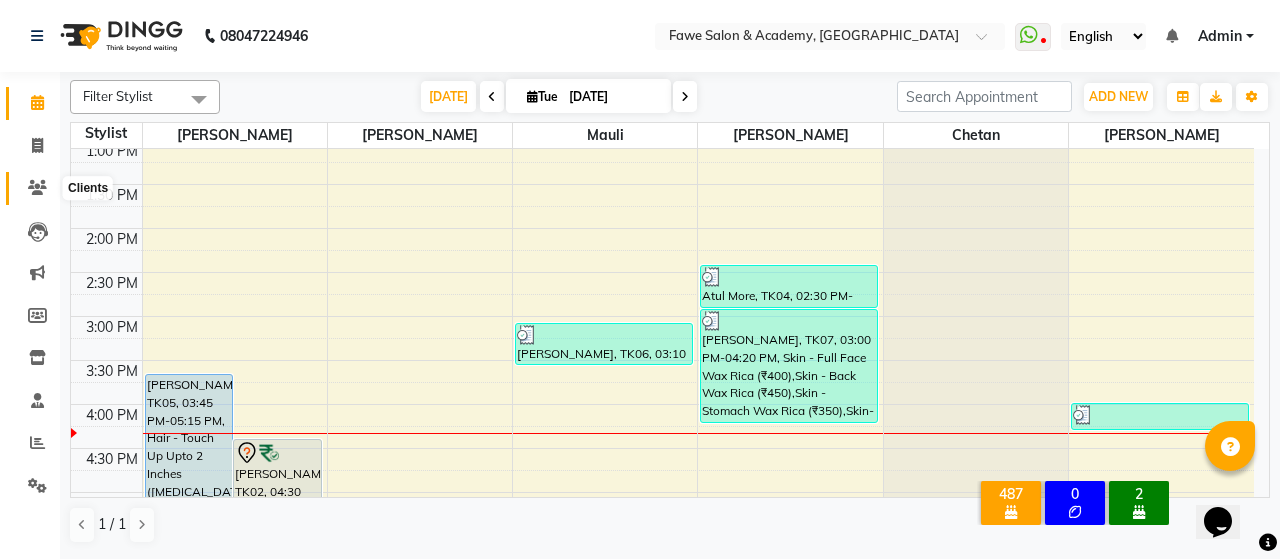 click 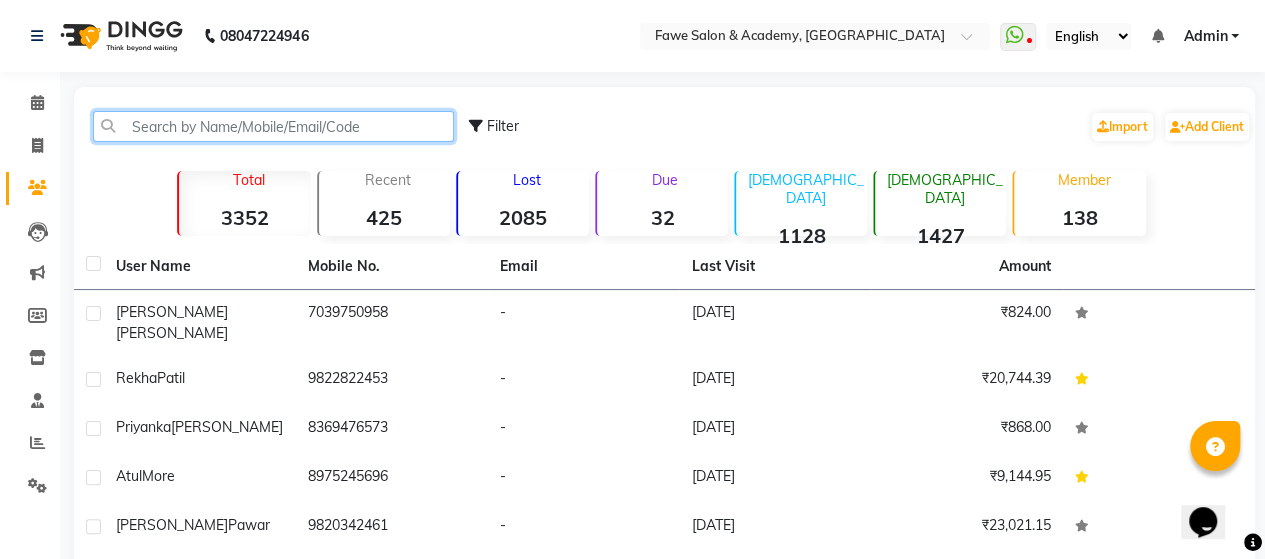 click 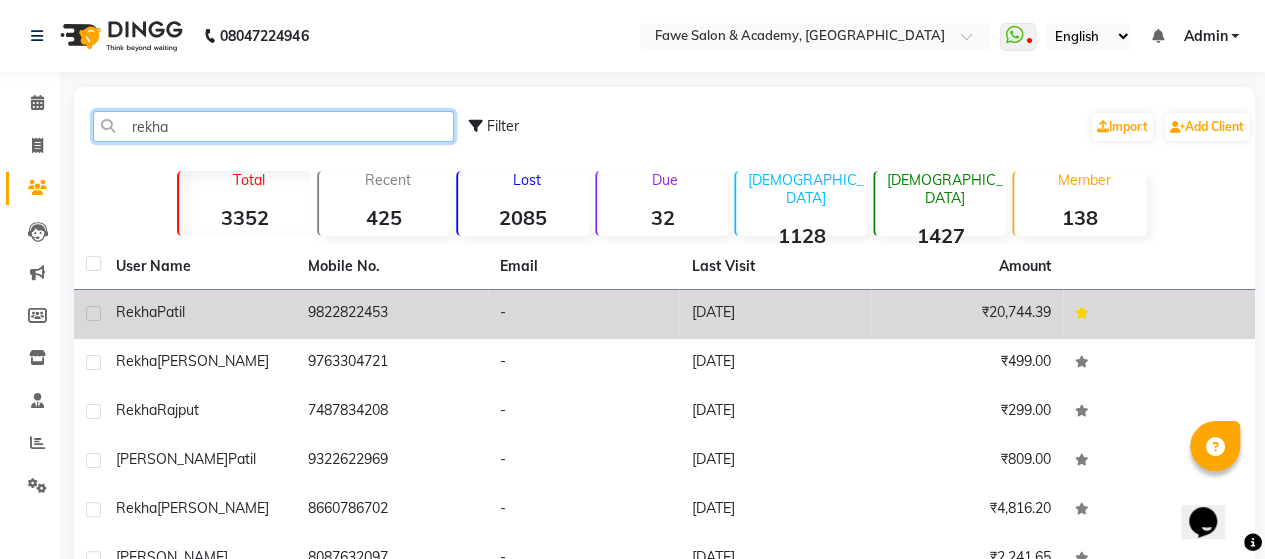 type on "rekha" 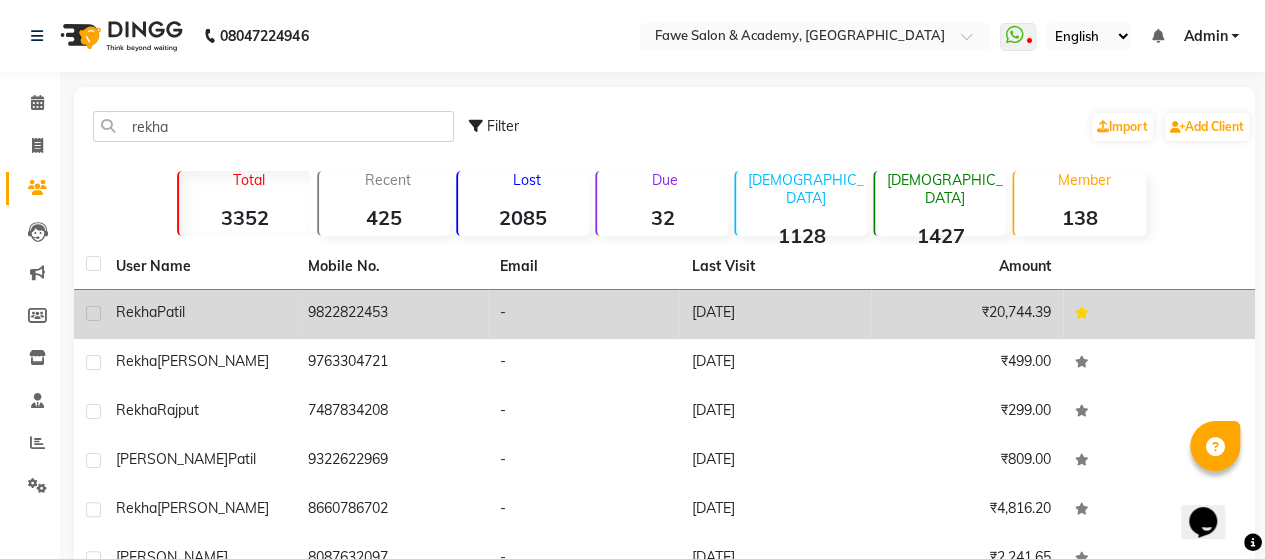 click on "Rekha  Patil" 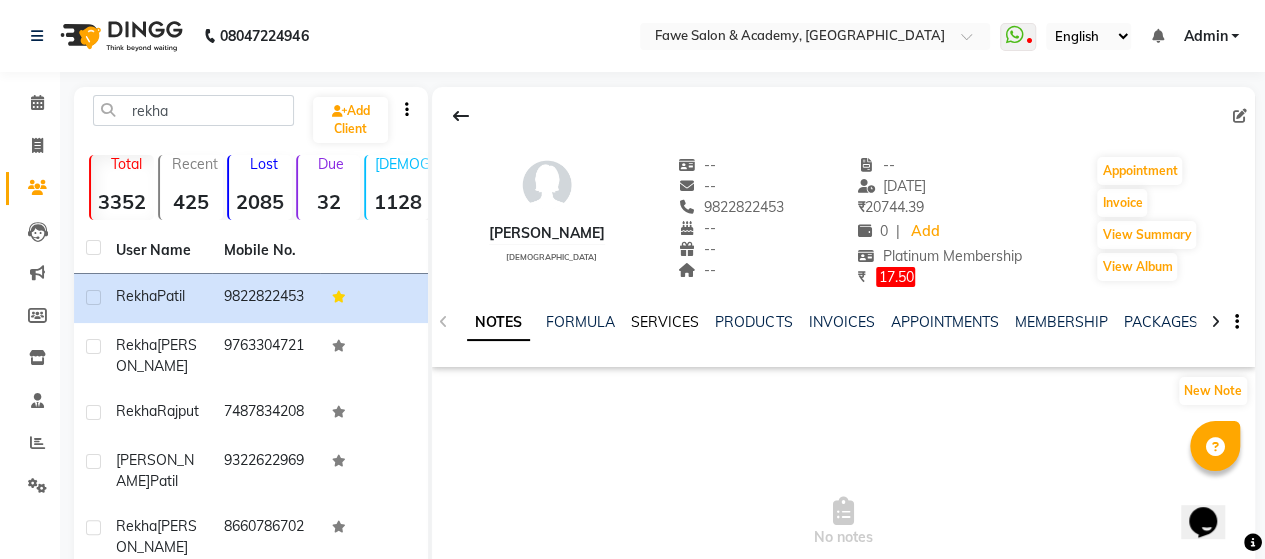 click on "SERVICES" 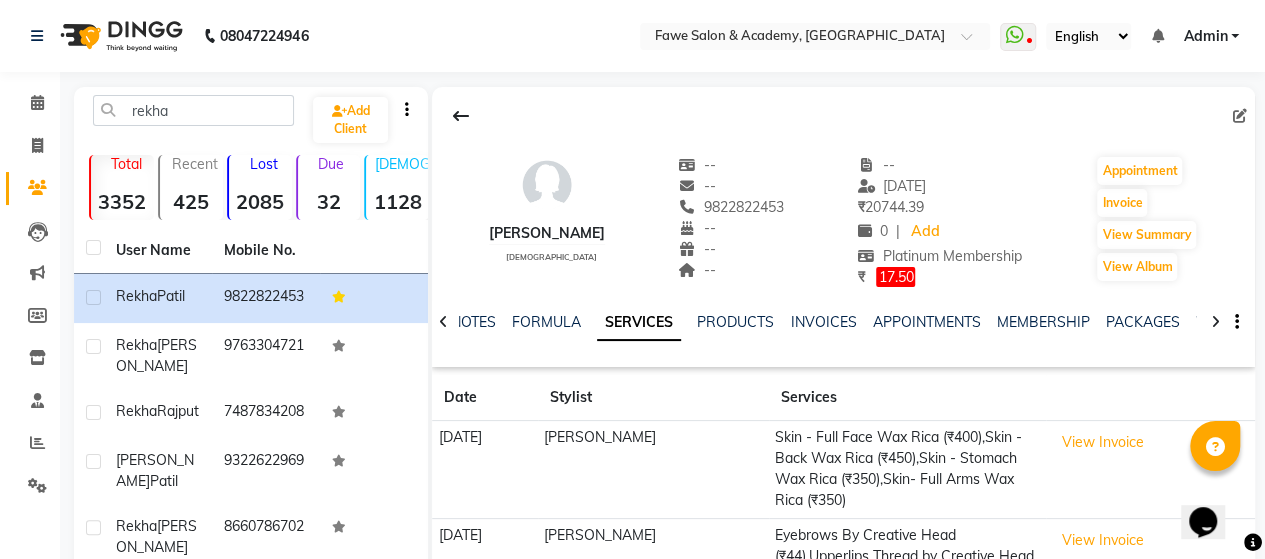 click on "Skin - Full Face Wax Rica (₹400),Skin - Back Wax Rica (₹450),Skin - Stomach Wax Rica (₹350),Skin- Full Arms Wax Rica  (₹350)" 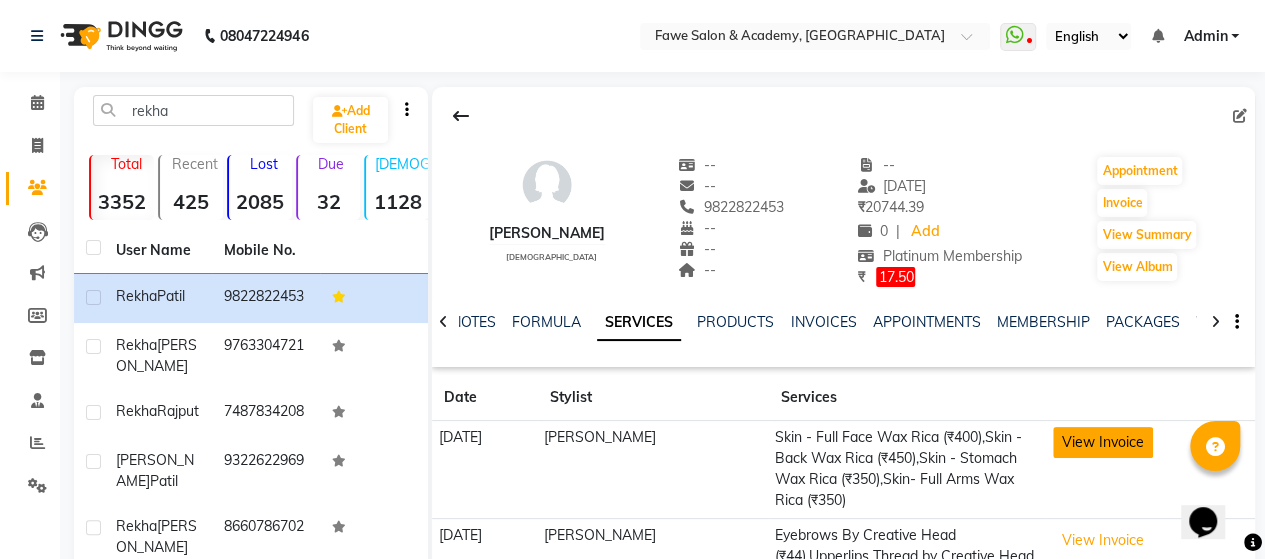click on "View Invoice" 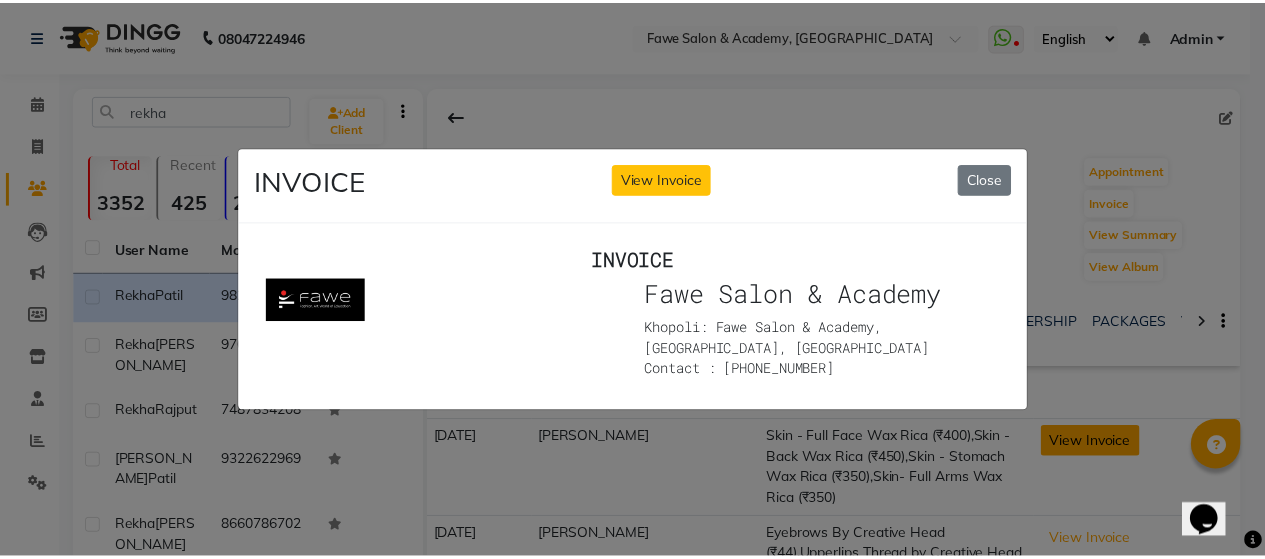 scroll, scrollTop: 0, scrollLeft: 0, axis: both 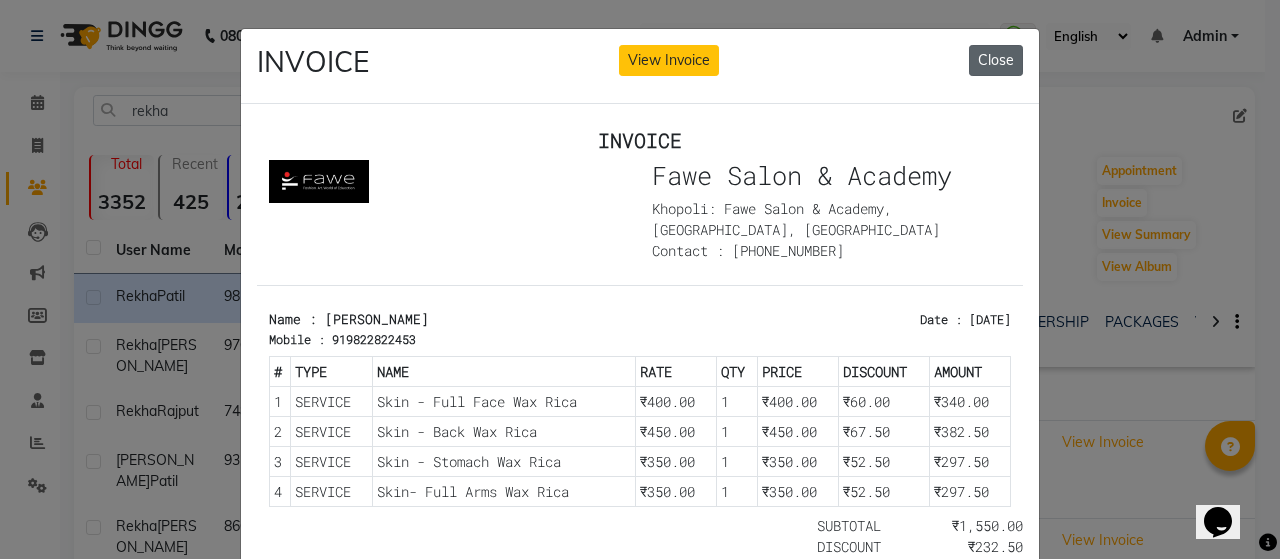 click on "Close" 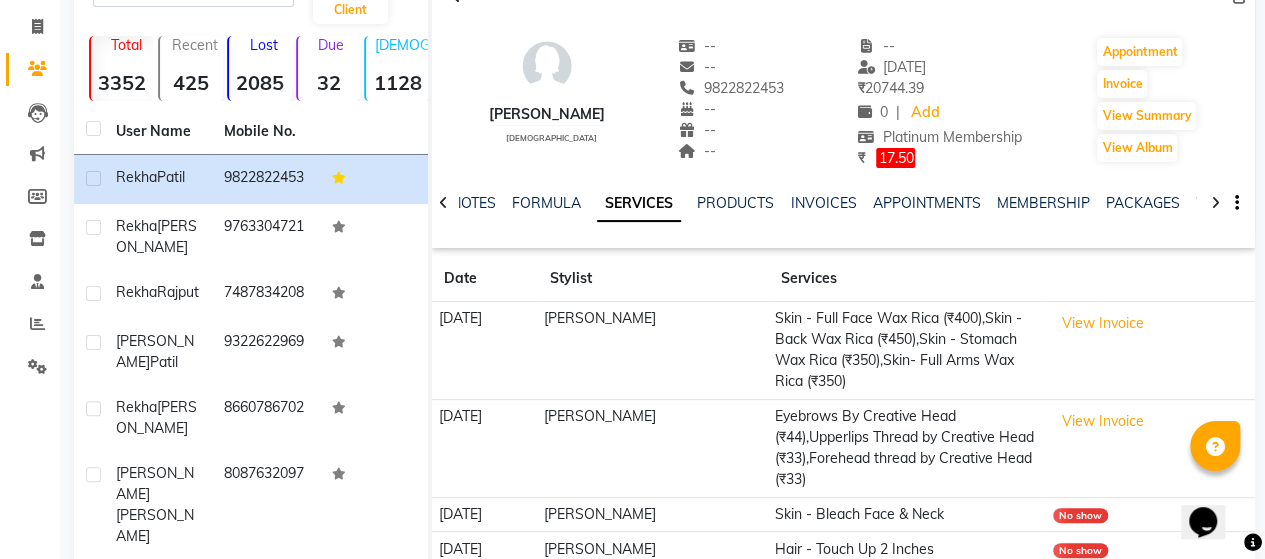 scroll, scrollTop: 120, scrollLeft: 0, axis: vertical 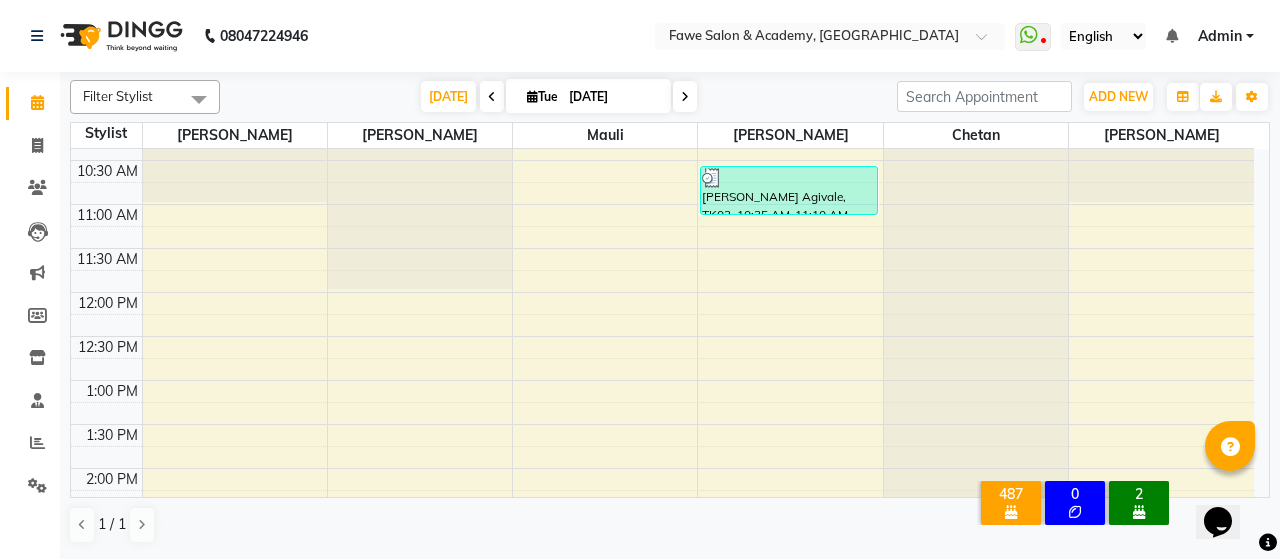 click on "Opens Chat This icon Opens the chat window." at bounding box center (1228, 487) 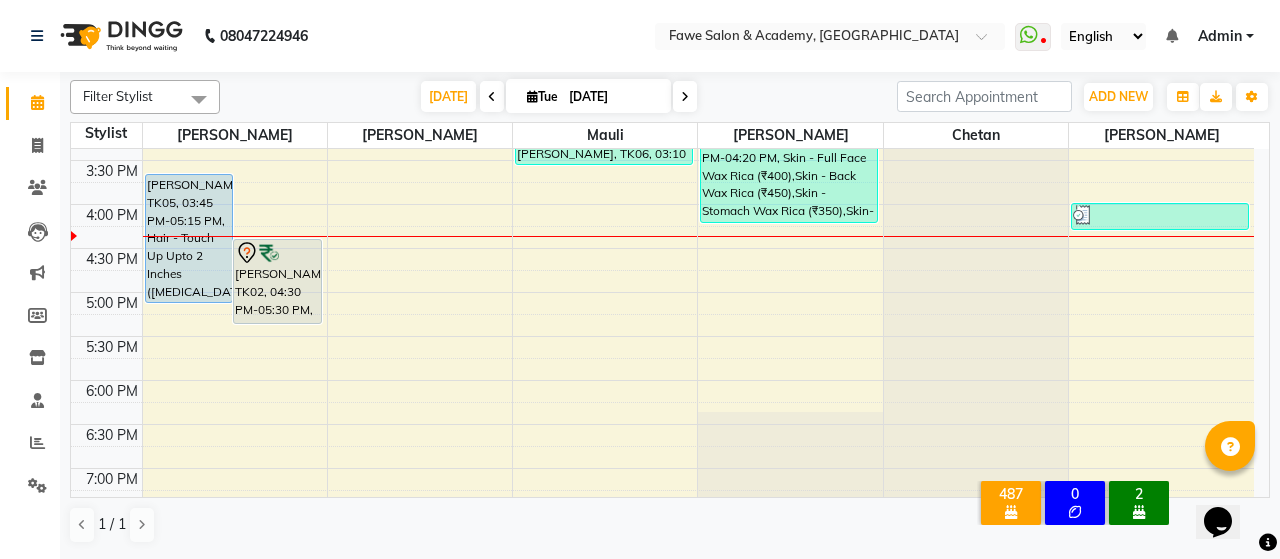 scroll, scrollTop: 600, scrollLeft: 0, axis: vertical 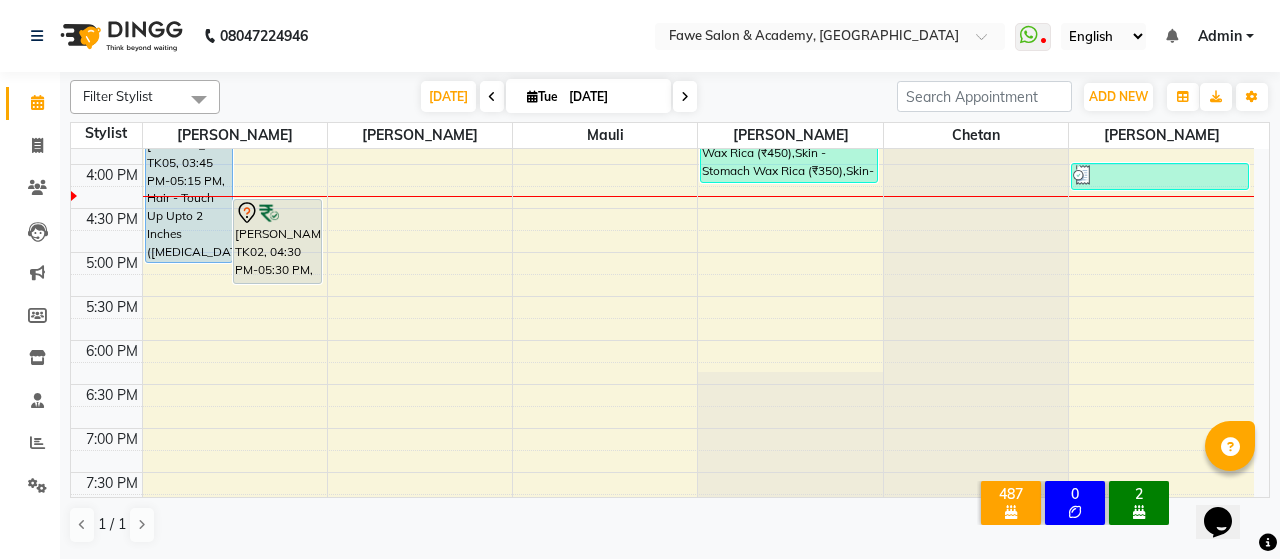 click at bounding box center (685, 96) 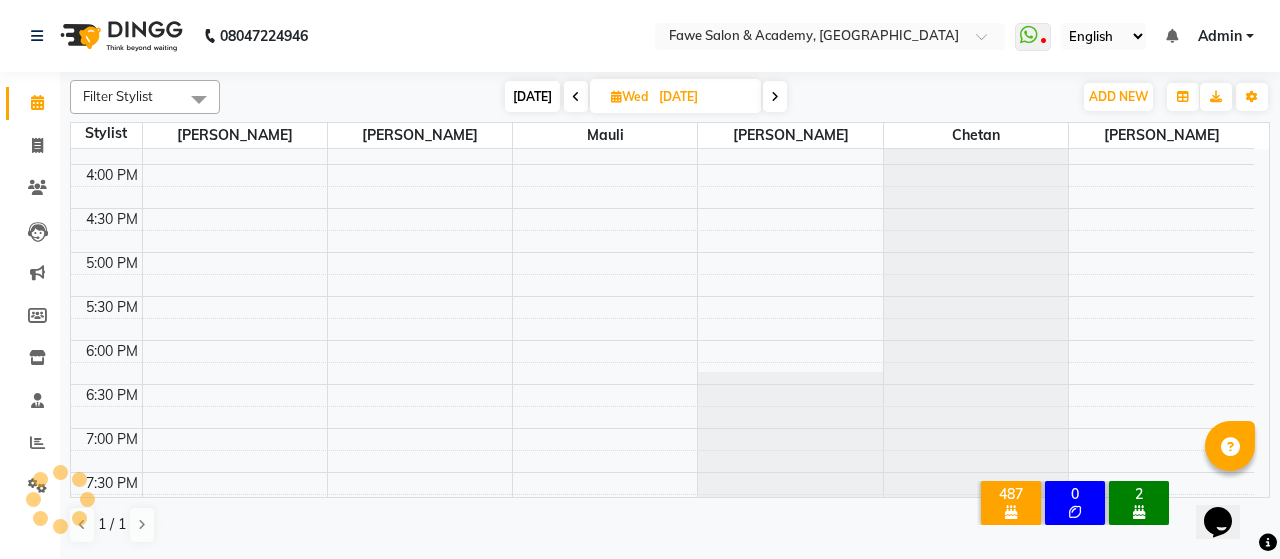 scroll, scrollTop: 608, scrollLeft: 0, axis: vertical 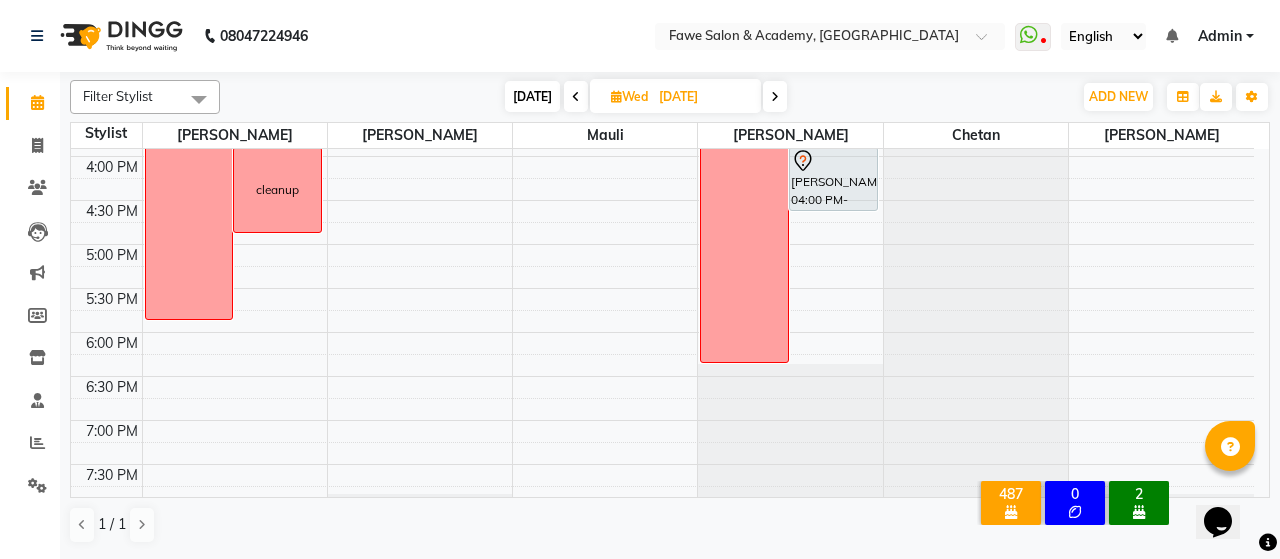 click at bounding box center [576, 96] 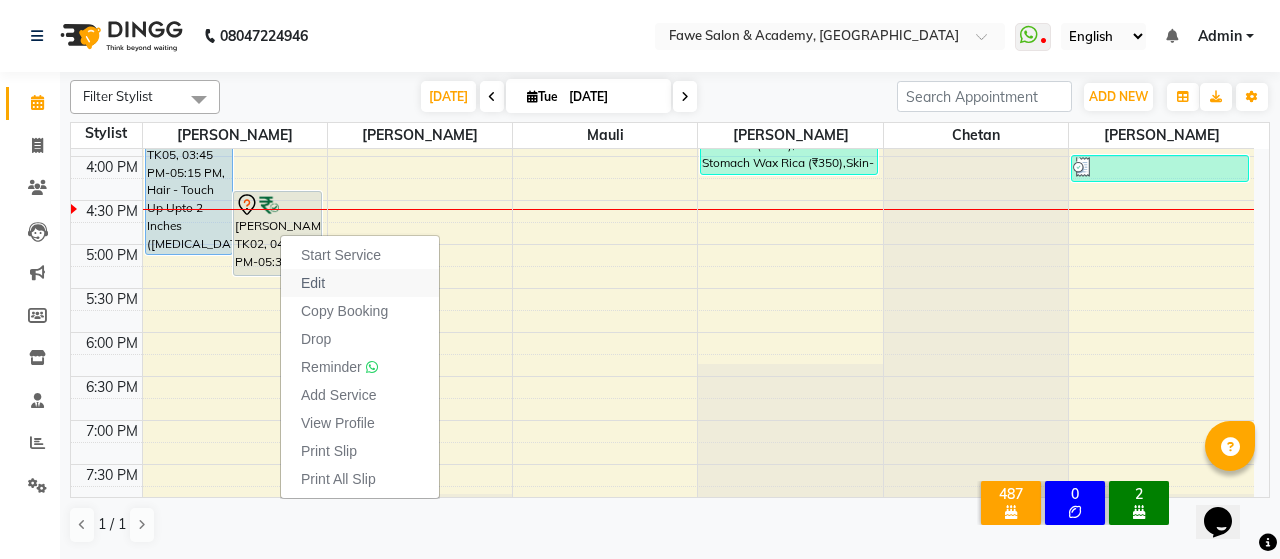 click on "Edit" at bounding box center (360, 283) 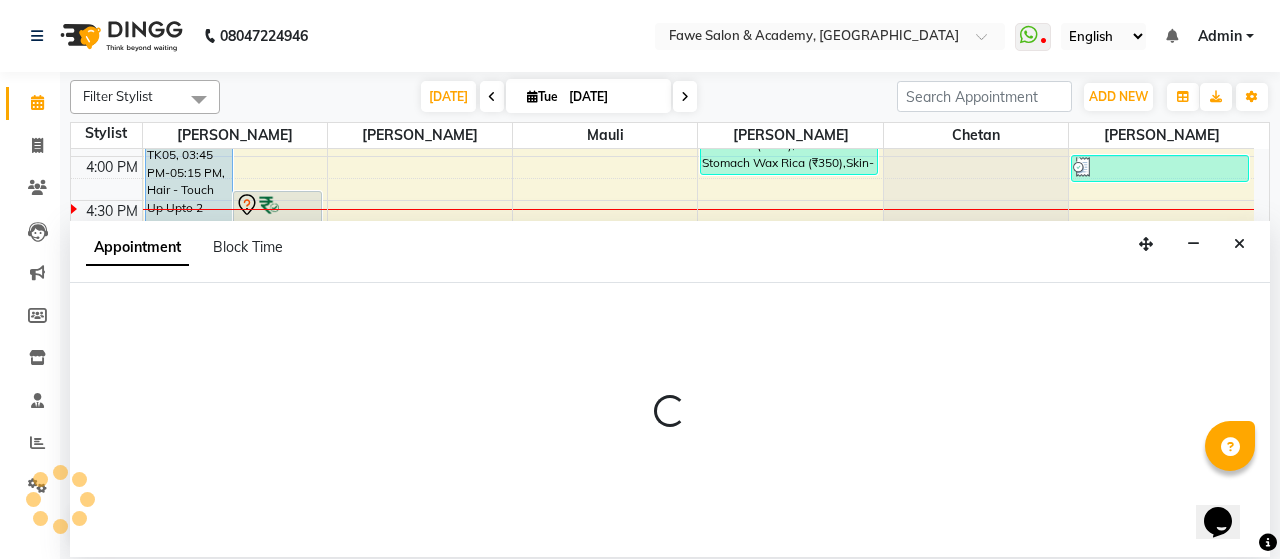select on "tentative" 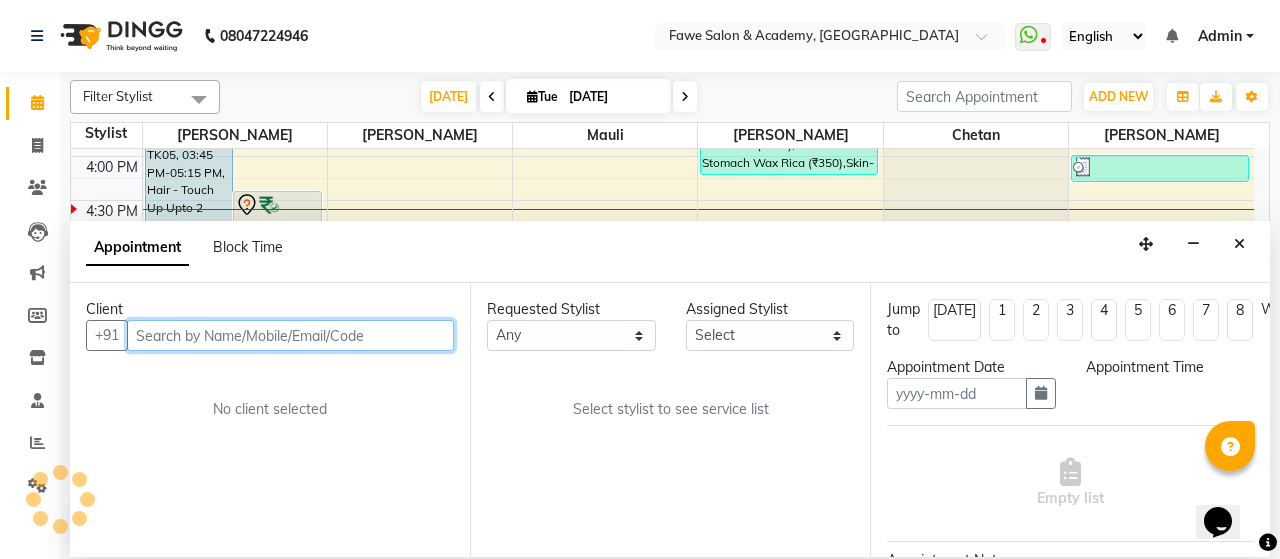 type on "[DATE]" 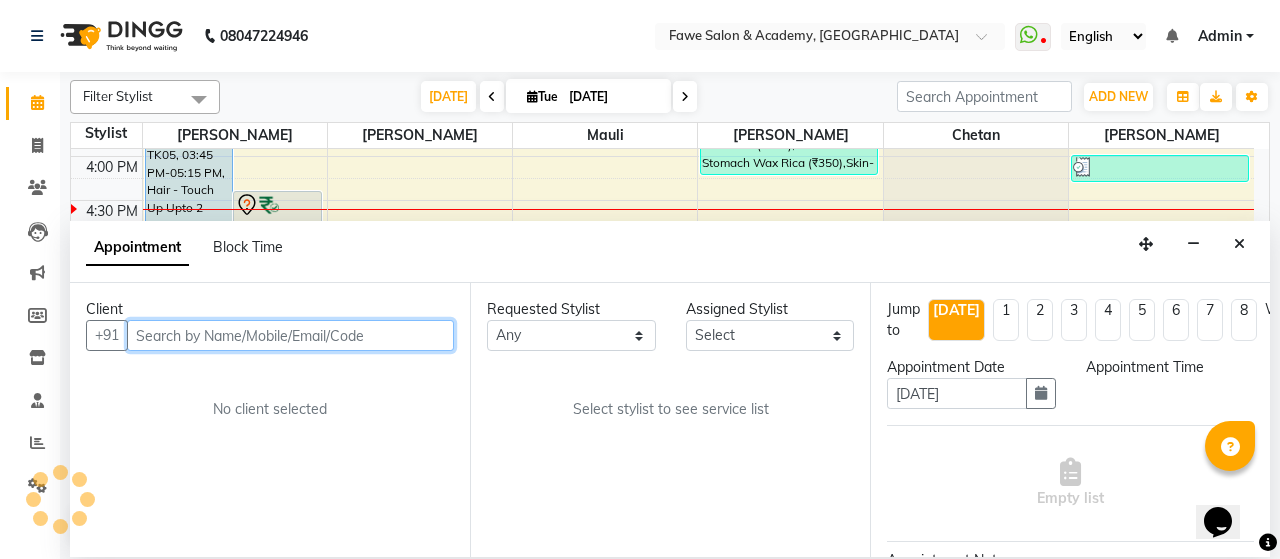 scroll, scrollTop: 0, scrollLeft: 0, axis: both 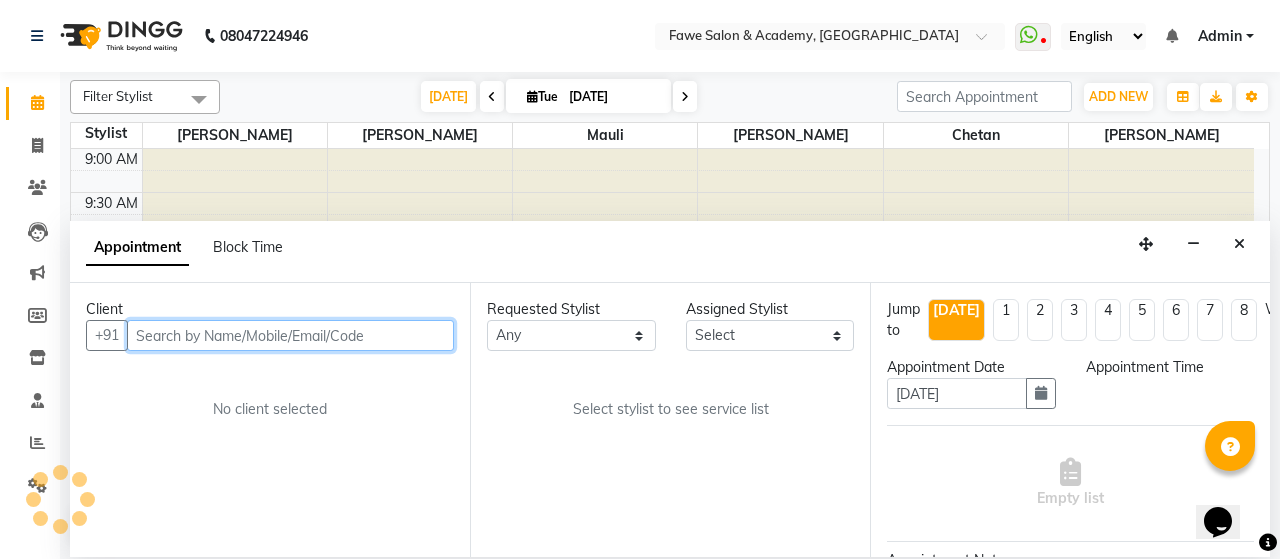 select on "14303" 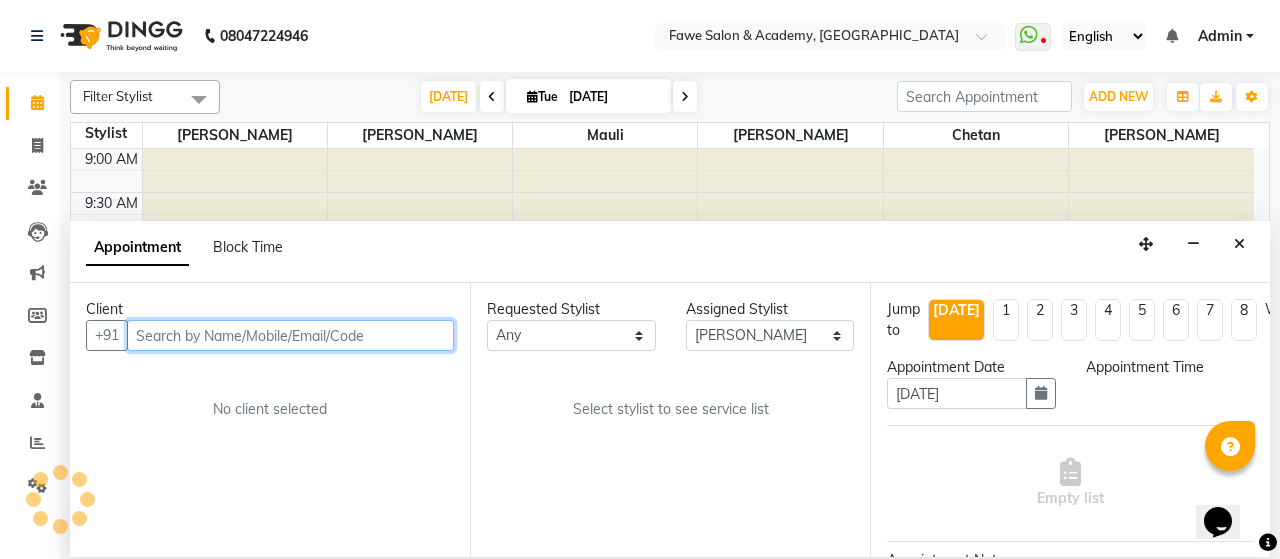 select on "990" 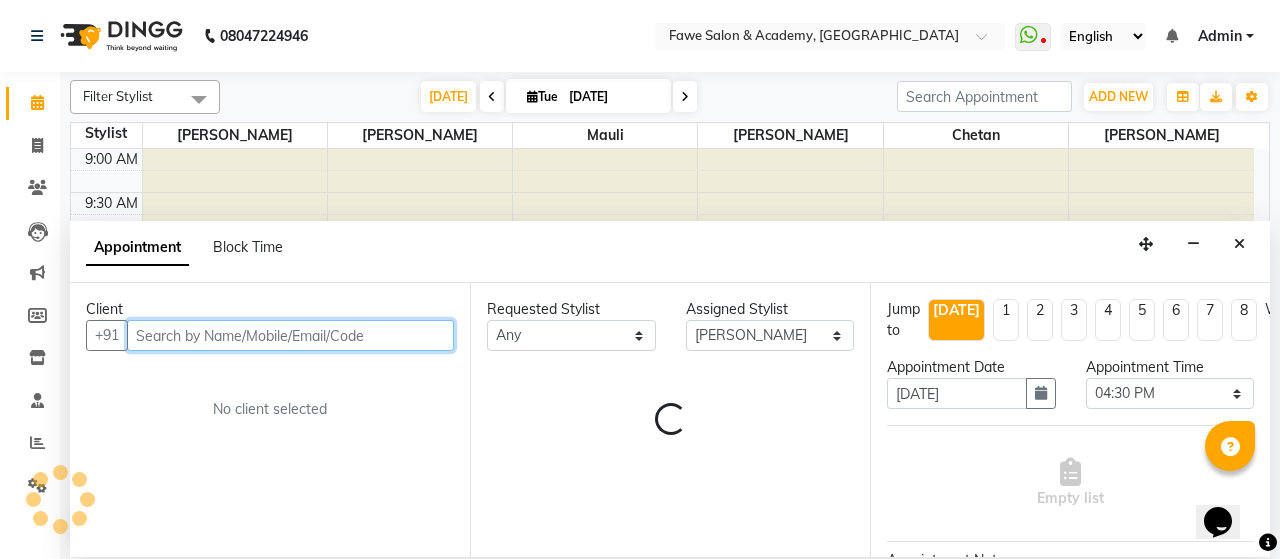 scroll, scrollTop: 608, scrollLeft: 0, axis: vertical 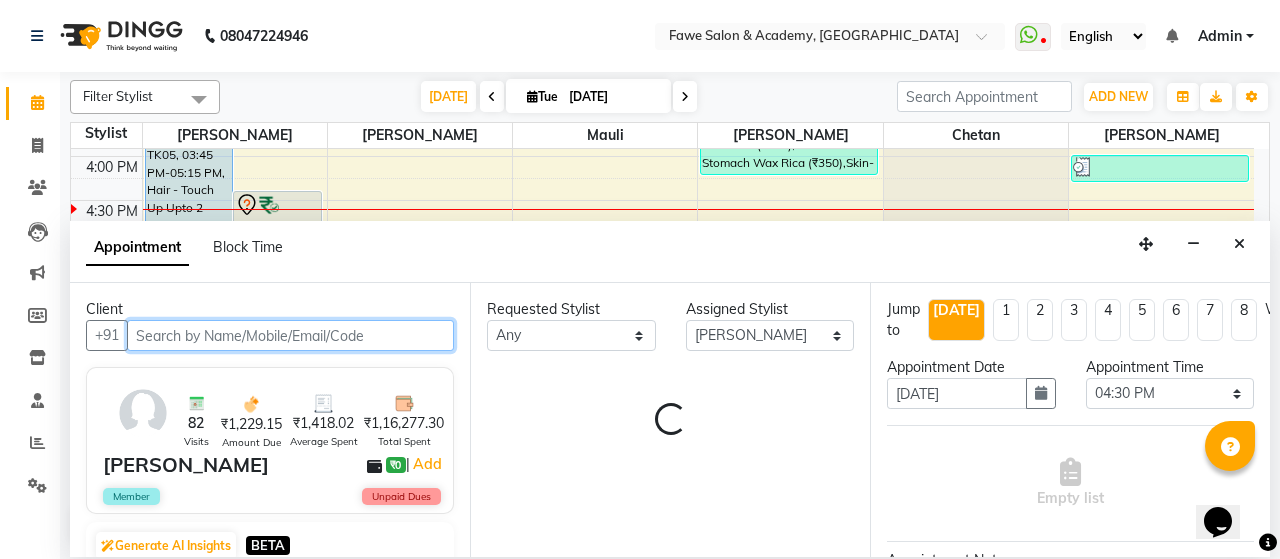 select on "1862" 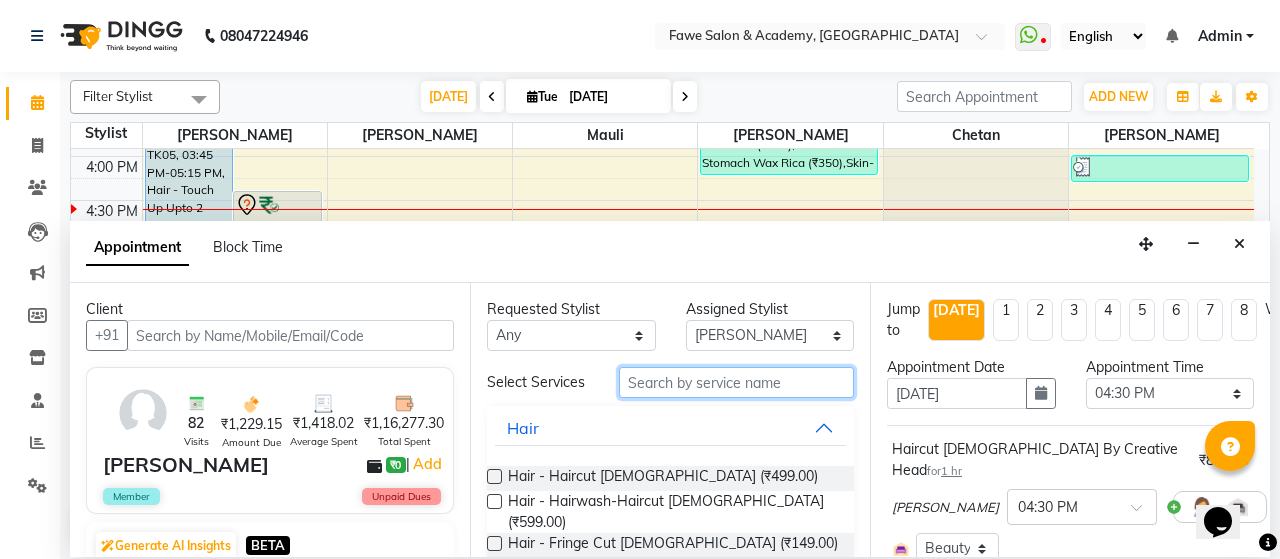click at bounding box center [736, 382] 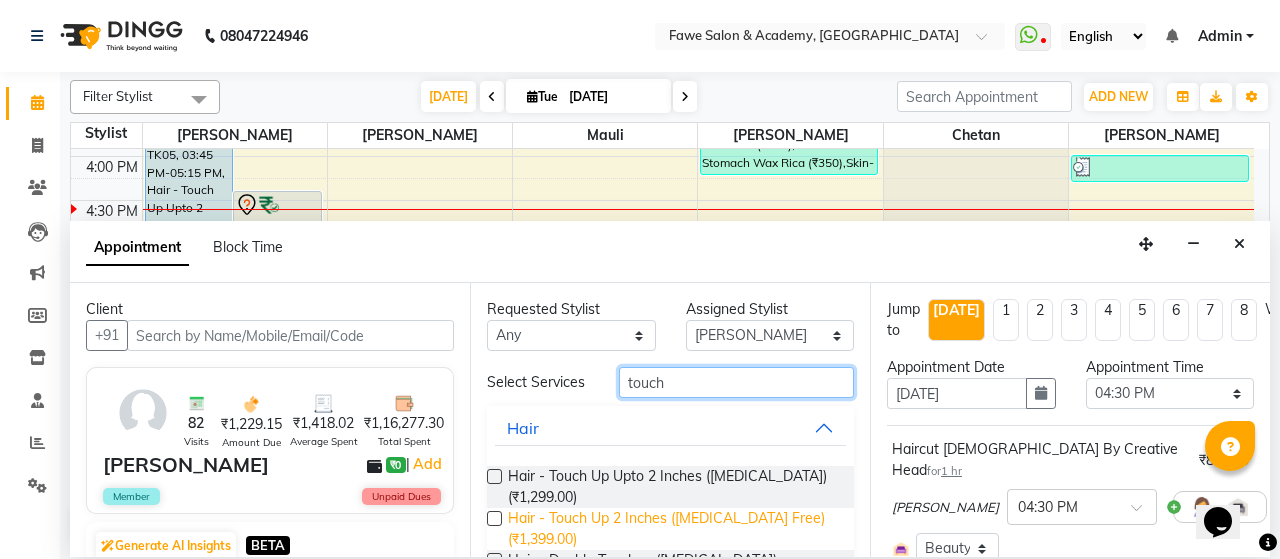 type on "touch" 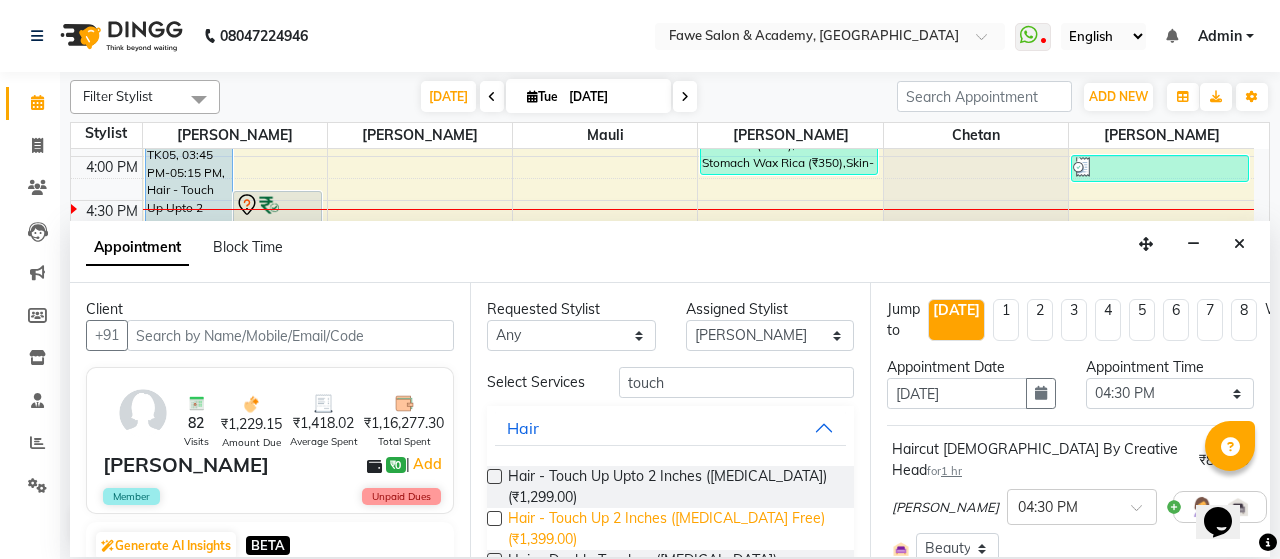 click on "Hair - Touch Up 2 Inches (Ammonia Free) (₹1,399.00)" at bounding box center (673, 529) 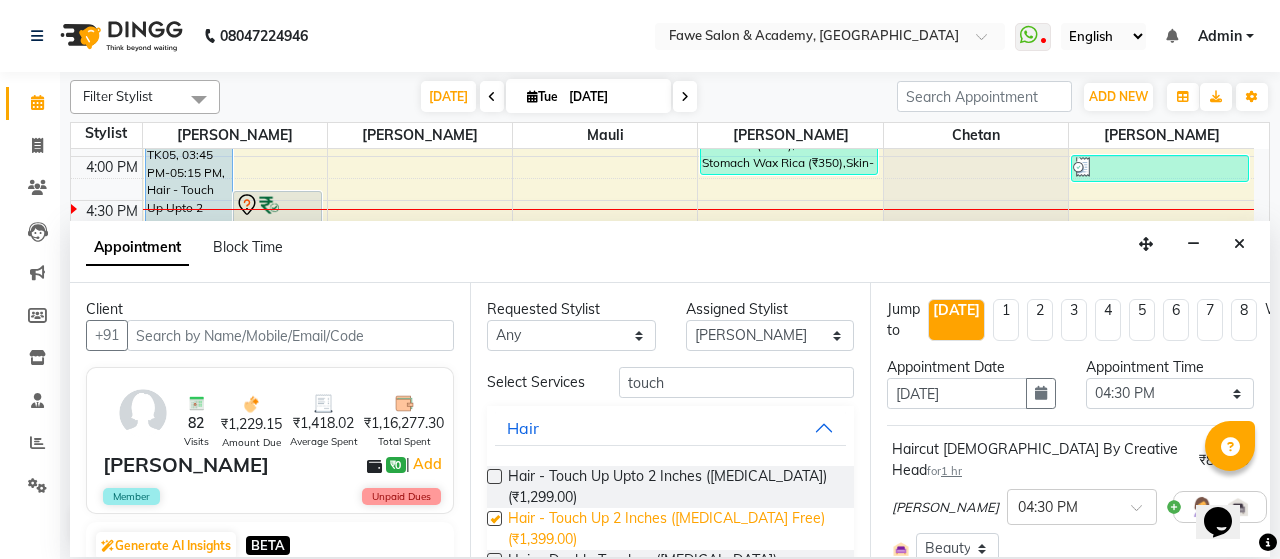 checkbox on "false" 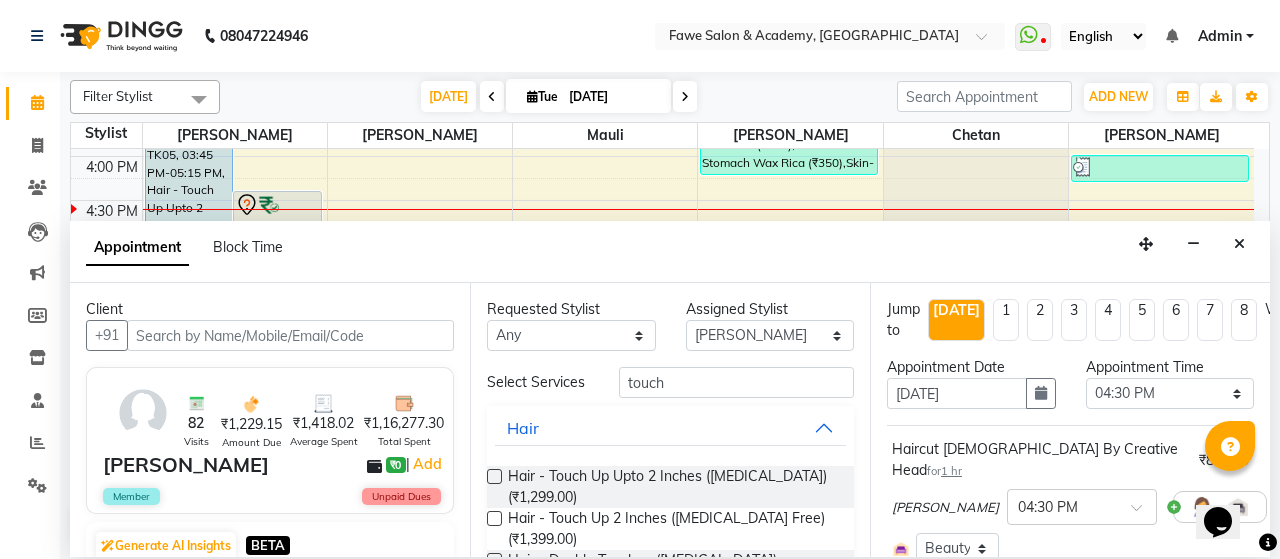 scroll, scrollTop: 394, scrollLeft: 0, axis: vertical 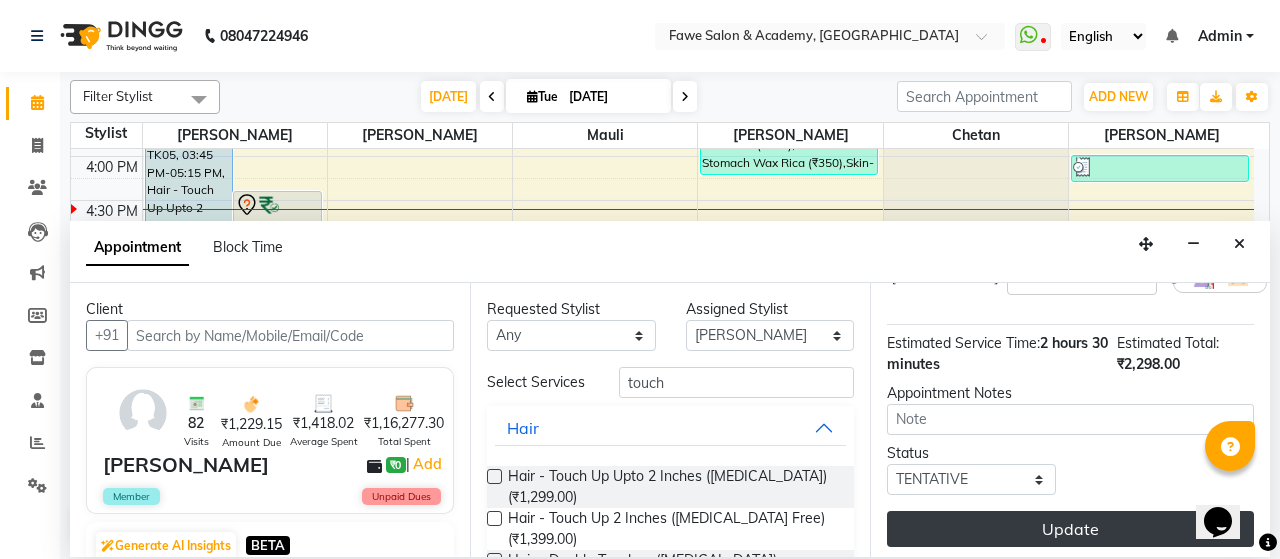 click on "Update" at bounding box center [1070, 529] 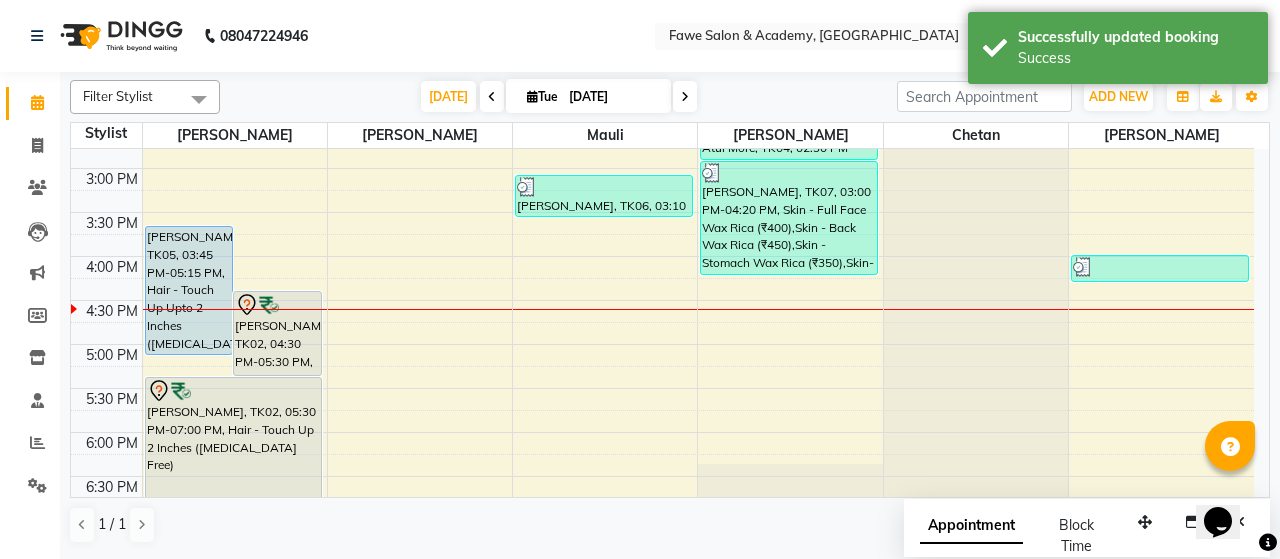 scroll, scrollTop: 488, scrollLeft: 0, axis: vertical 